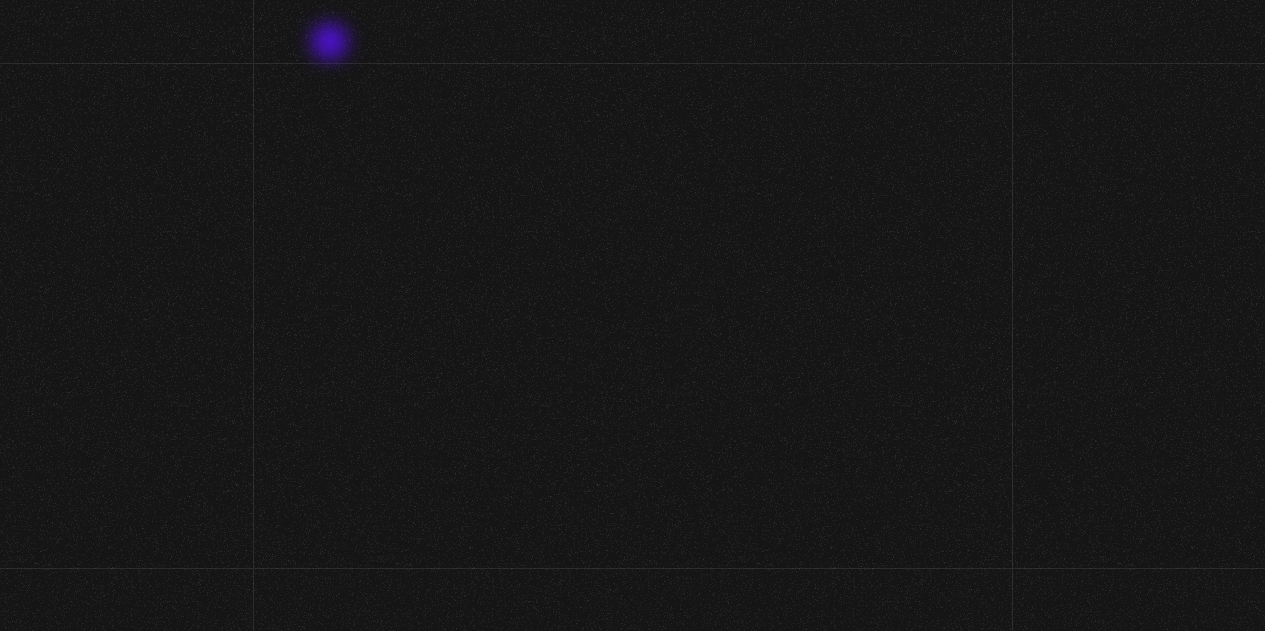 scroll, scrollTop: 0, scrollLeft: 0, axis: both 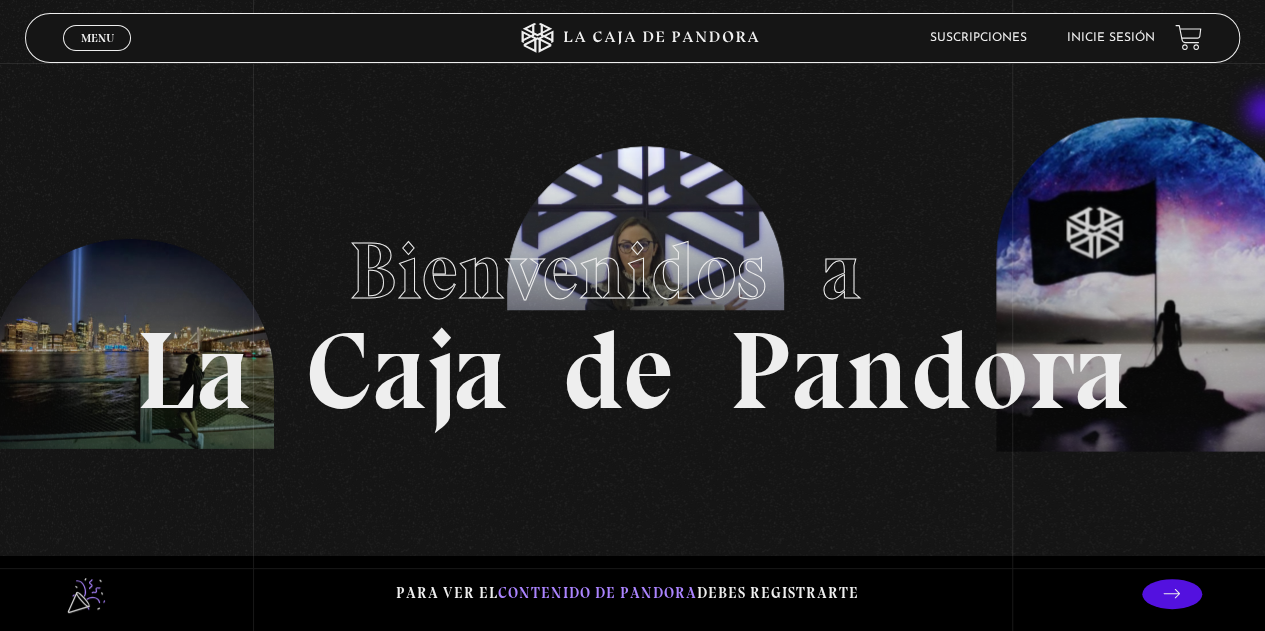 drag, startPoint x: 1264, startPoint y: 77, endPoint x: 1267, endPoint y: 115, distance: 38.118237 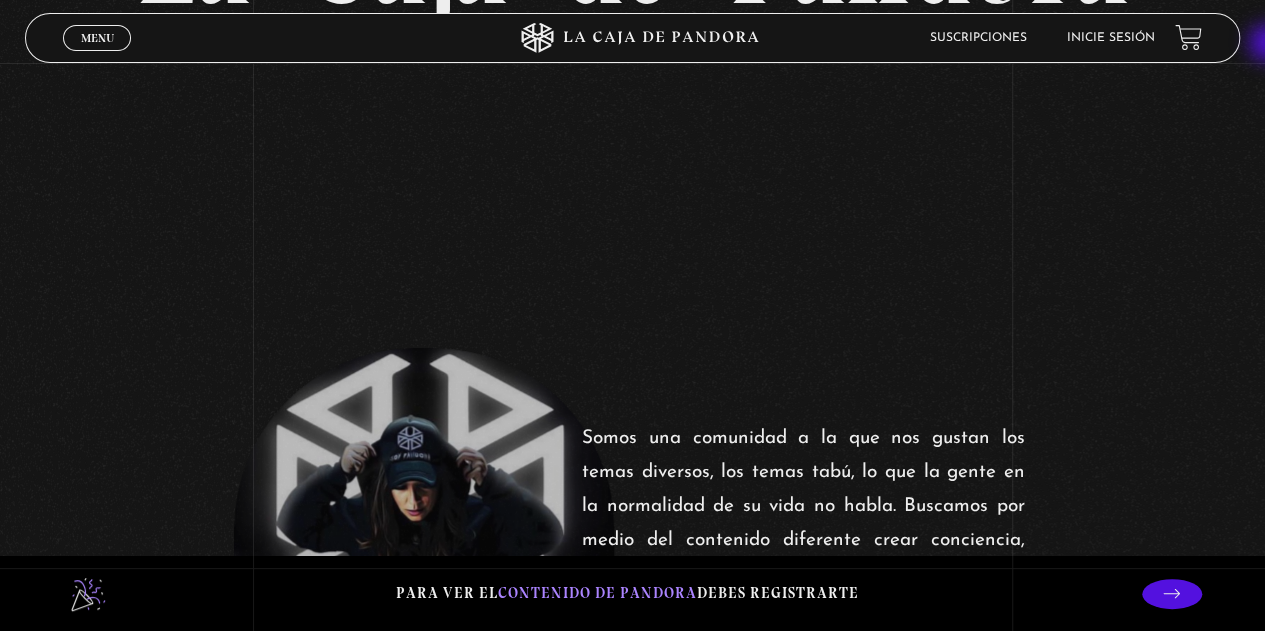 scroll, scrollTop: 0, scrollLeft: 0, axis: both 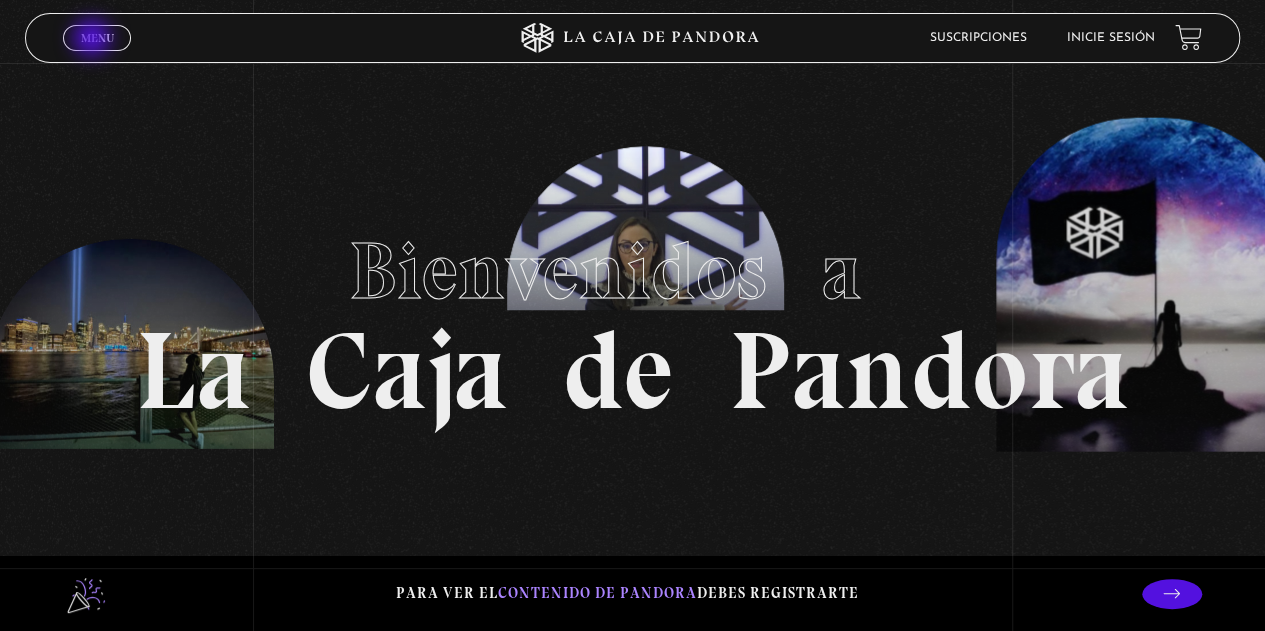 click on "Menu" at bounding box center [97, 38] 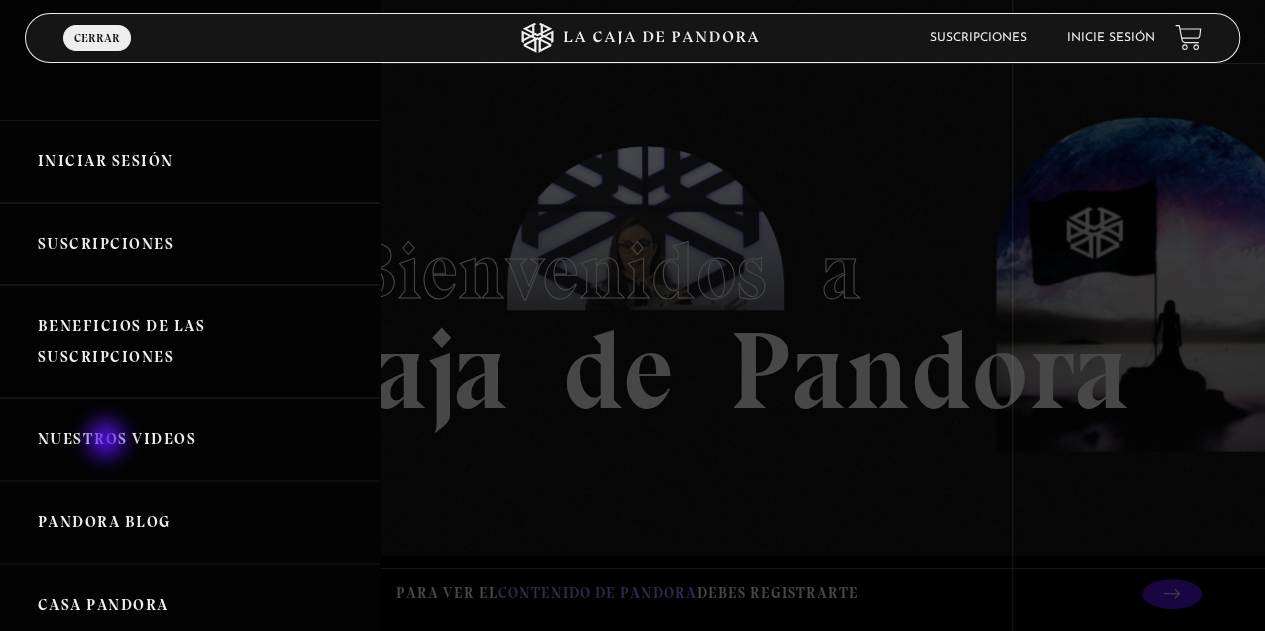 click on "Nuestros Videos" at bounding box center [190, 439] 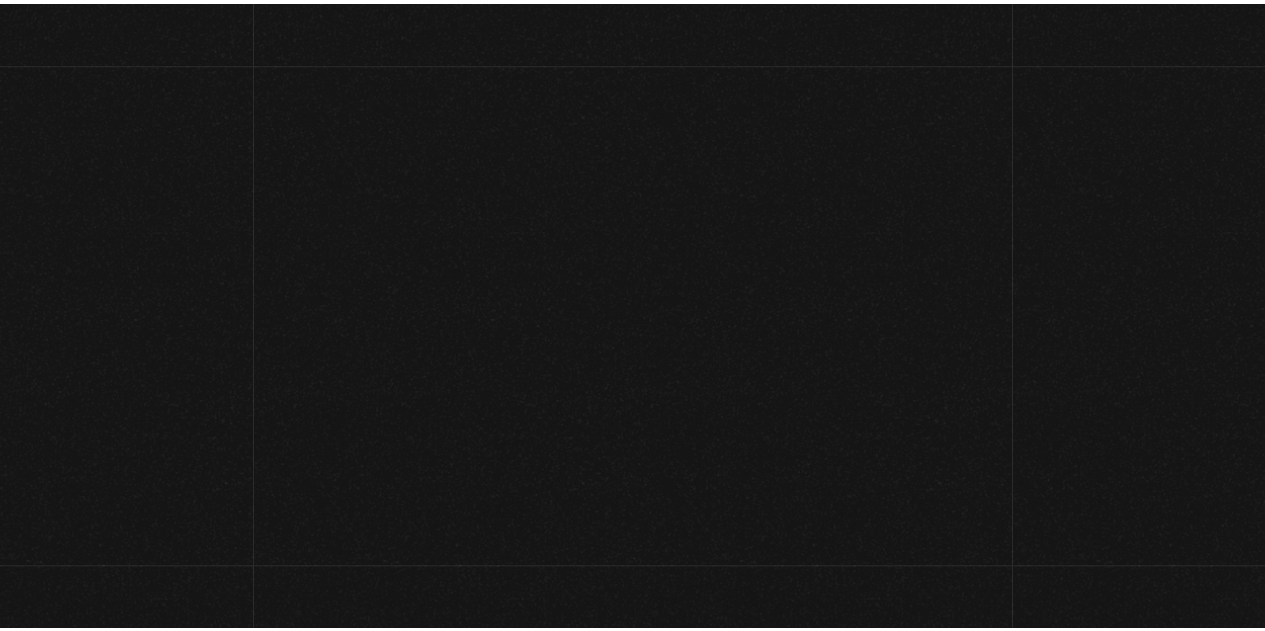 scroll, scrollTop: 0, scrollLeft: 0, axis: both 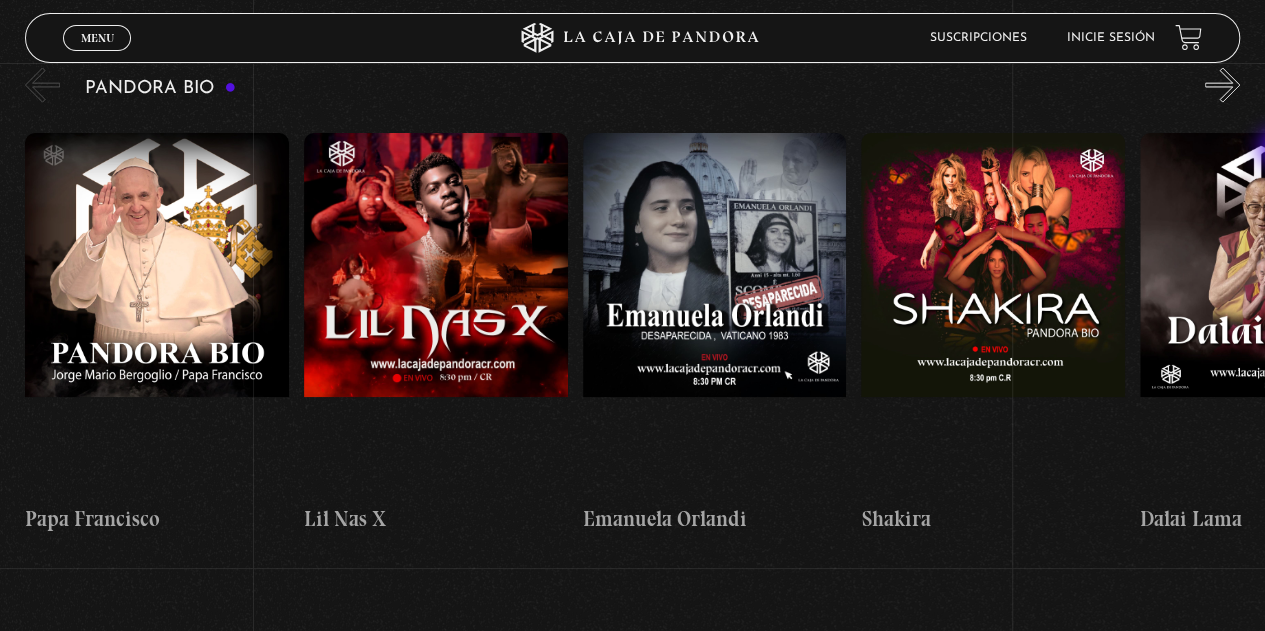 drag, startPoint x: 1268, startPoint y: 31, endPoint x: 1279, endPoint y: 150, distance: 119.507324 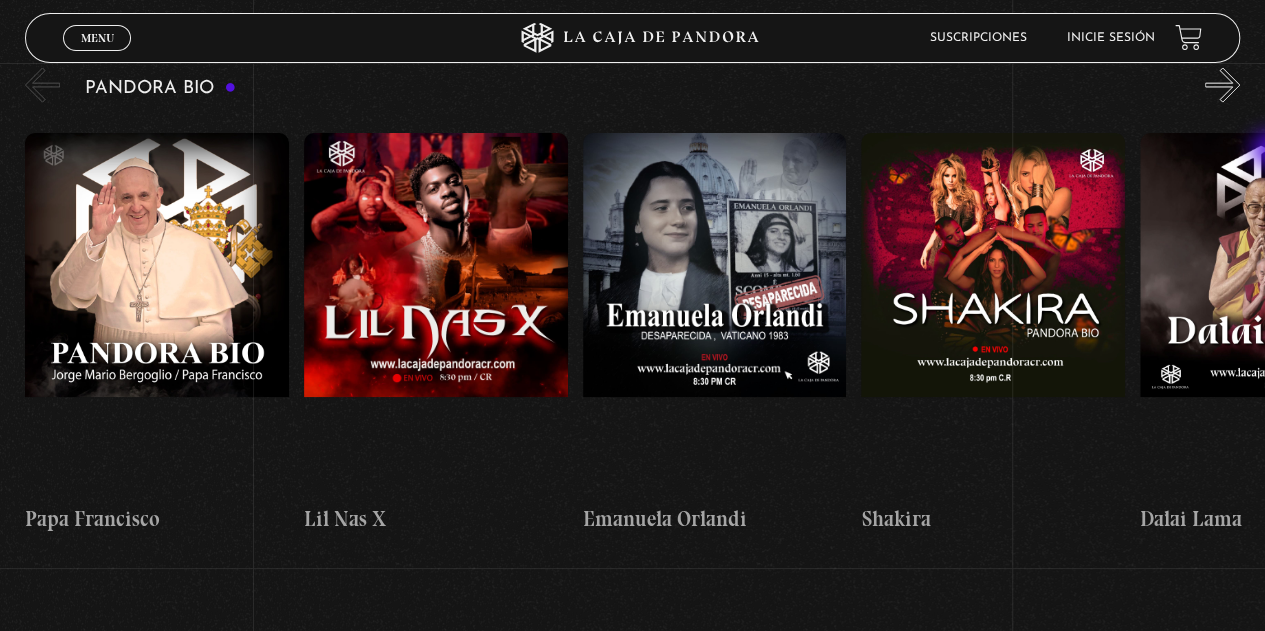 scroll, scrollTop: 2213, scrollLeft: 0, axis: vertical 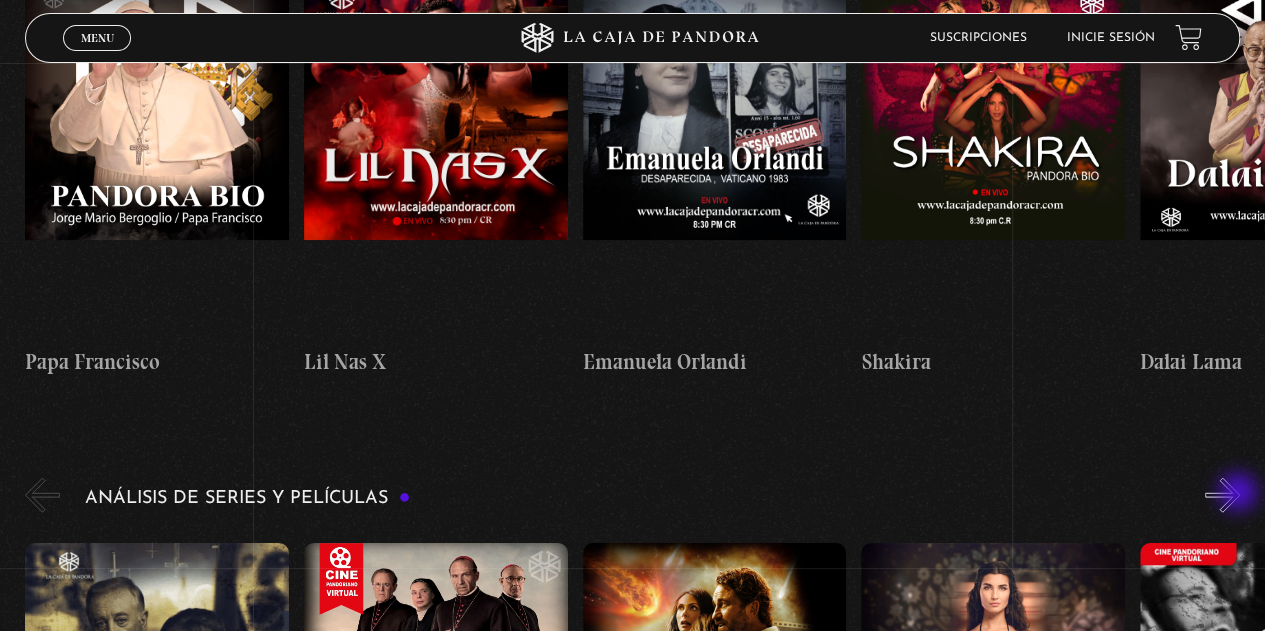 click on "»" at bounding box center [1222, 495] 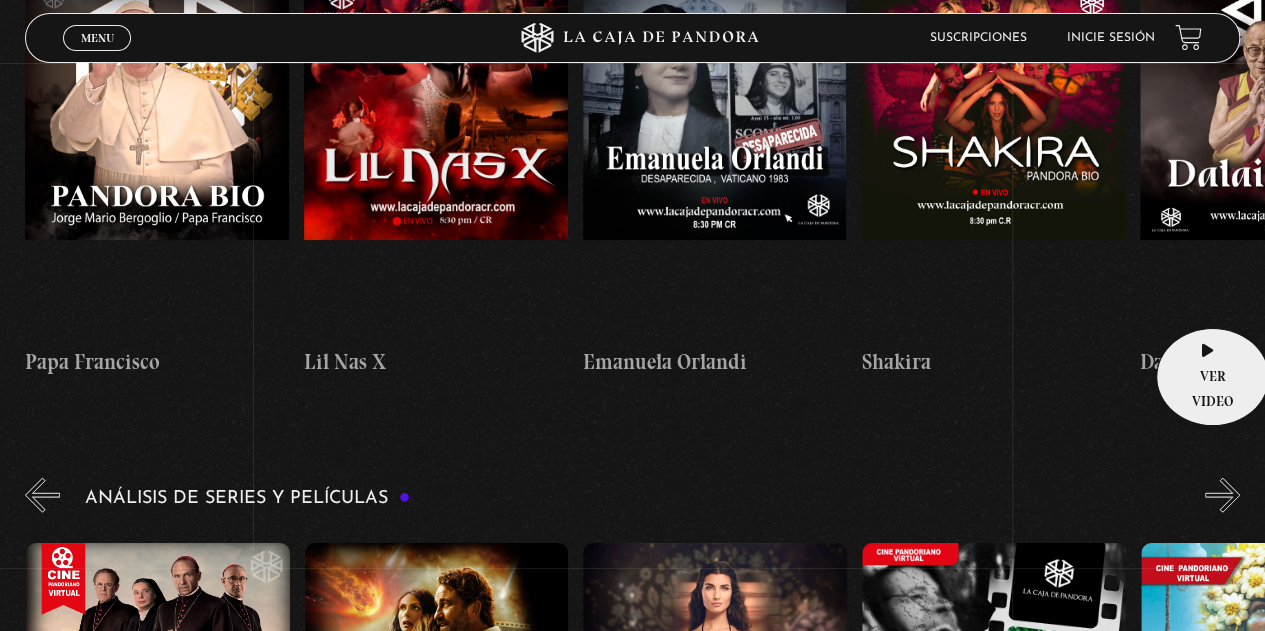 scroll, scrollTop: 0, scrollLeft: 278, axis: horizontal 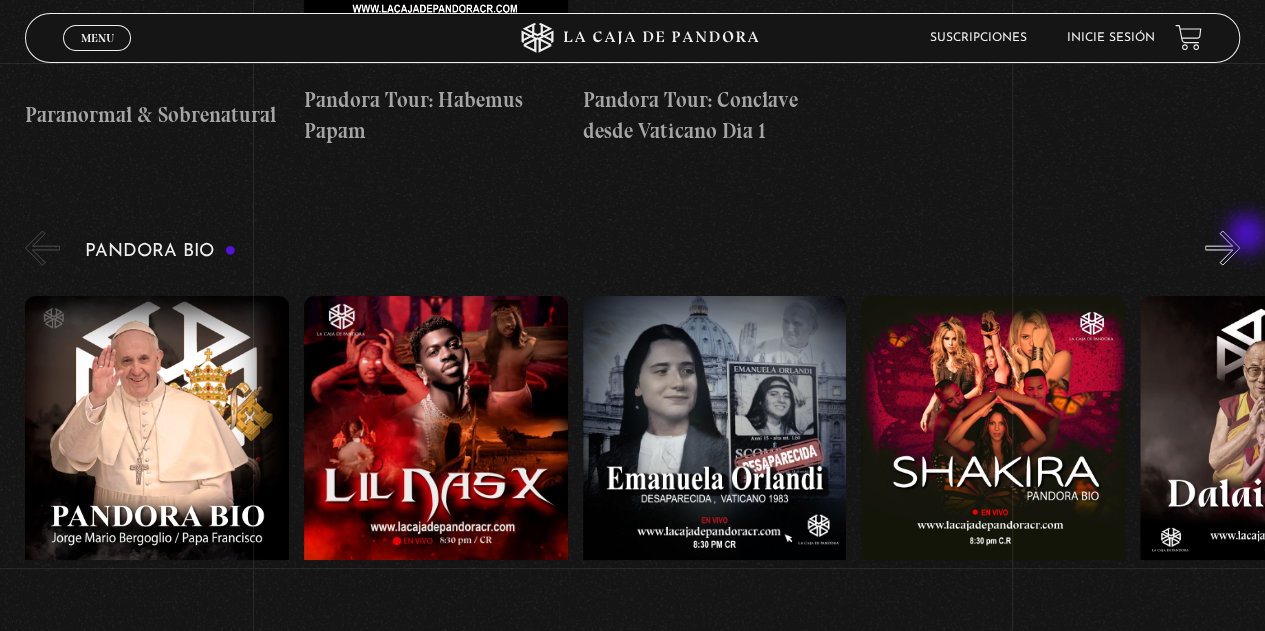 click on "»" at bounding box center (1222, 247) 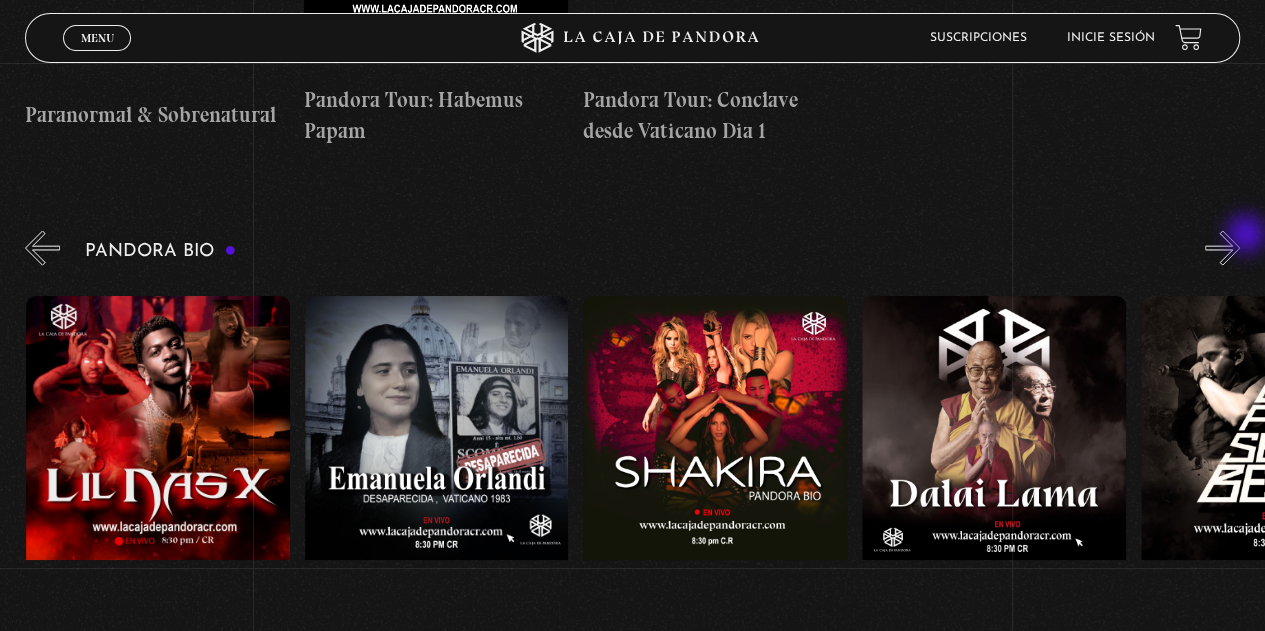 click on "»" at bounding box center (1222, 247) 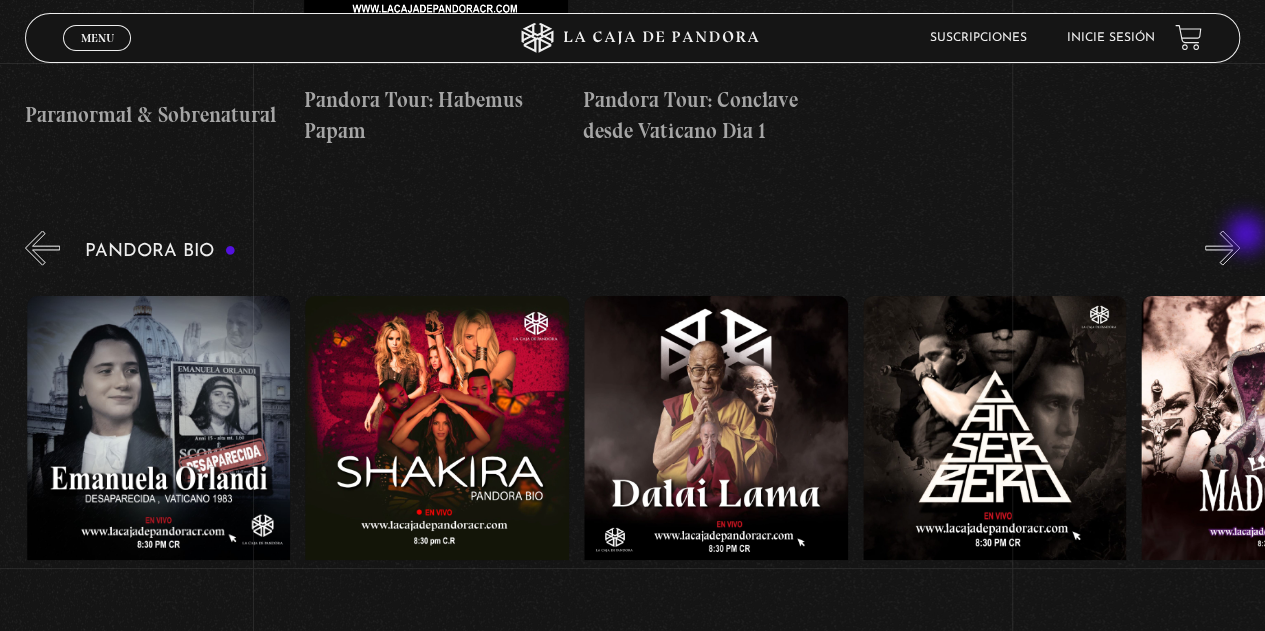 scroll, scrollTop: 0, scrollLeft: 557, axis: horizontal 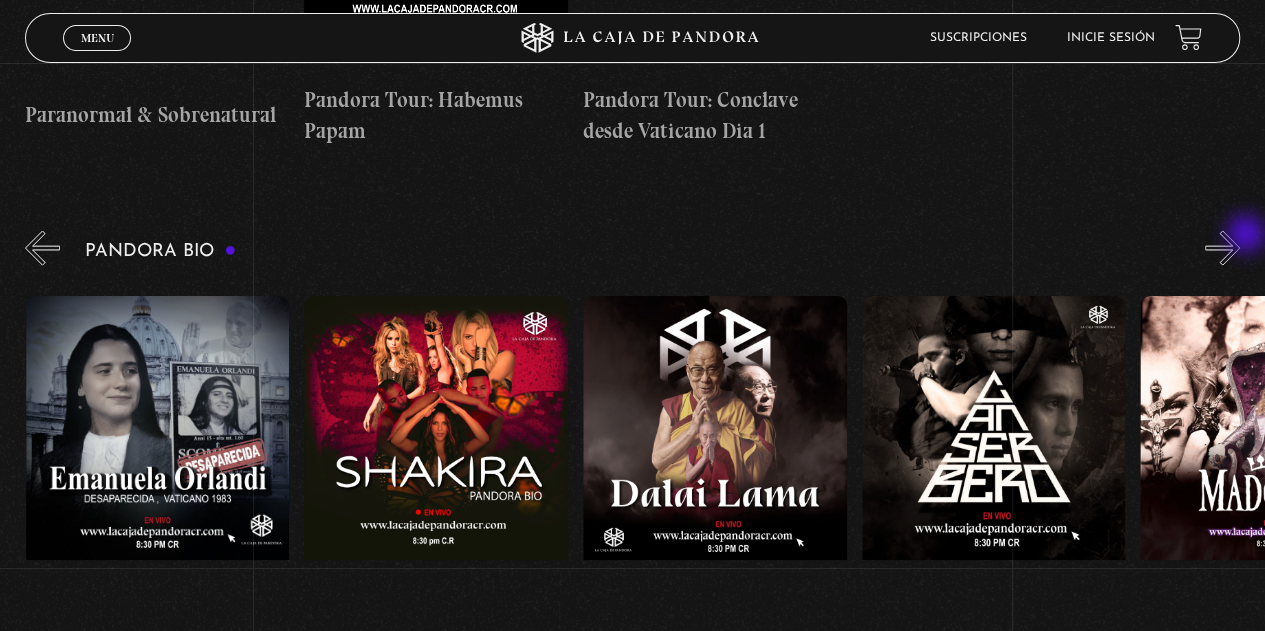 click on "»" at bounding box center (1222, 247) 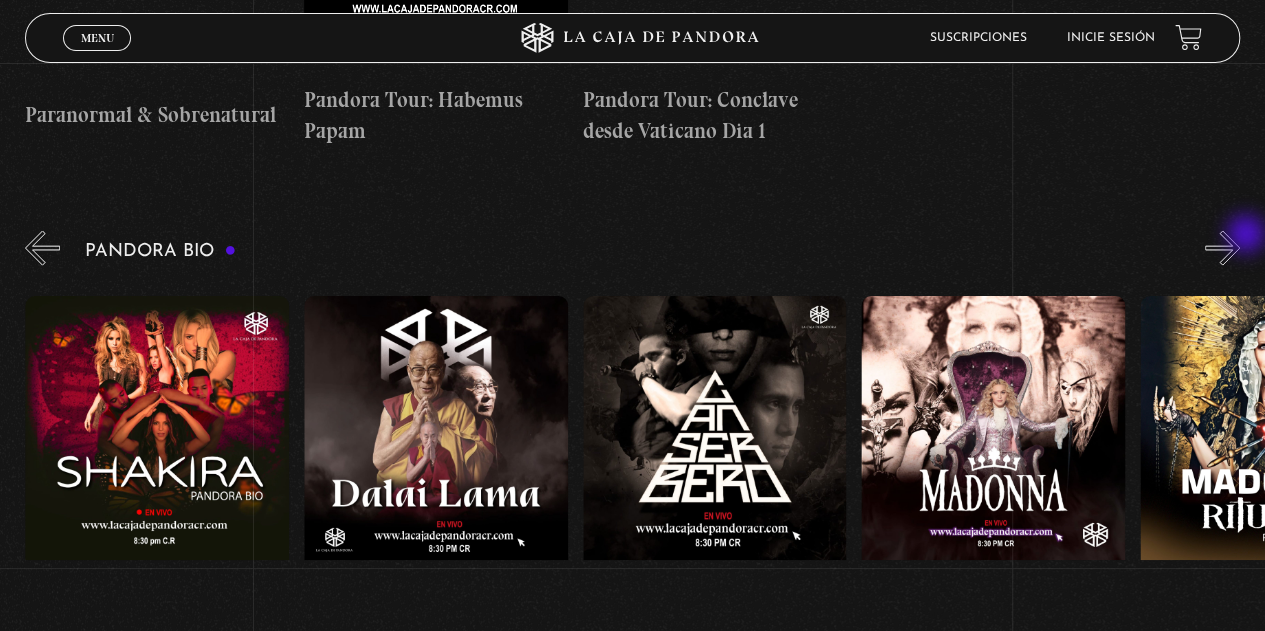 click on "»" at bounding box center [1222, 247] 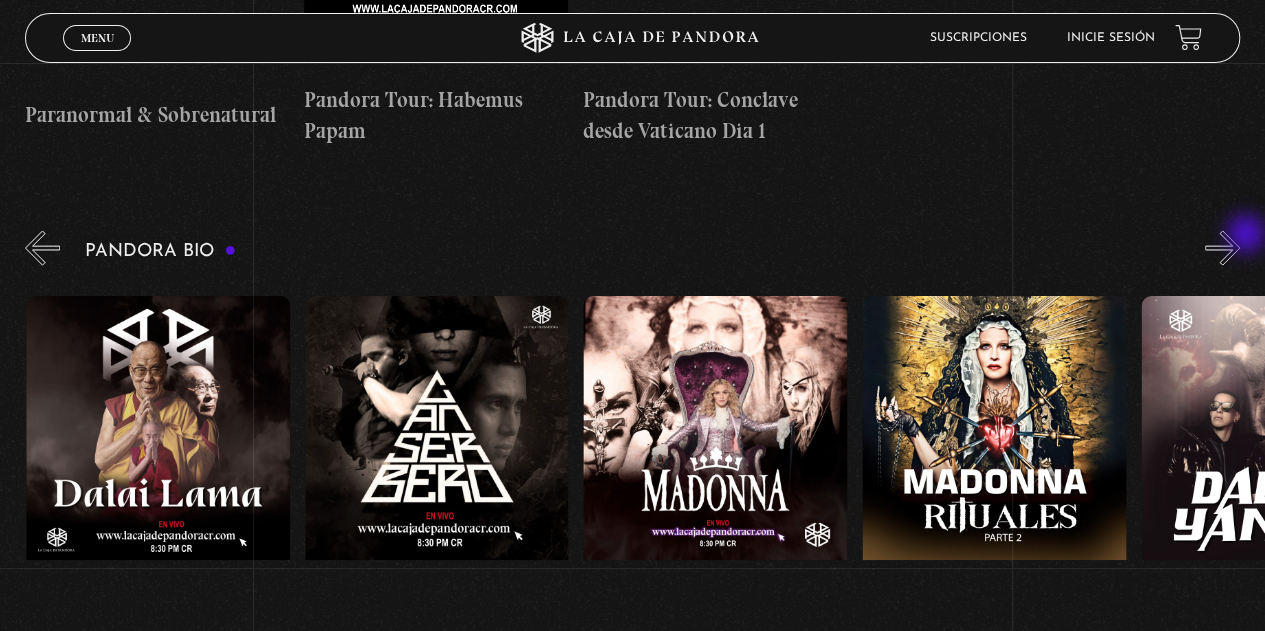 scroll, scrollTop: 0, scrollLeft: 1114, axis: horizontal 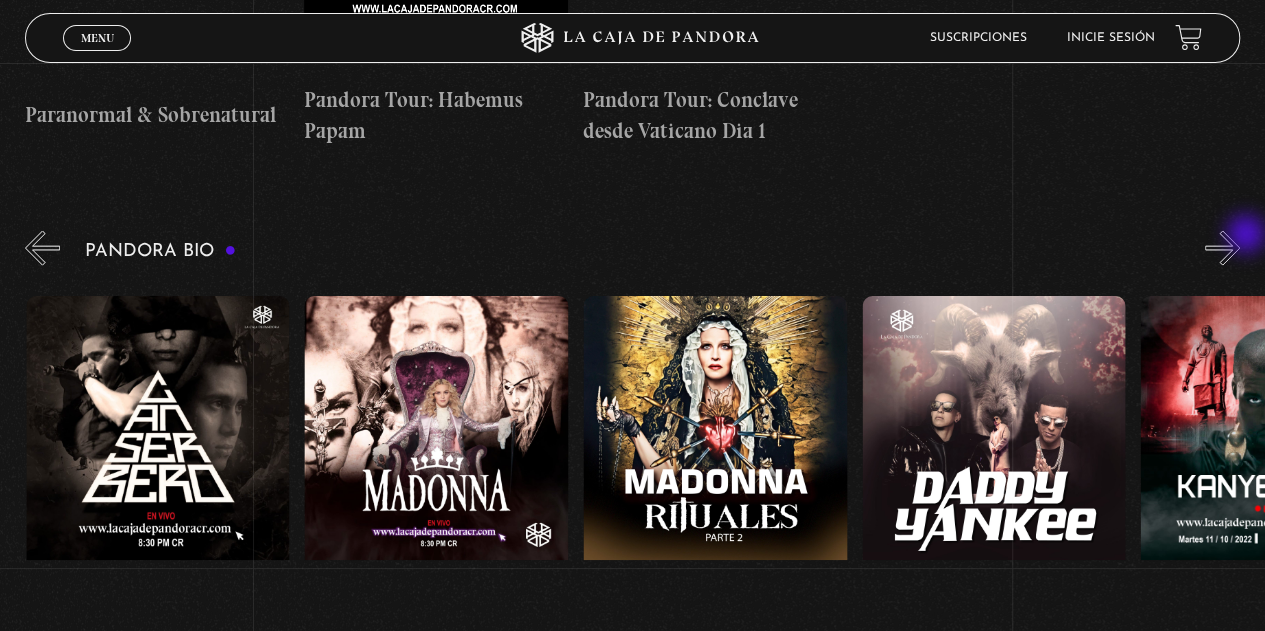 click on "»" at bounding box center [1222, 247] 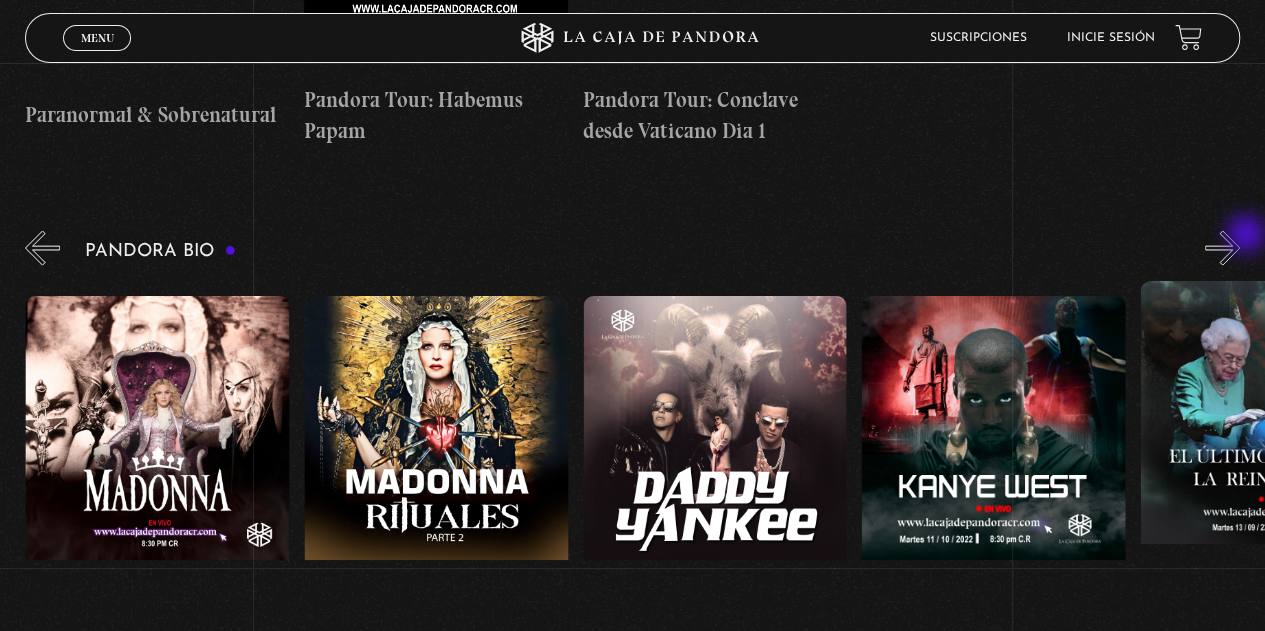 click on "»" at bounding box center [1222, 247] 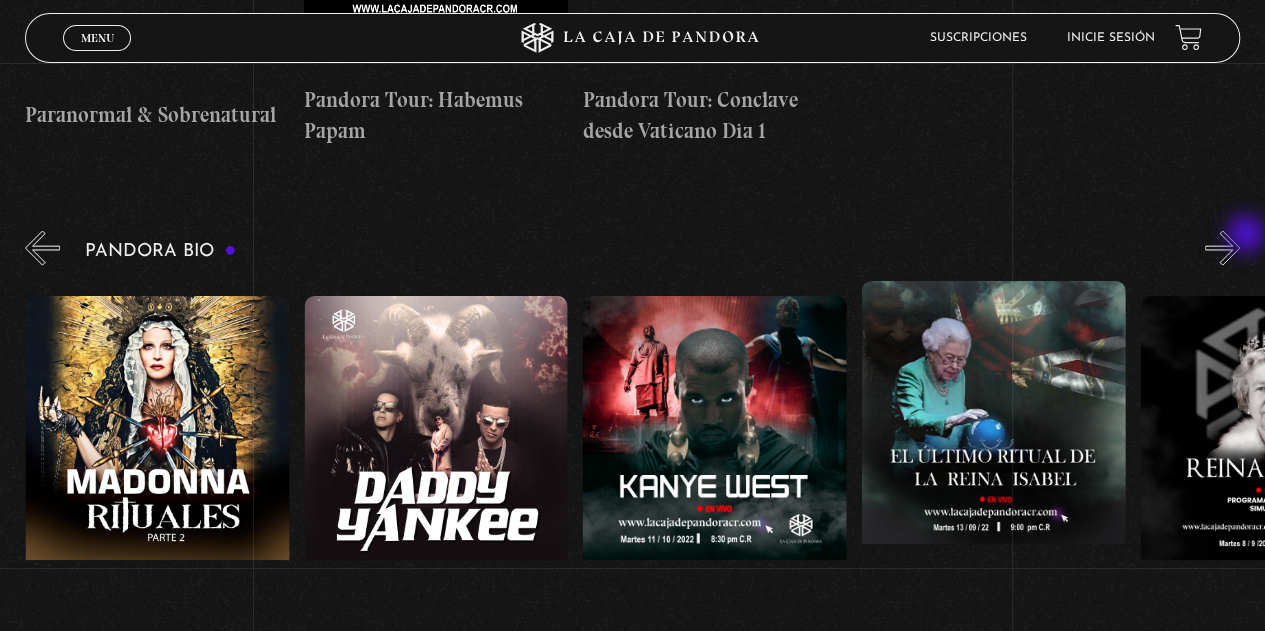 scroll, scrollTop: 0, scrollLeft: 1950, axis: horizontal 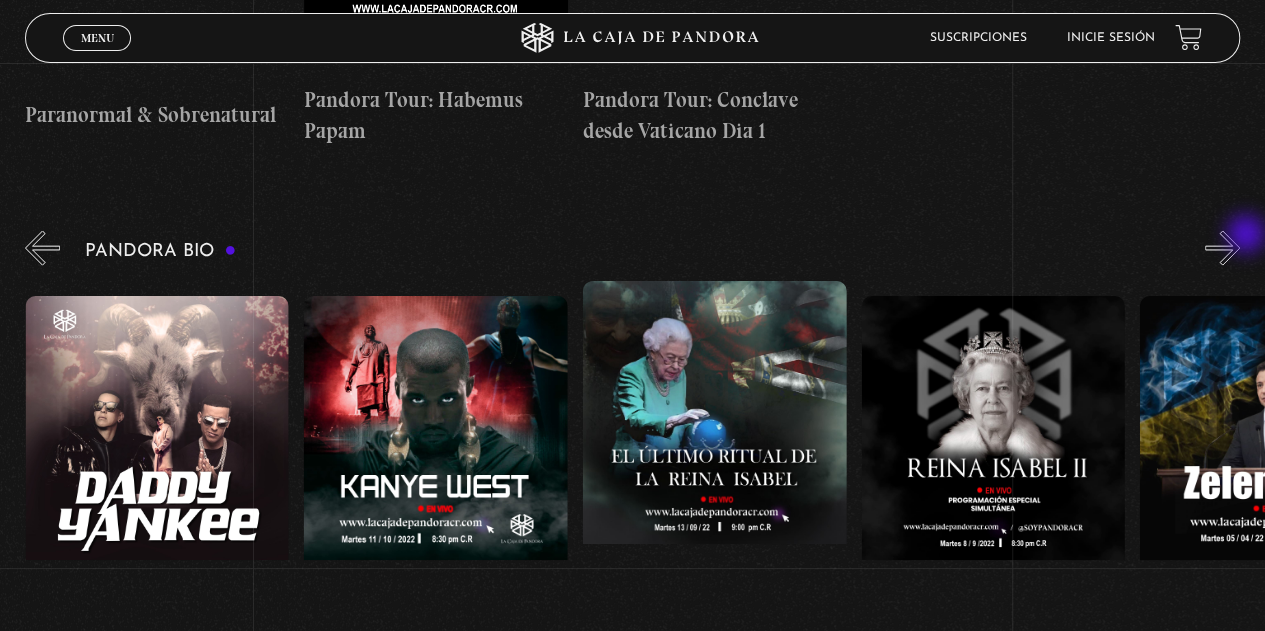 click on "»" at bounding box center [1222, 247] 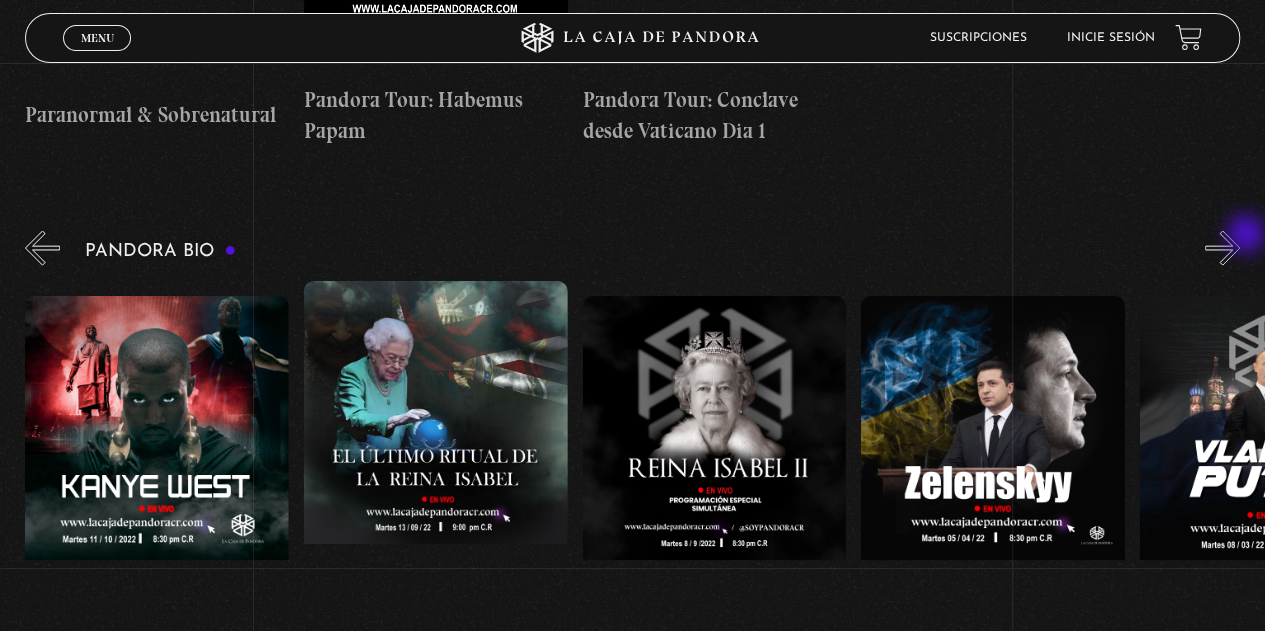 click on "»" at bounding box center (1222, 247) 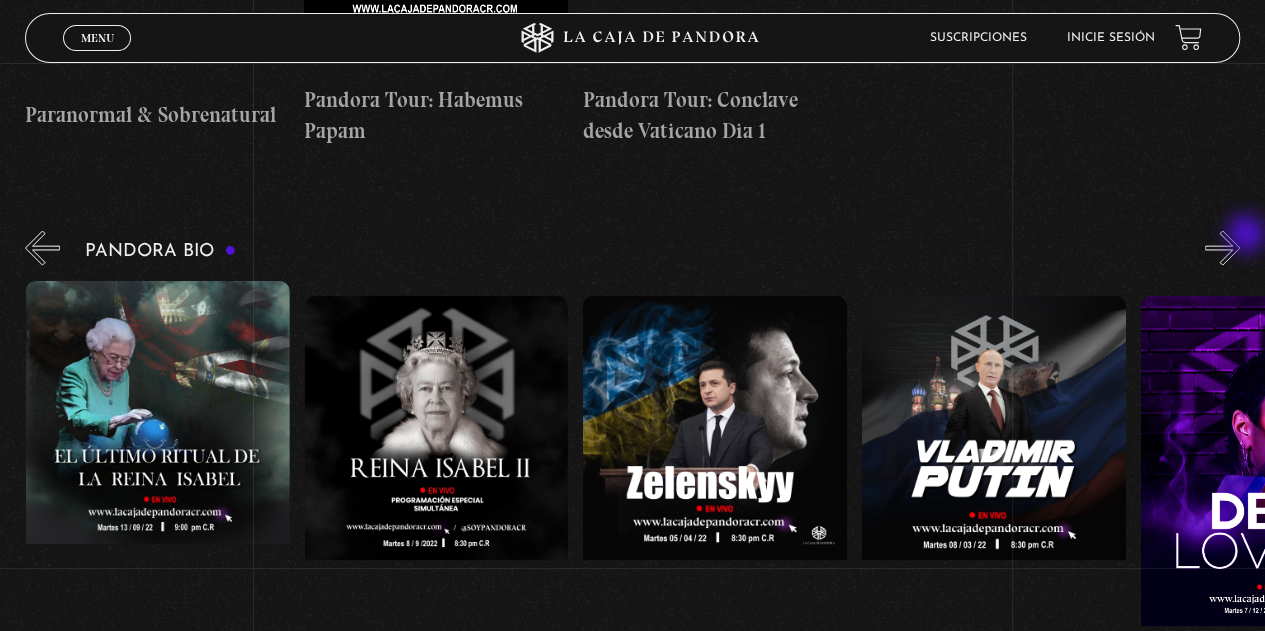 click on "»" at bounding box center [1222, 247] 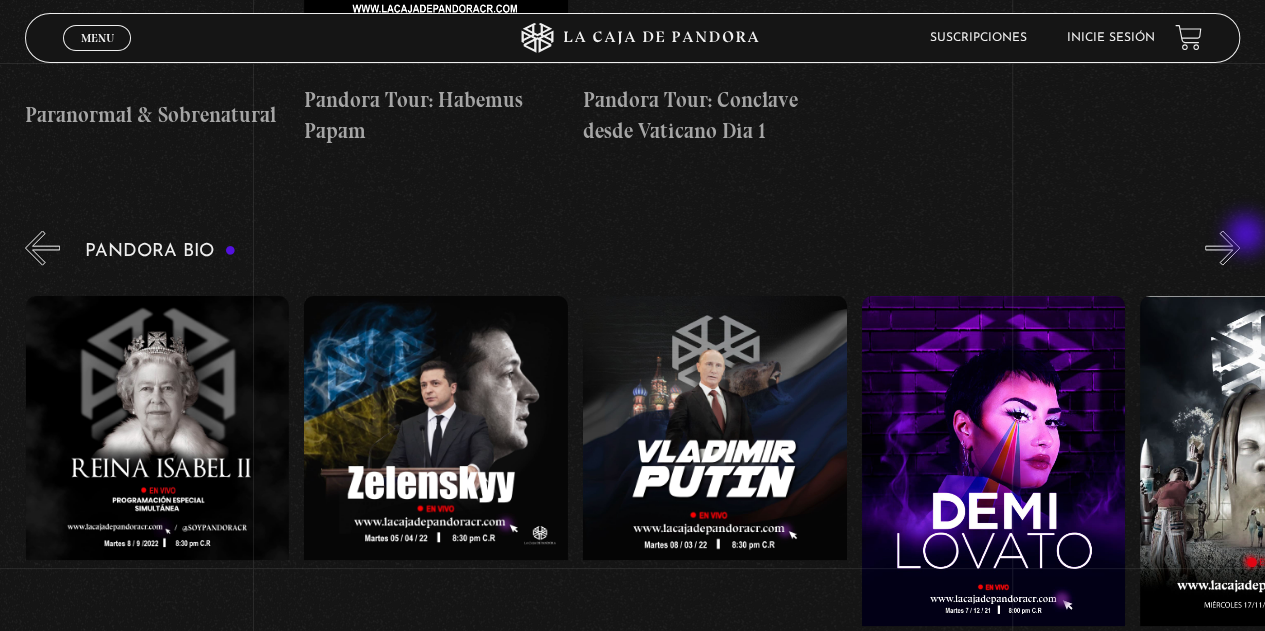 click on "»" at bounding box center [1222, 247] 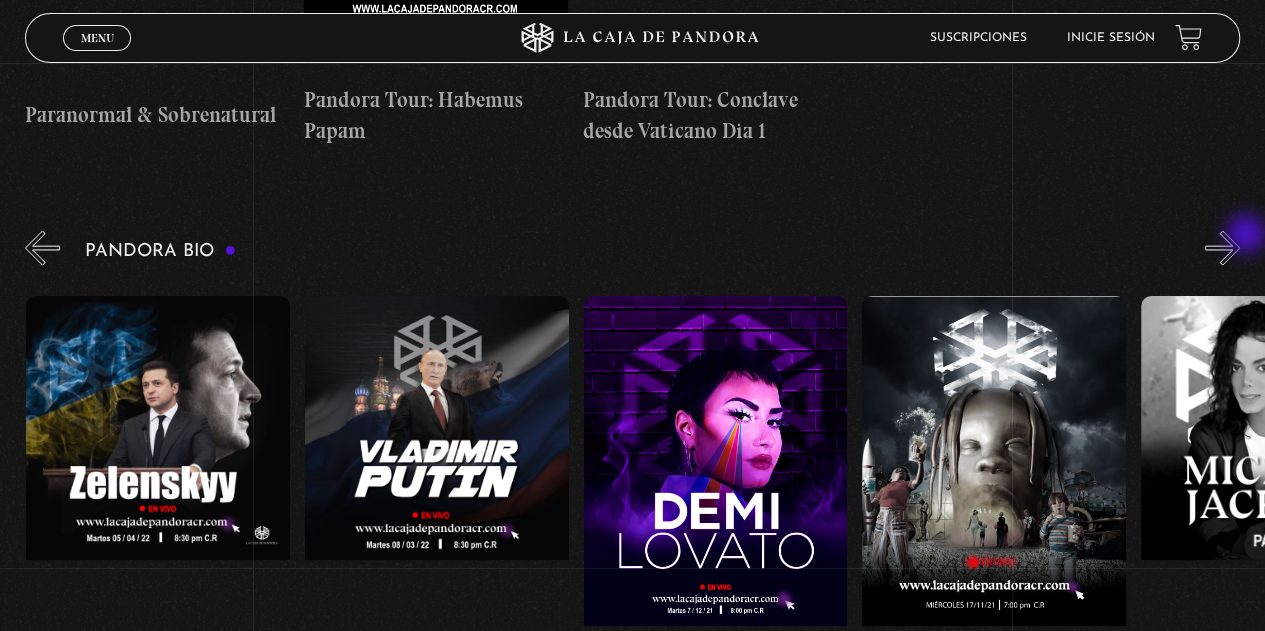 scroll, scrollTop: 0, scrollLeft: 3344, axis: horizontal 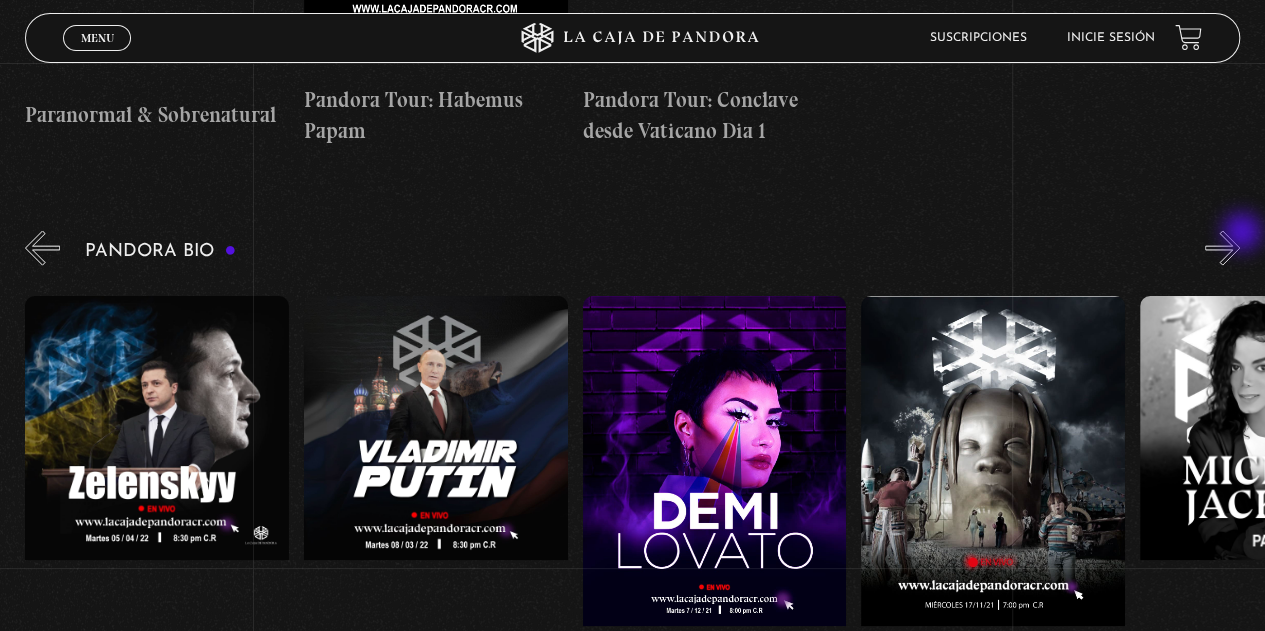 click on "»" at bounding box center (1222, 247) 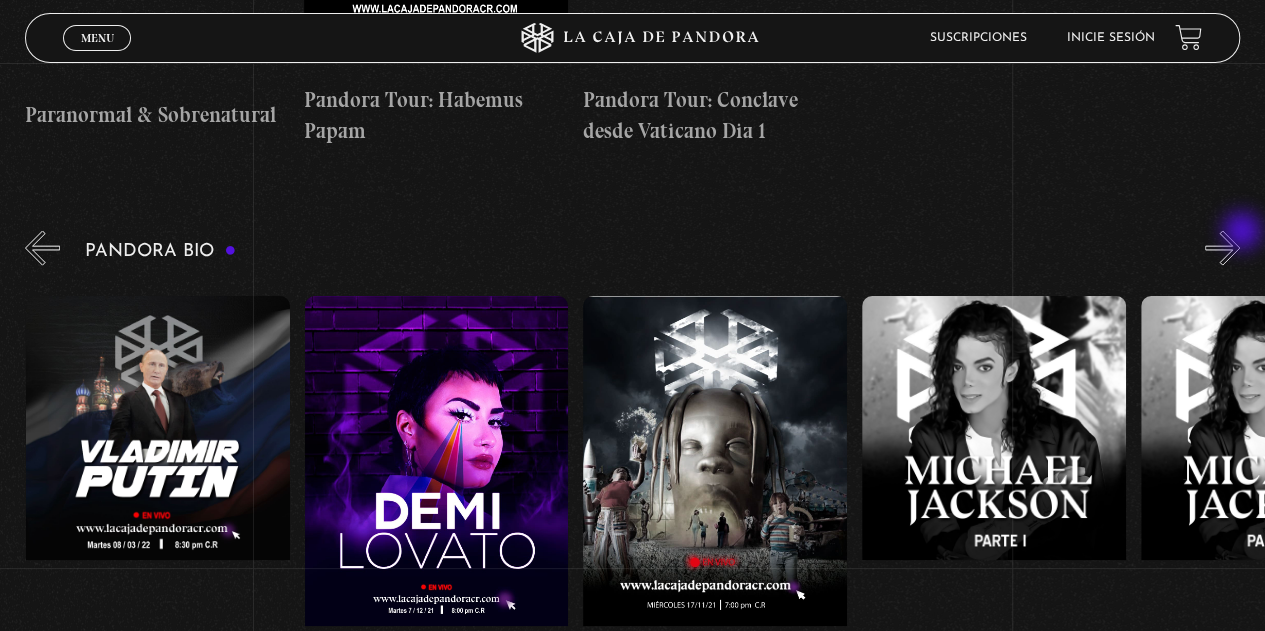 scroll, scrollTop: 0, scrollLeft: 3622, axis: horizontal 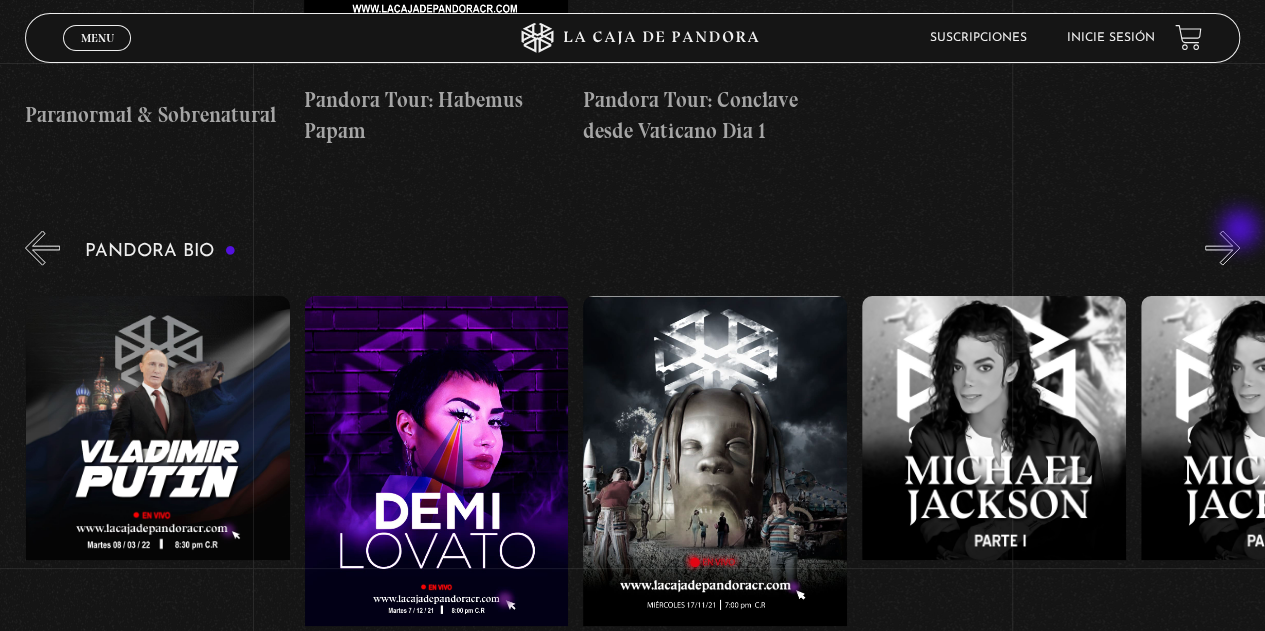 click on "»" at bounding box center (1222, 247) 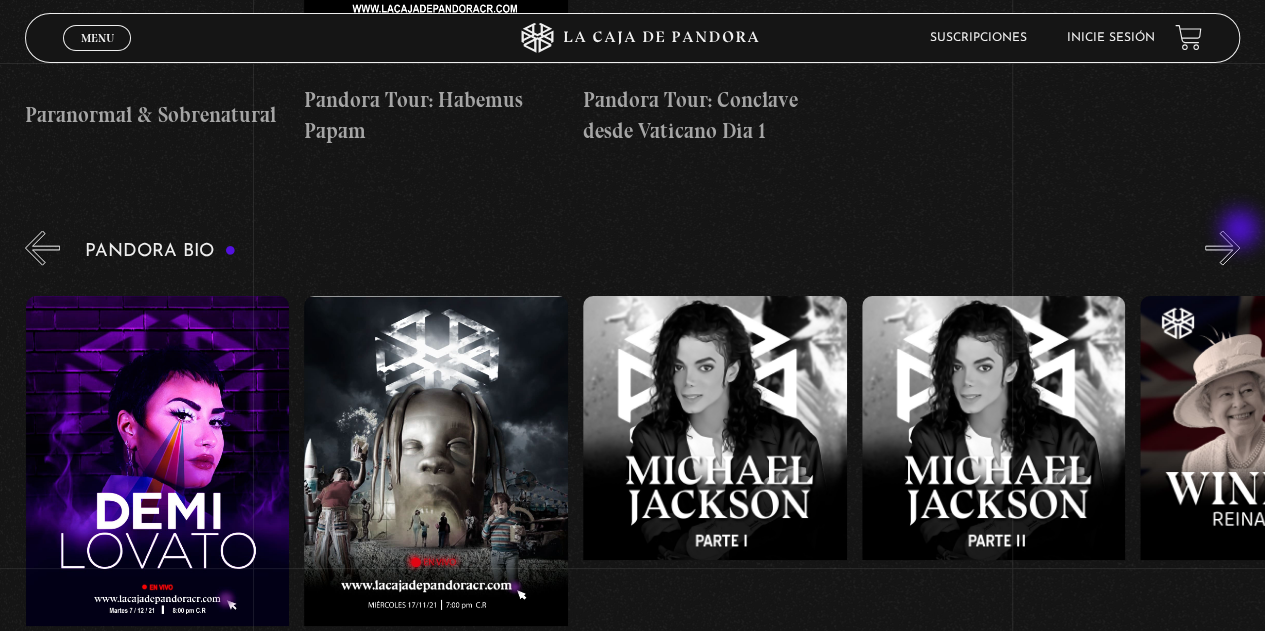 click on "»" at bounding box center [1222, 247] 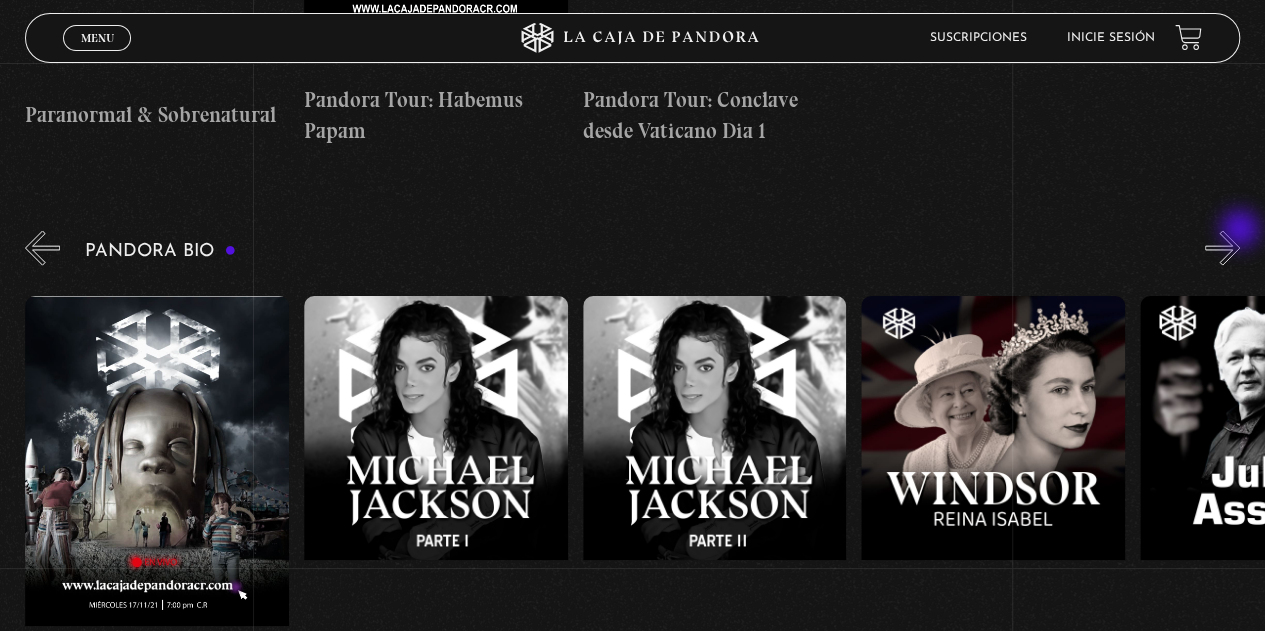 click on "»" at bounding box center (1222, 247) 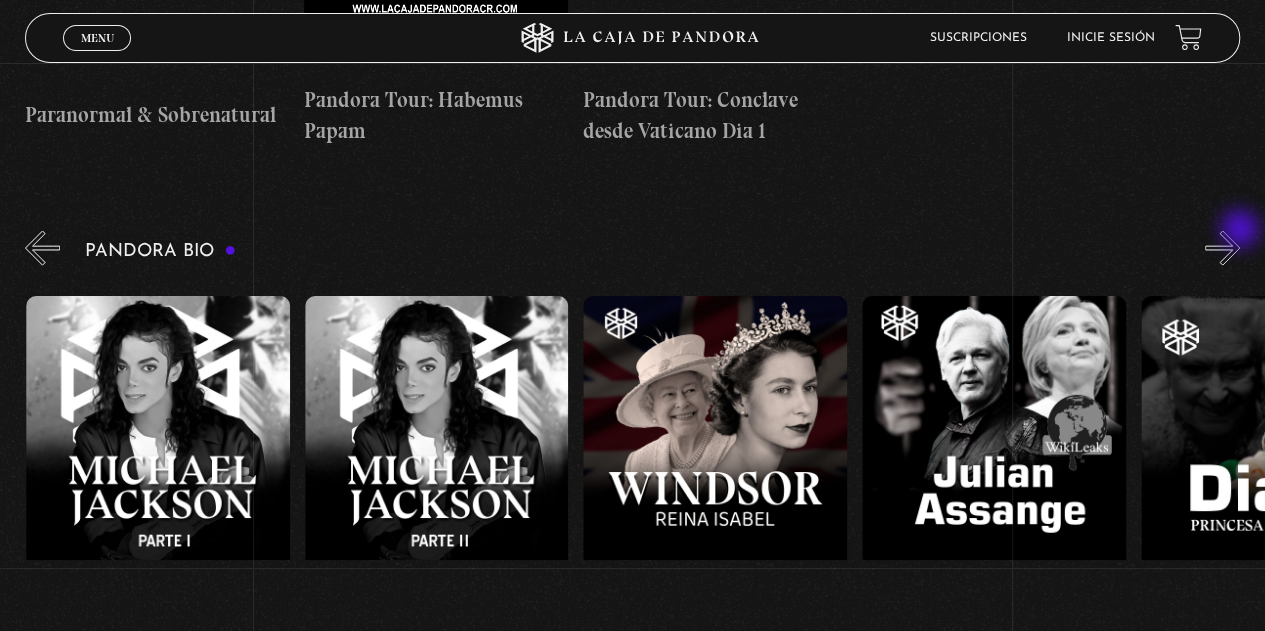 click on "»" at bounding box center (1222, 247) 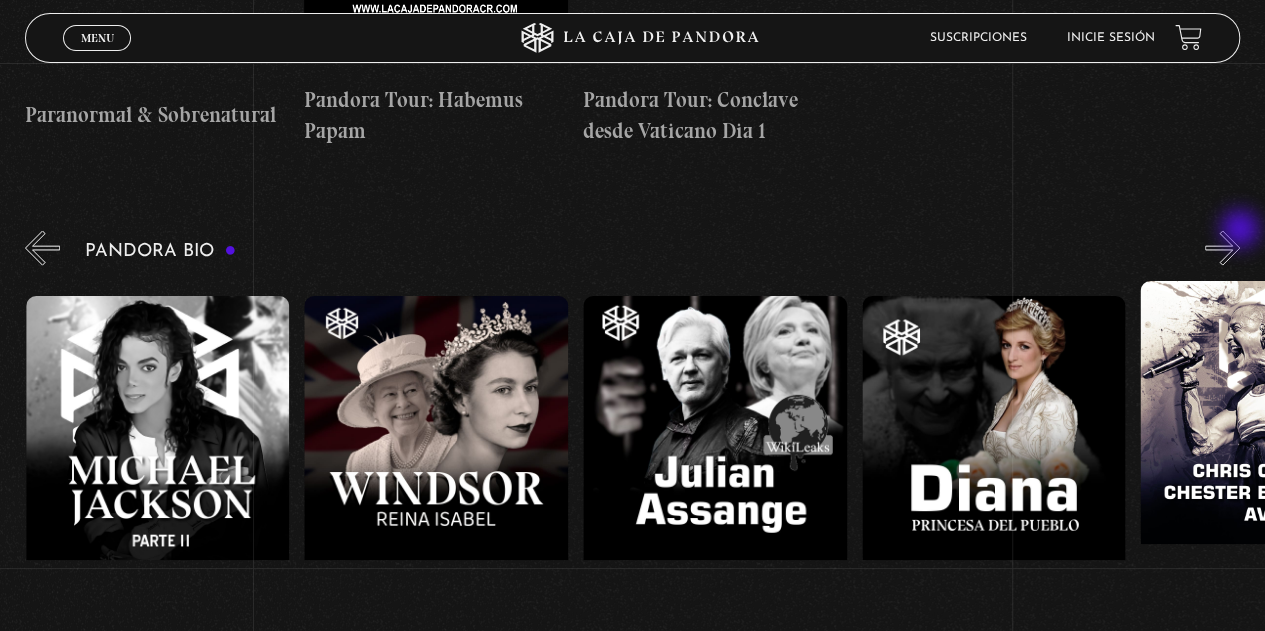 click on "»" at bounding box center [1222, 247] 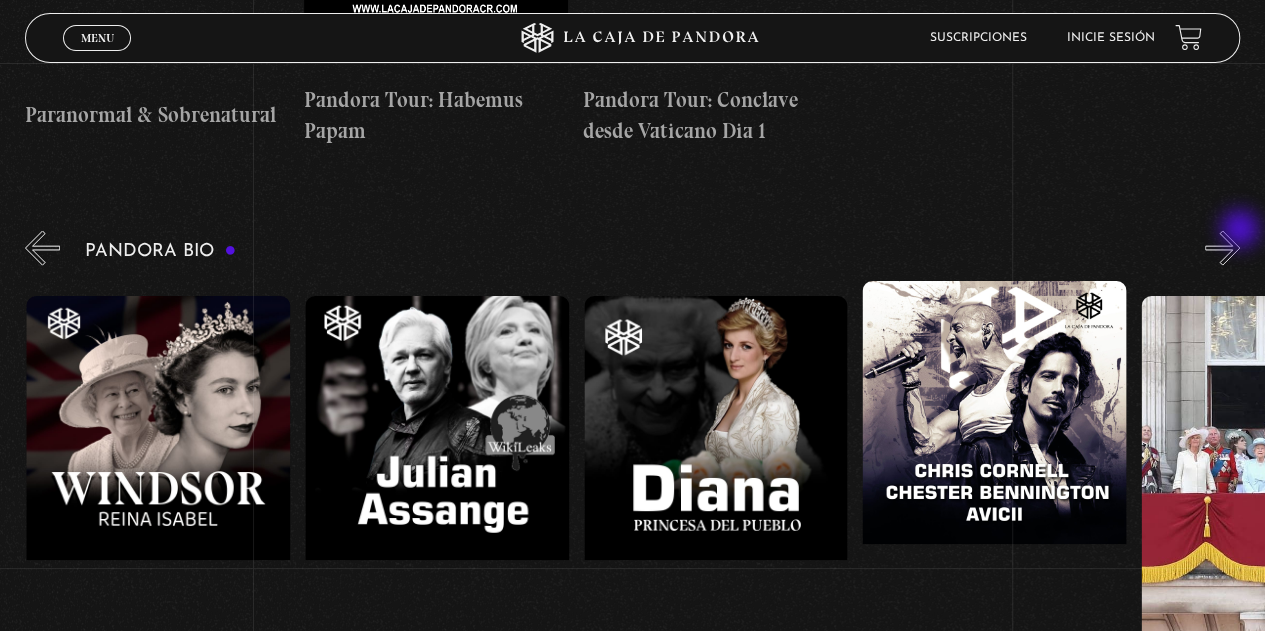 scroll, scrollTop: 0, scrollLeft: 5016, axis: horizontal 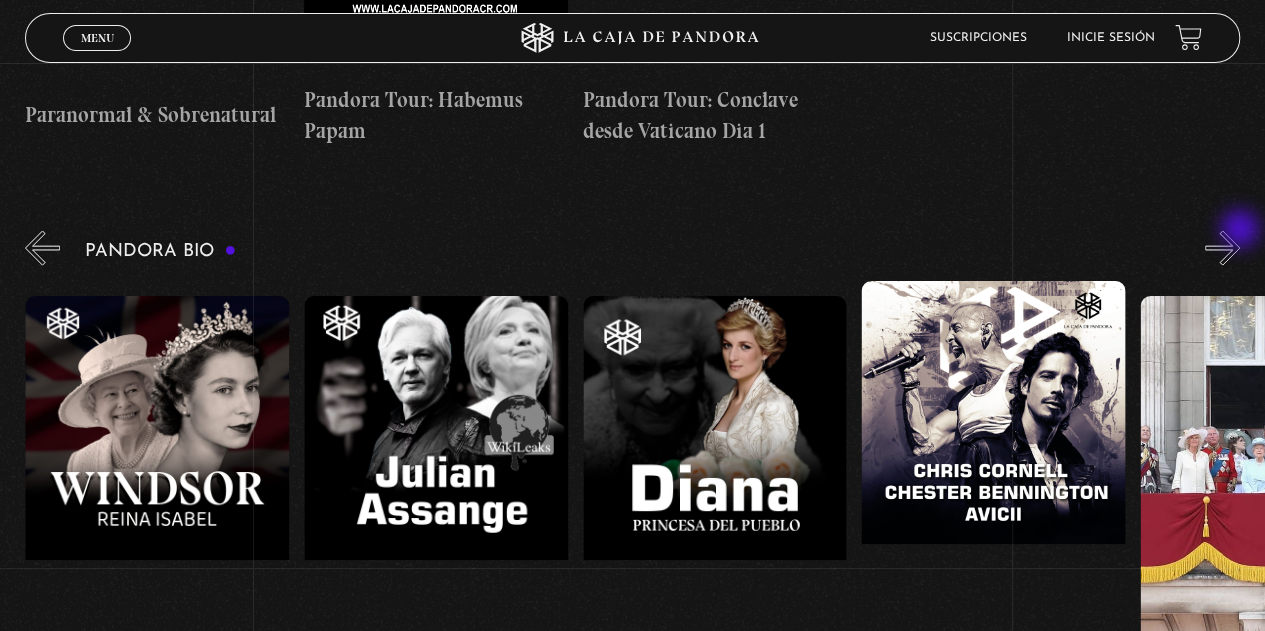 click on "»" at bounding box center [1222, 247] 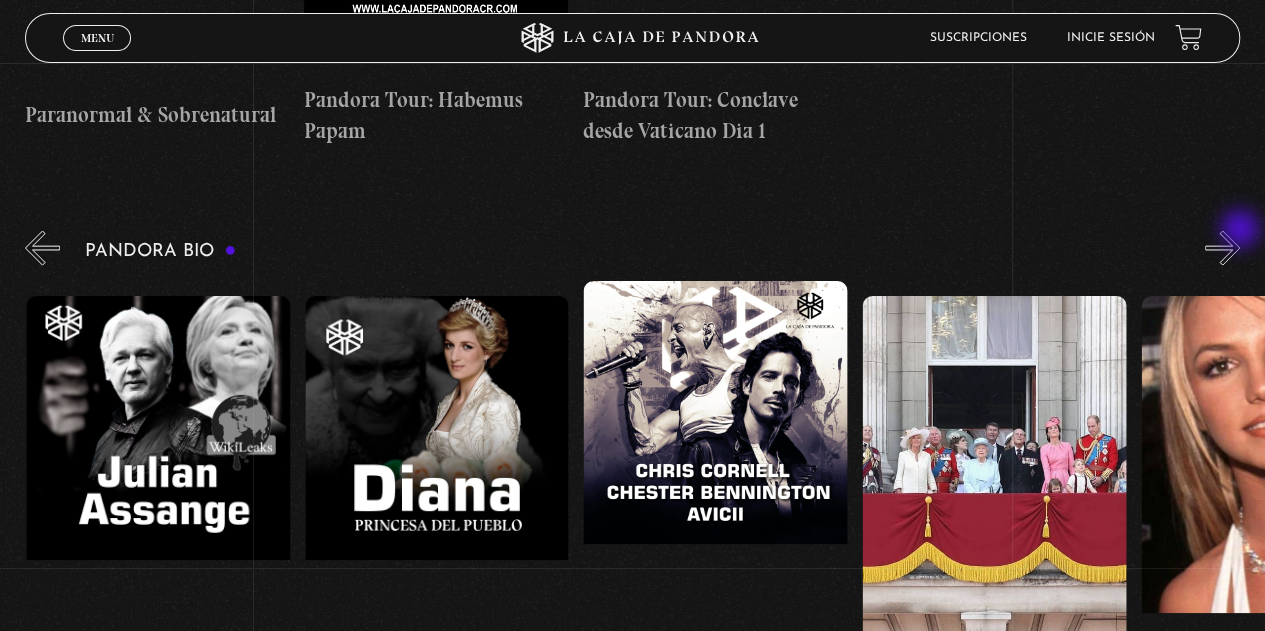 click on "»" at bounding box center (1222, 247) 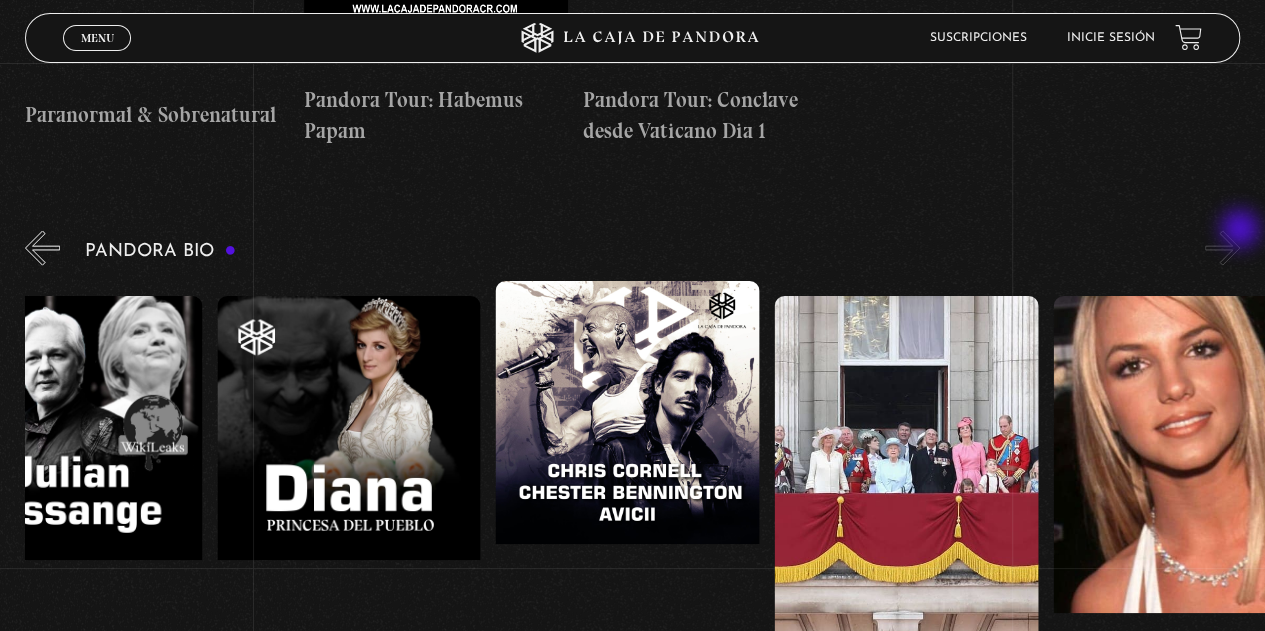 scroll, scrollTop: 0, scrollLeft: 5433, axis: horizontal 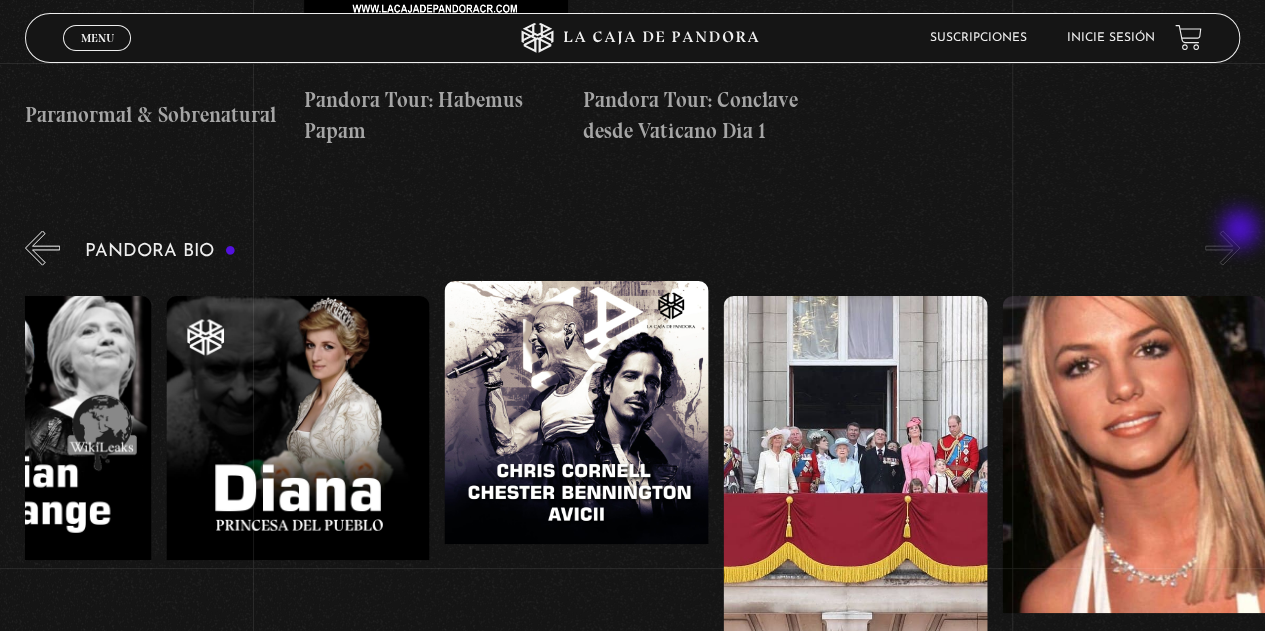 click on "»" at bounding box center (1222, 247) 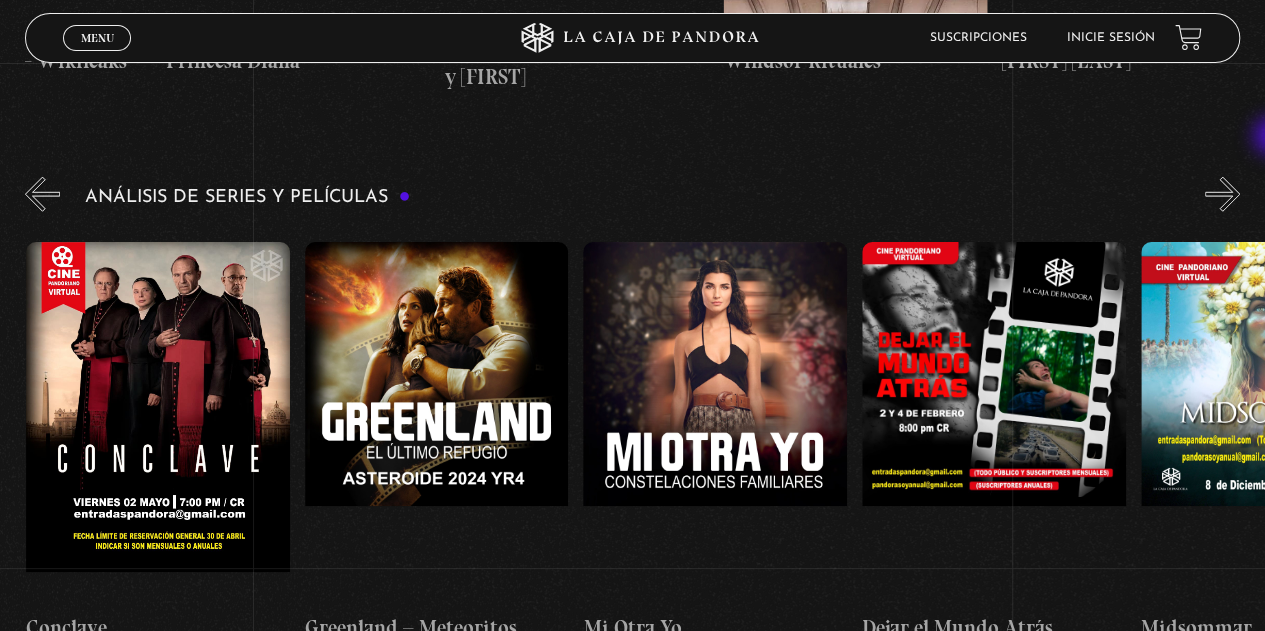 scroll, scrollTop: 2526, scrollLeft: 0, axis: vertical 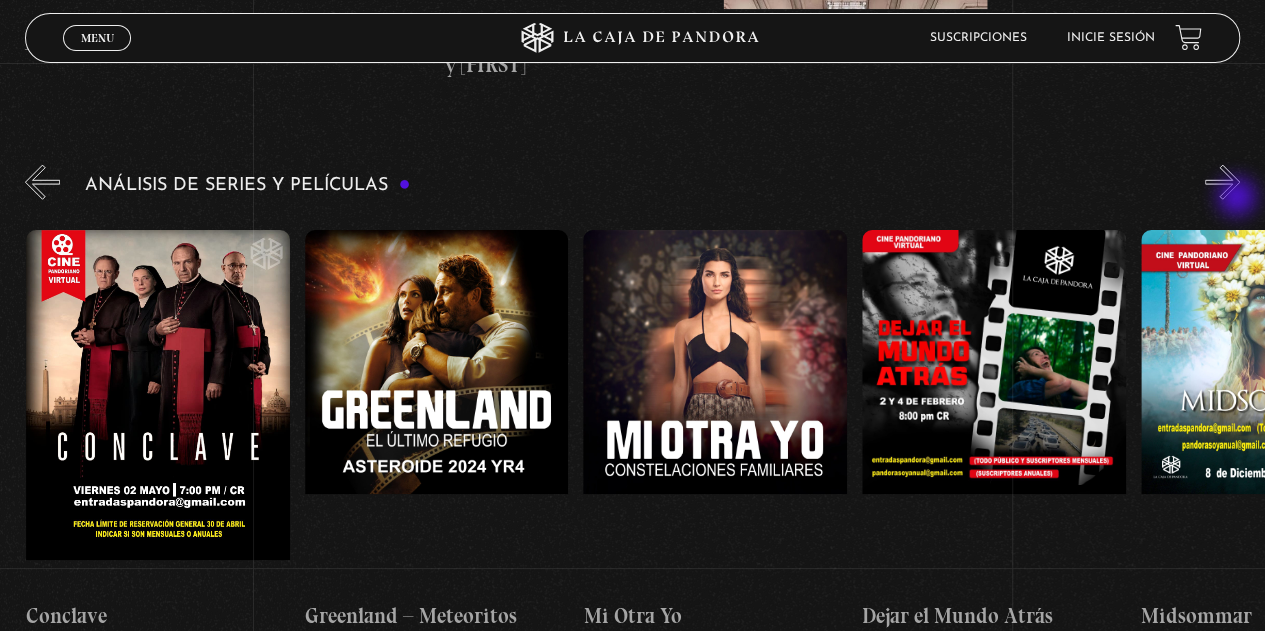 click on "»" at bounding box center (1222, 182) 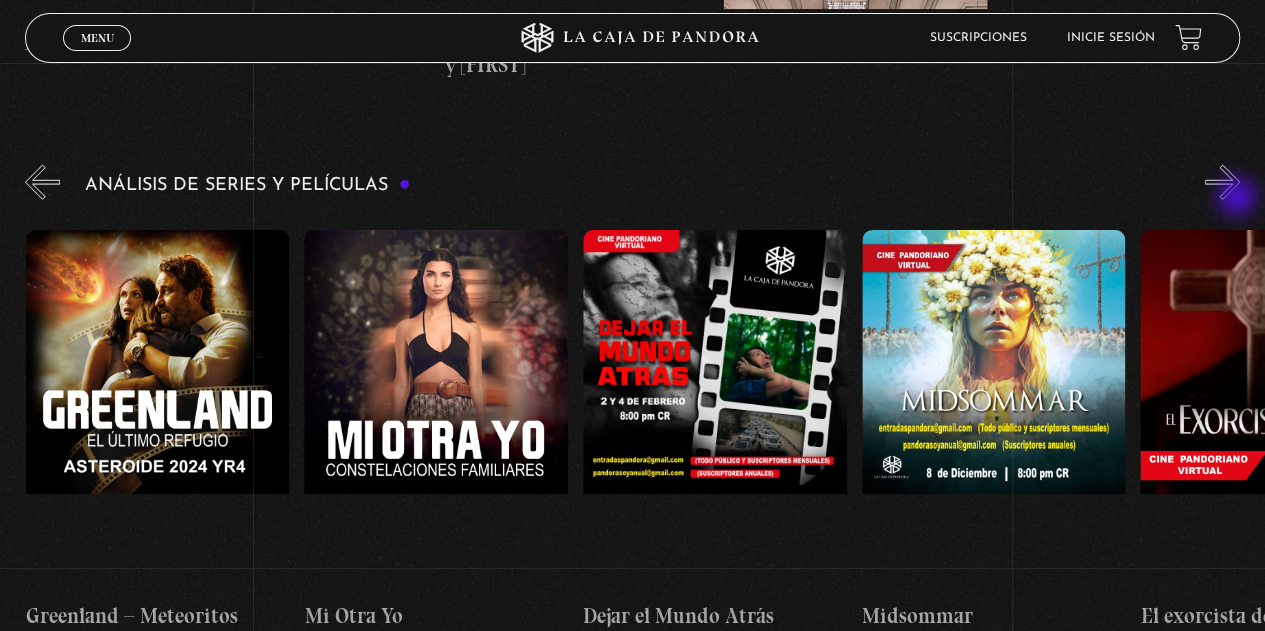 click on "»" at bounding box center (1222, 182) 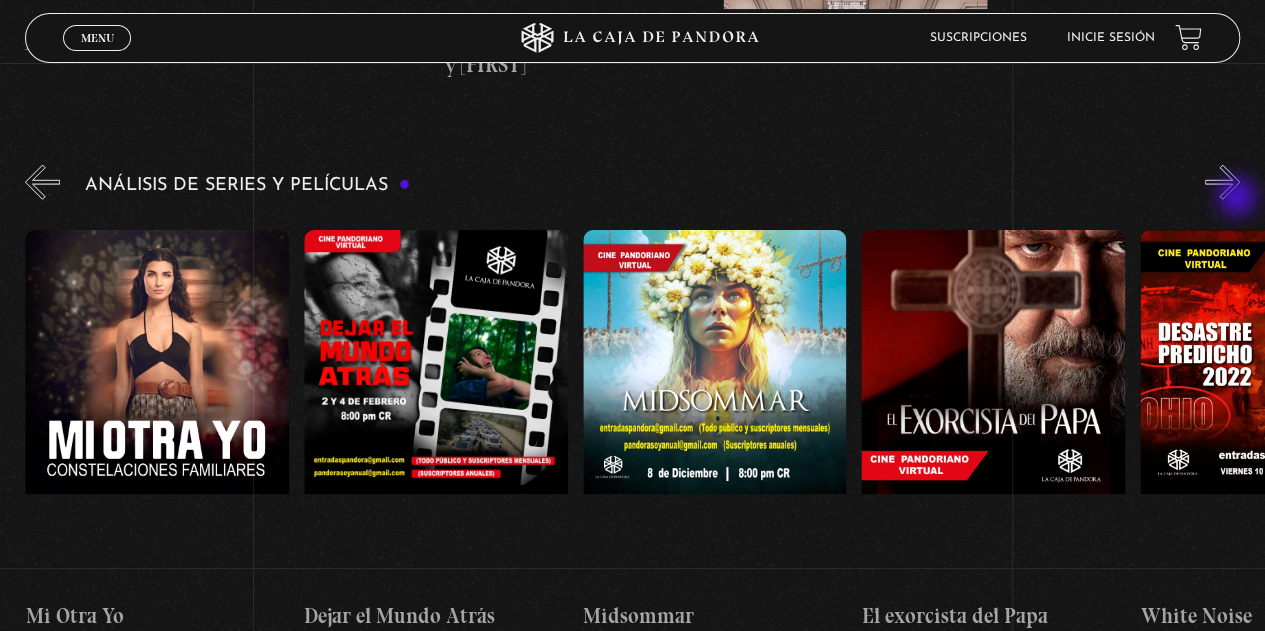 click on "»" at bounding box center (1222, 182) 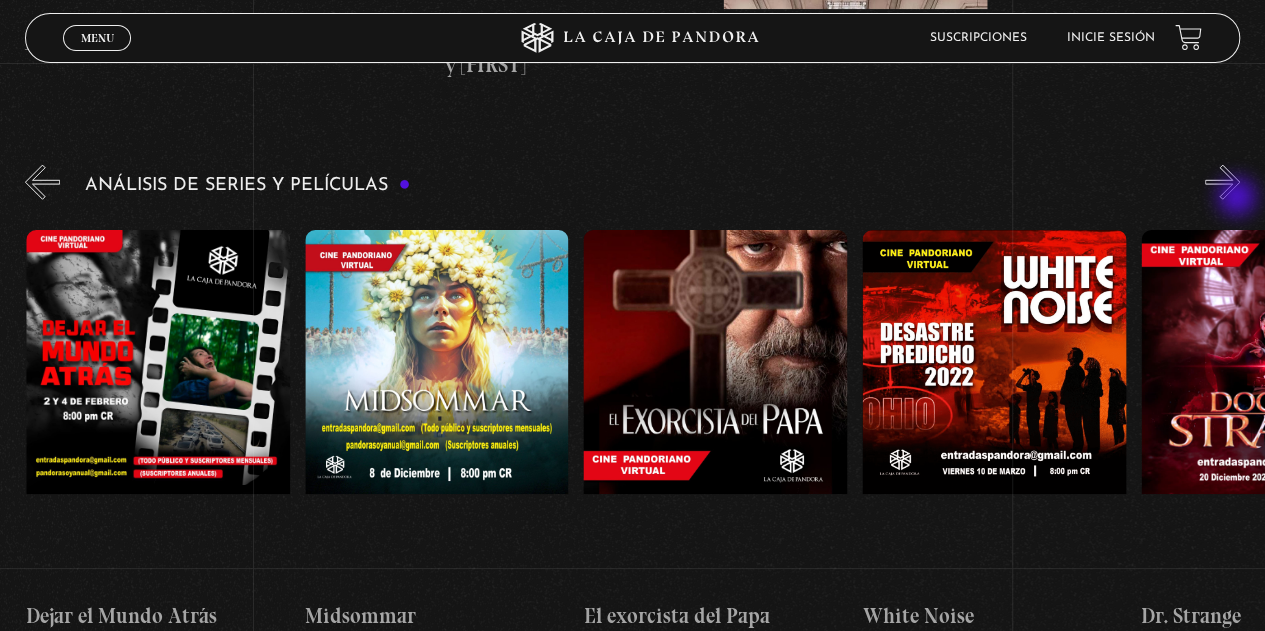 click on "»" at bounding box center (1222, 182) 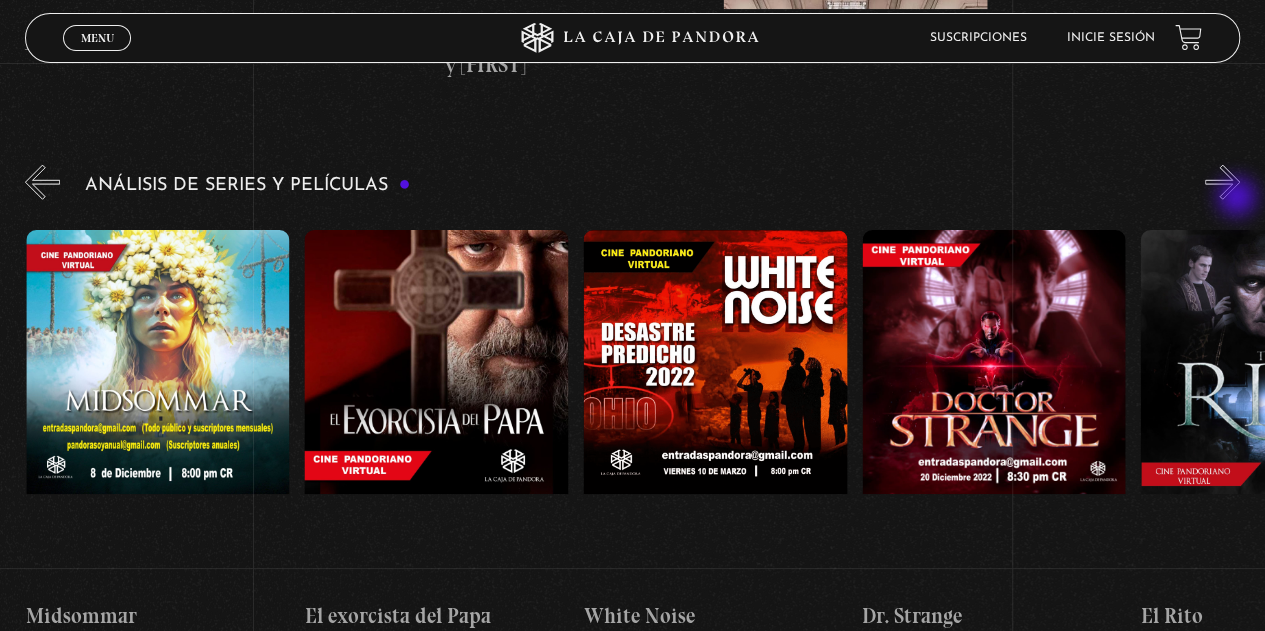 click on "»" at bounding box center (1222, 182) 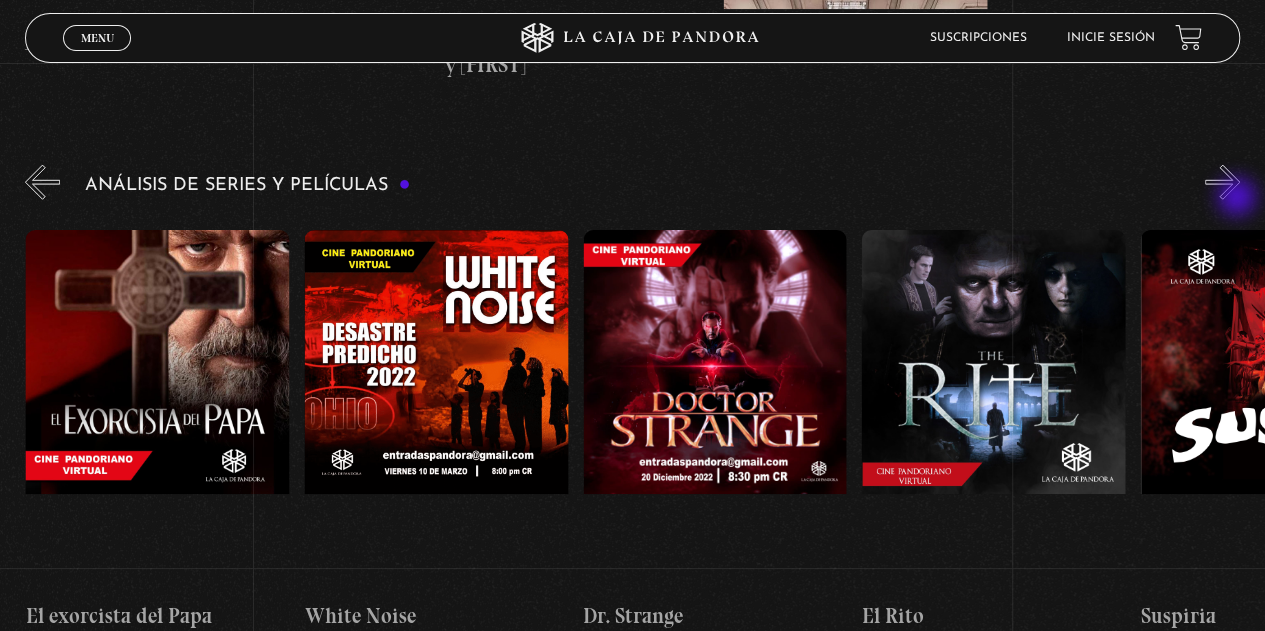click on "»" at bounding box center (1222, 182) 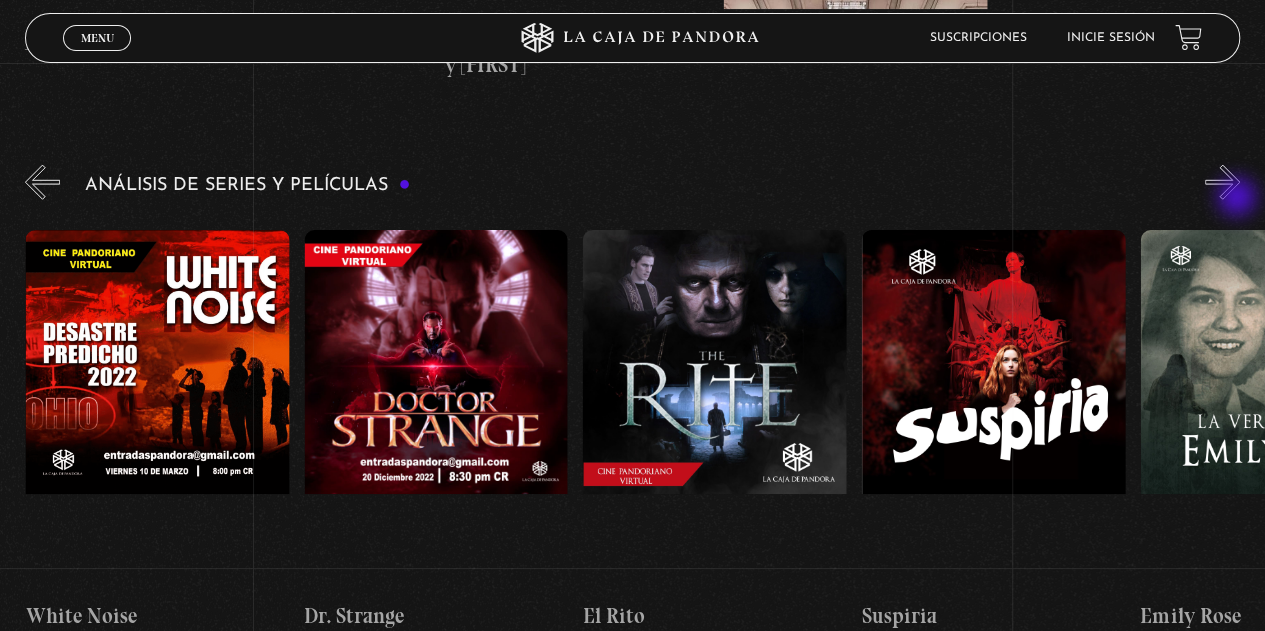click on "»" at bounding box center [1222, 182] 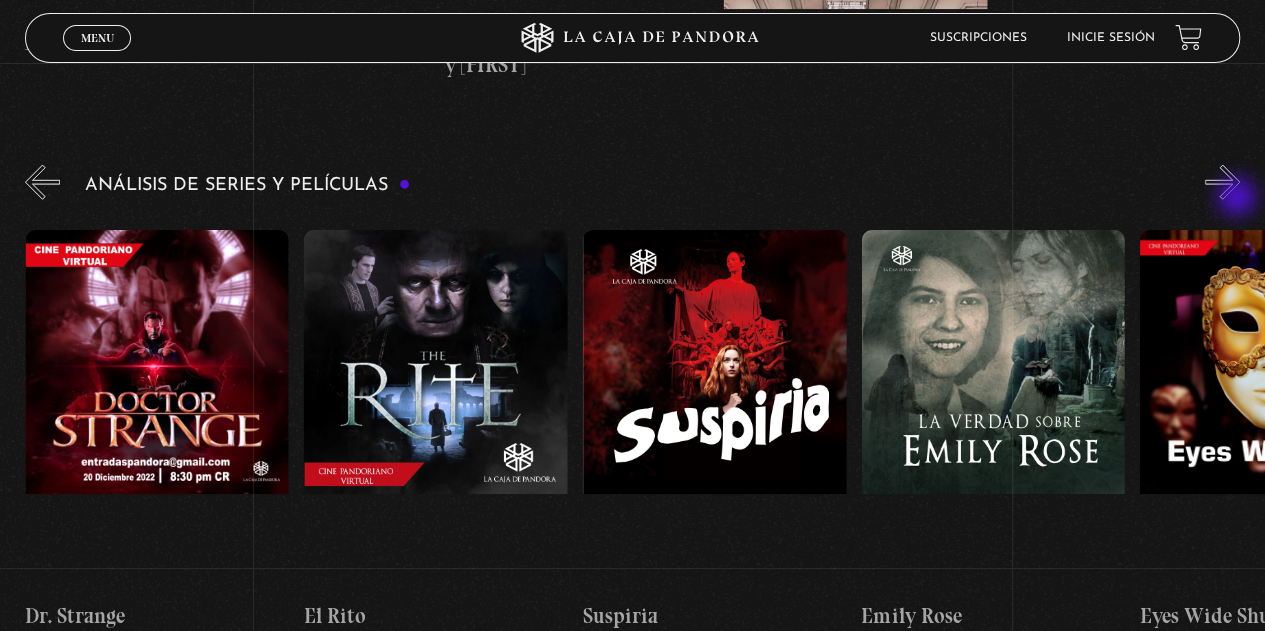 click on "»" at bounding box center (1222, 182) 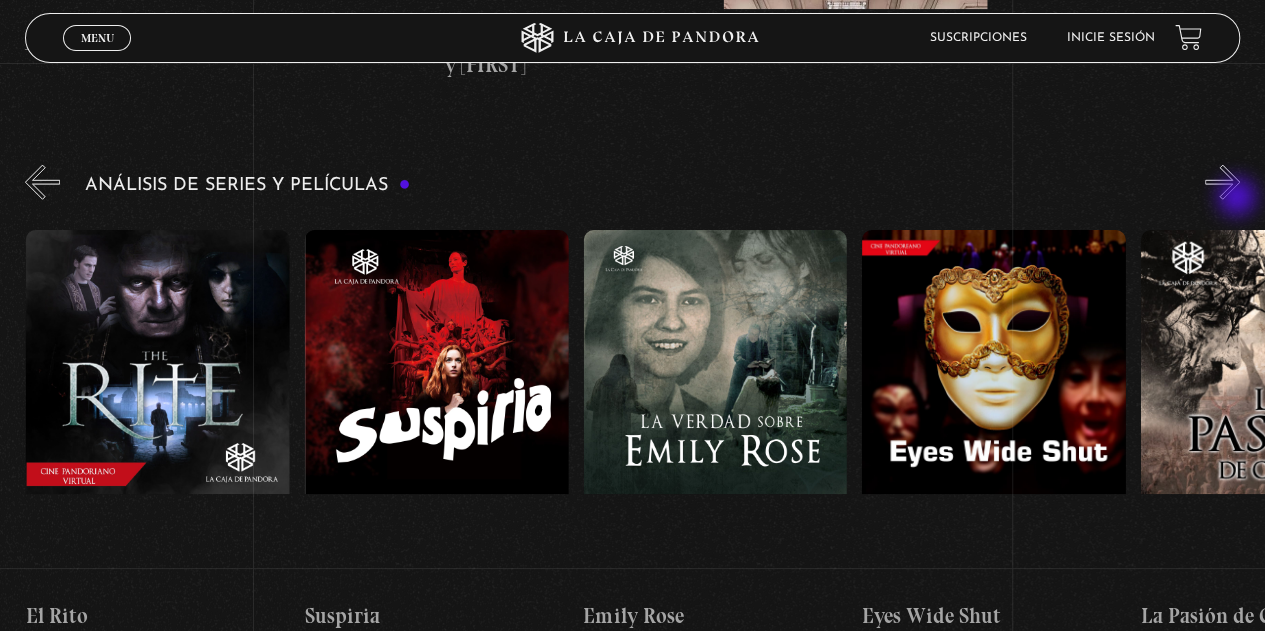scroll, scrollTop: 0, scrollLeft: 2508, axis: horizontal 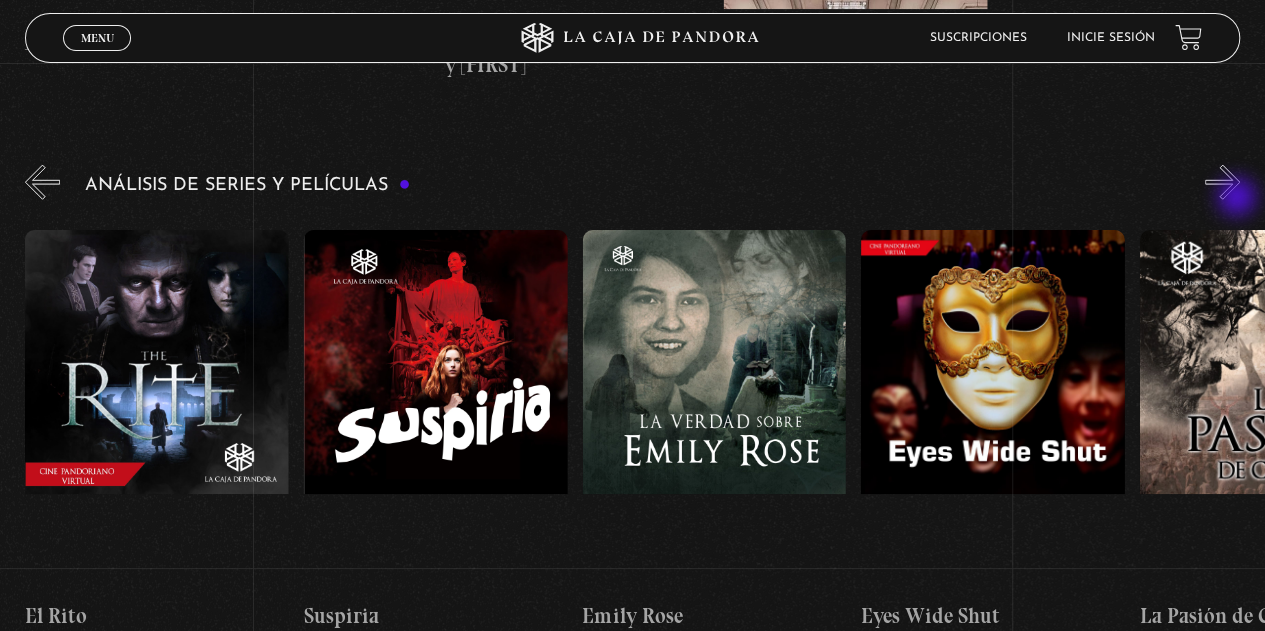 click on "»" at bounding box center [1222, 182] 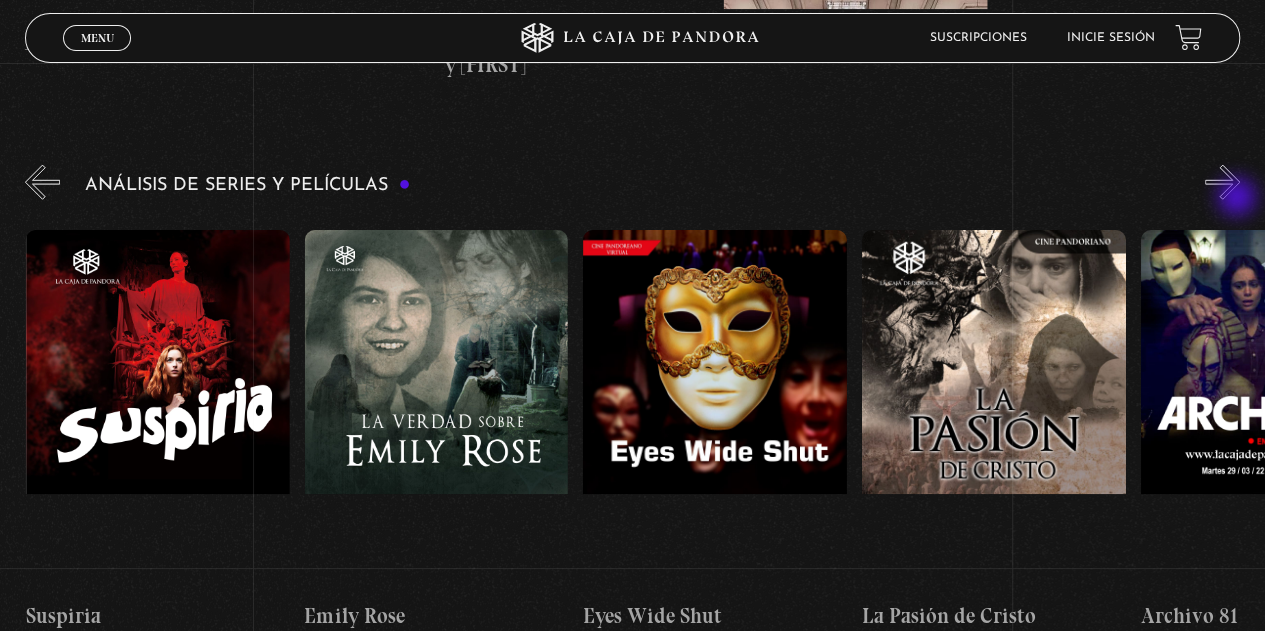 click on "»" at bounding box center (1222, 182) 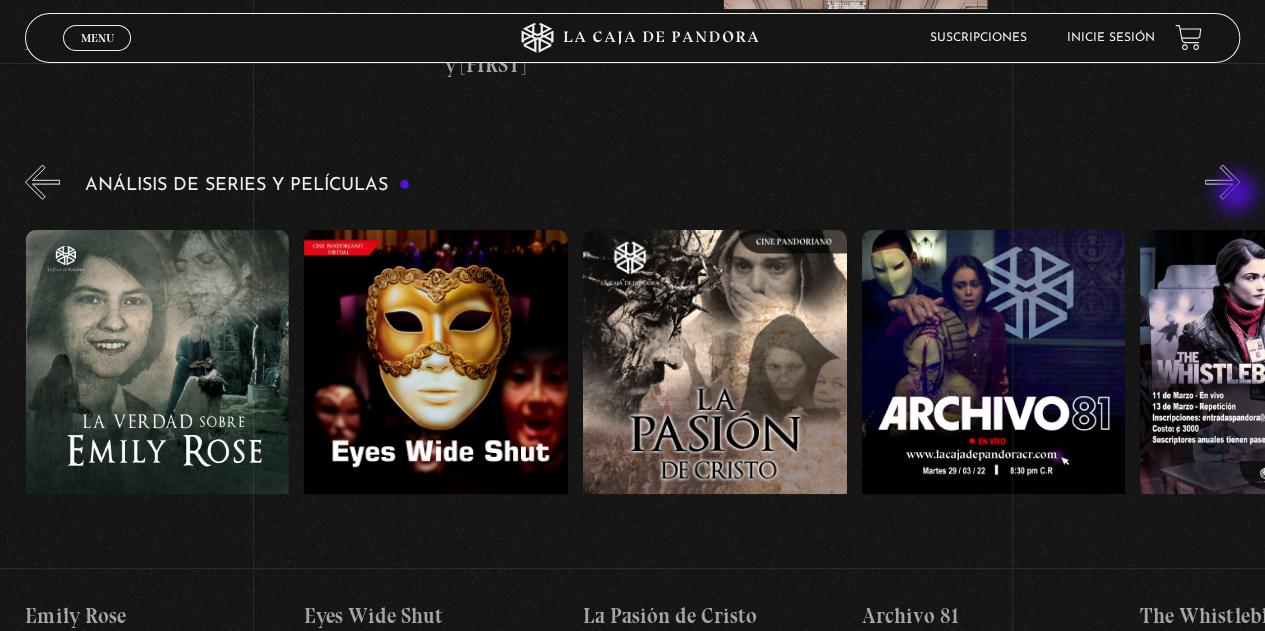 scroll, scrollTop: 0, scrollLeft: 3065, axis: horizontal 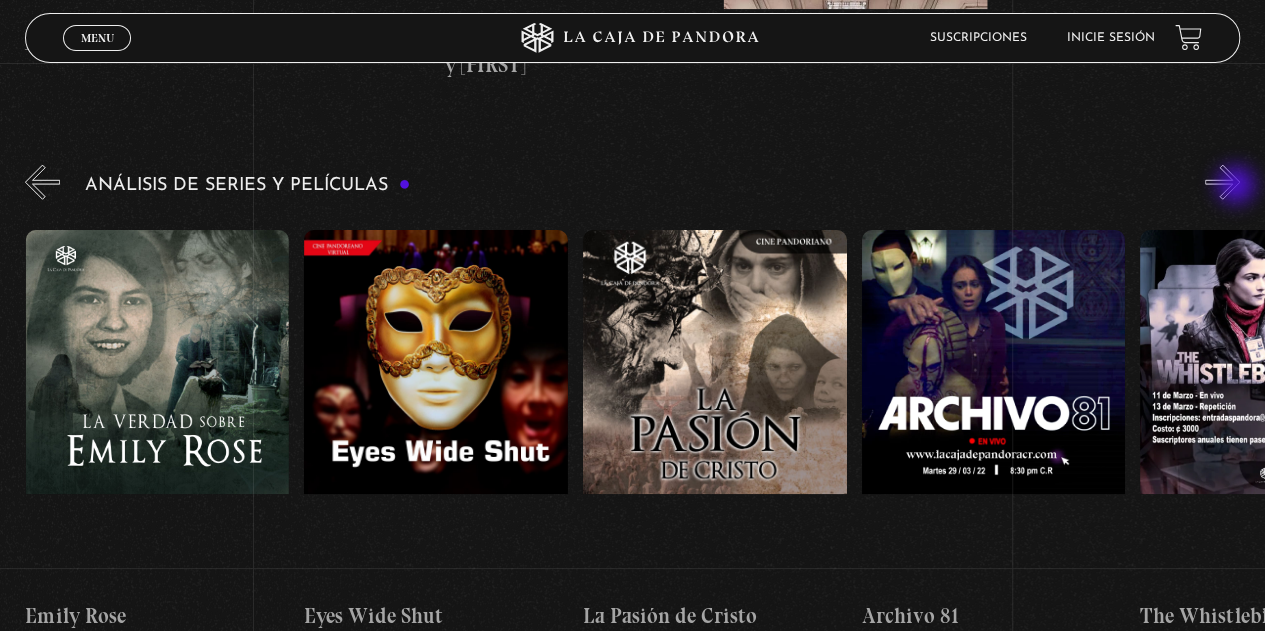click on "»" at bounding box center (1222, 182) 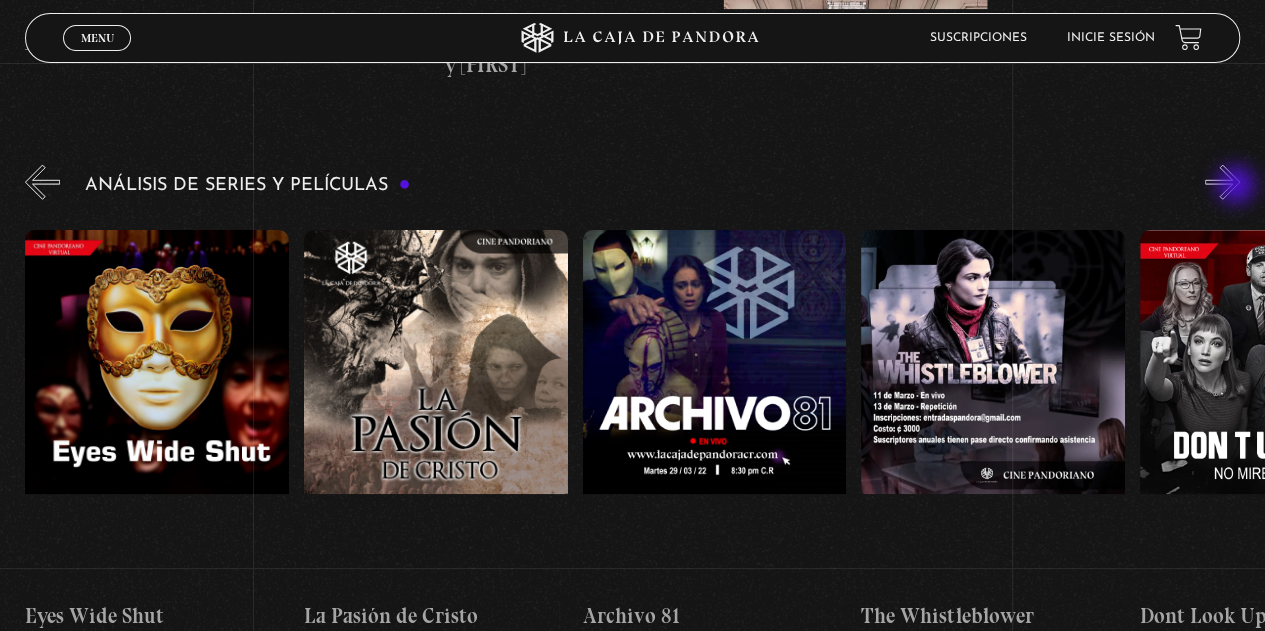 click on "»" at bounding box center (1222, 182) 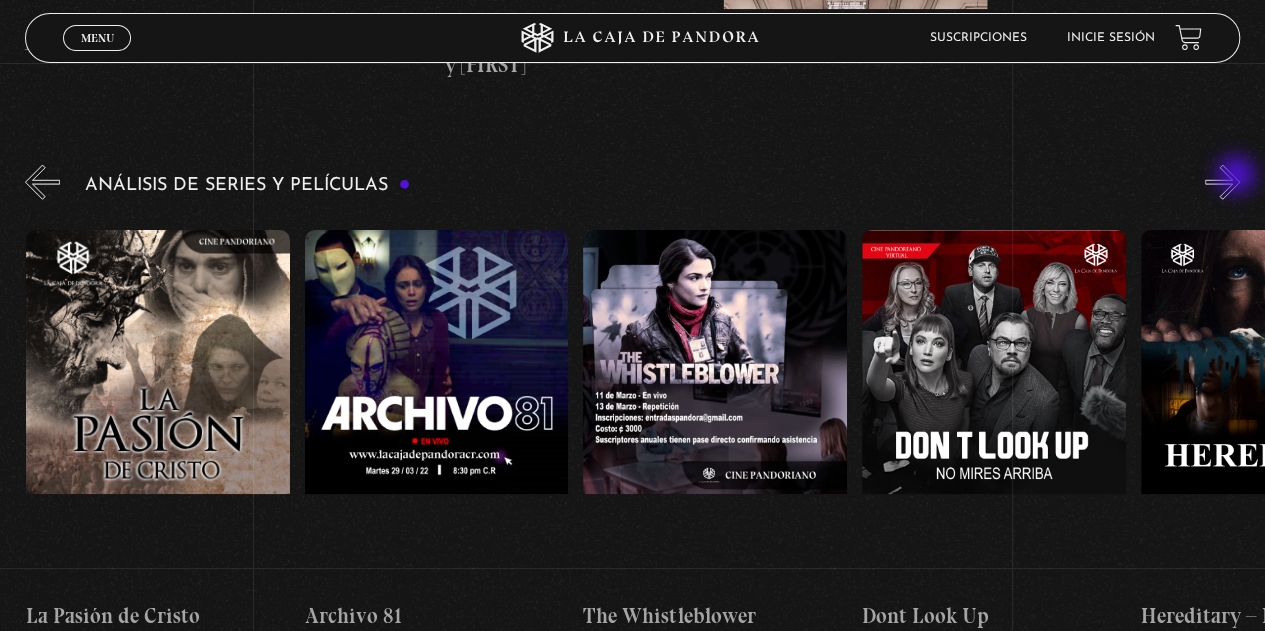 click on "»" at bounding box center [1222, 182] 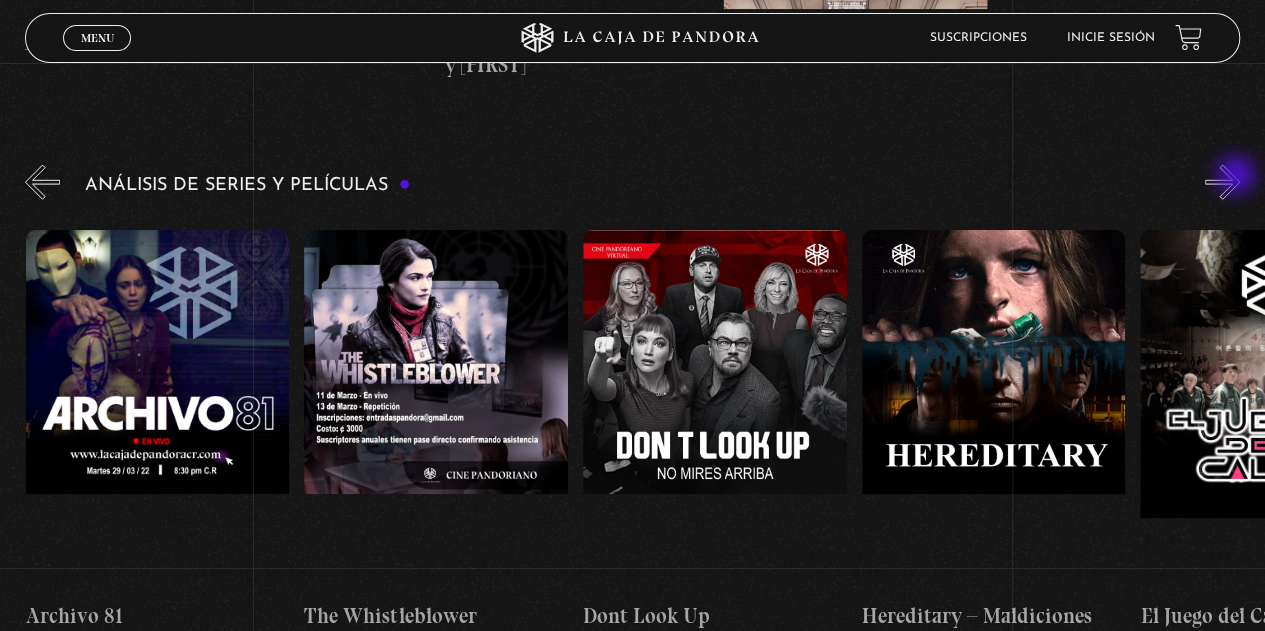 click on "»" at bounding box center [1222, 182] 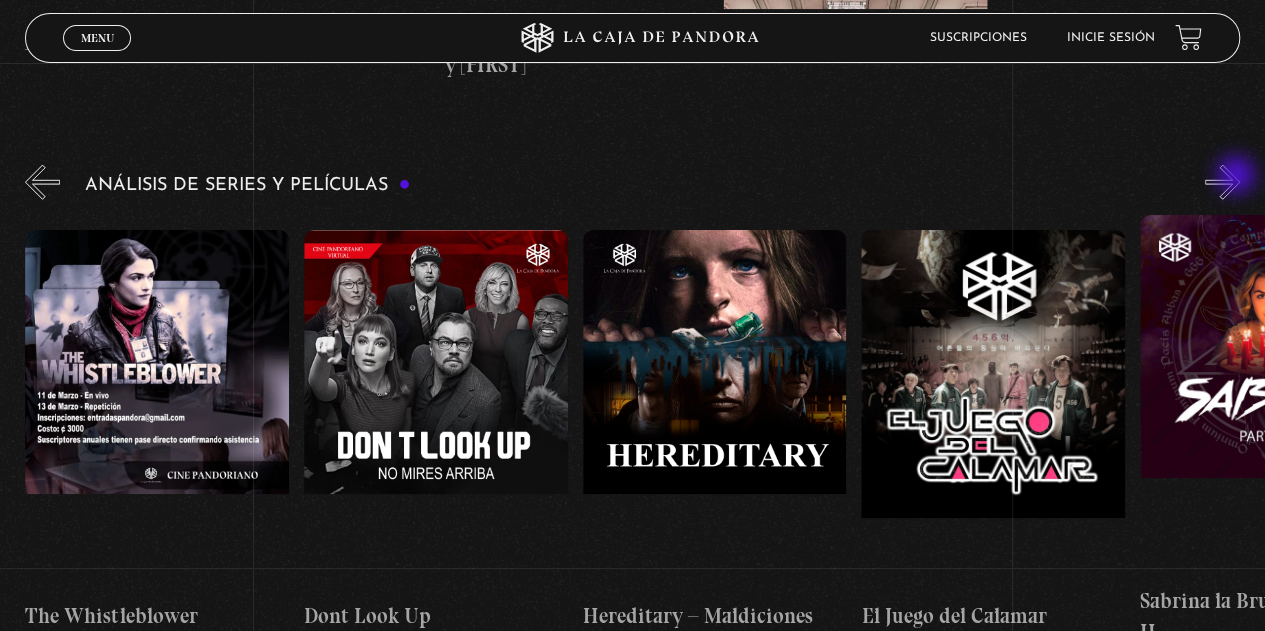 click on "»" at bounding box center [1222, 182] 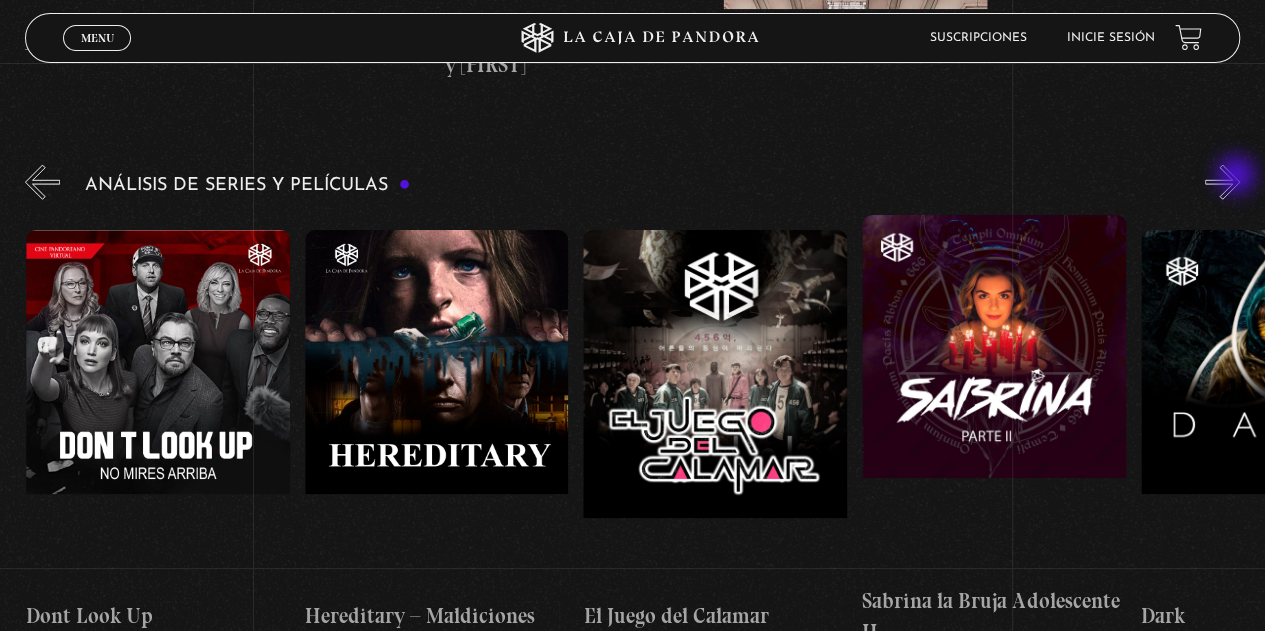 click on "»" at bounding box center [1222, 182] 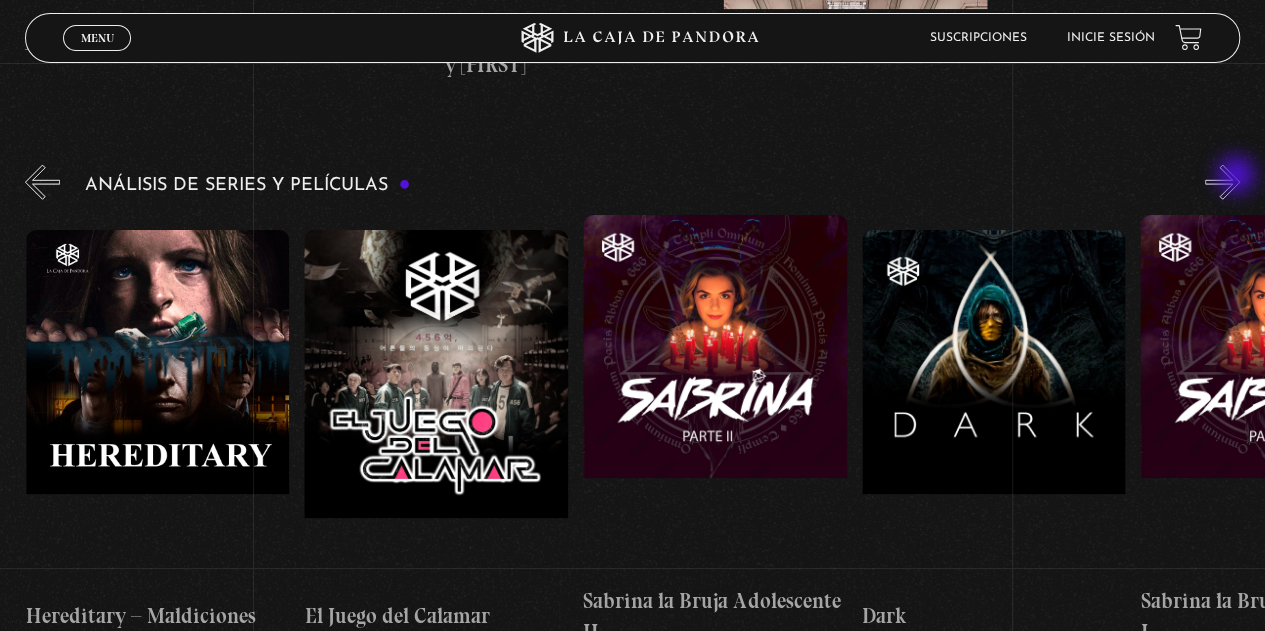 click on "»" at bounding box center (1222, 182) 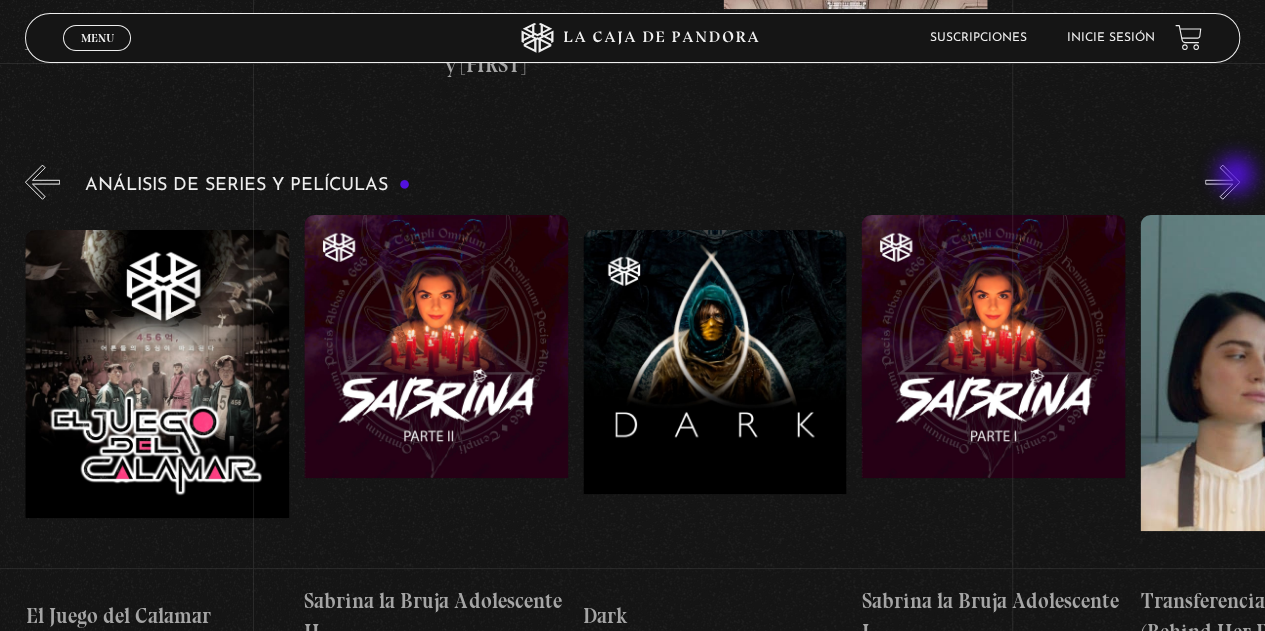 click on "»" at bounding box center [1222, 182] 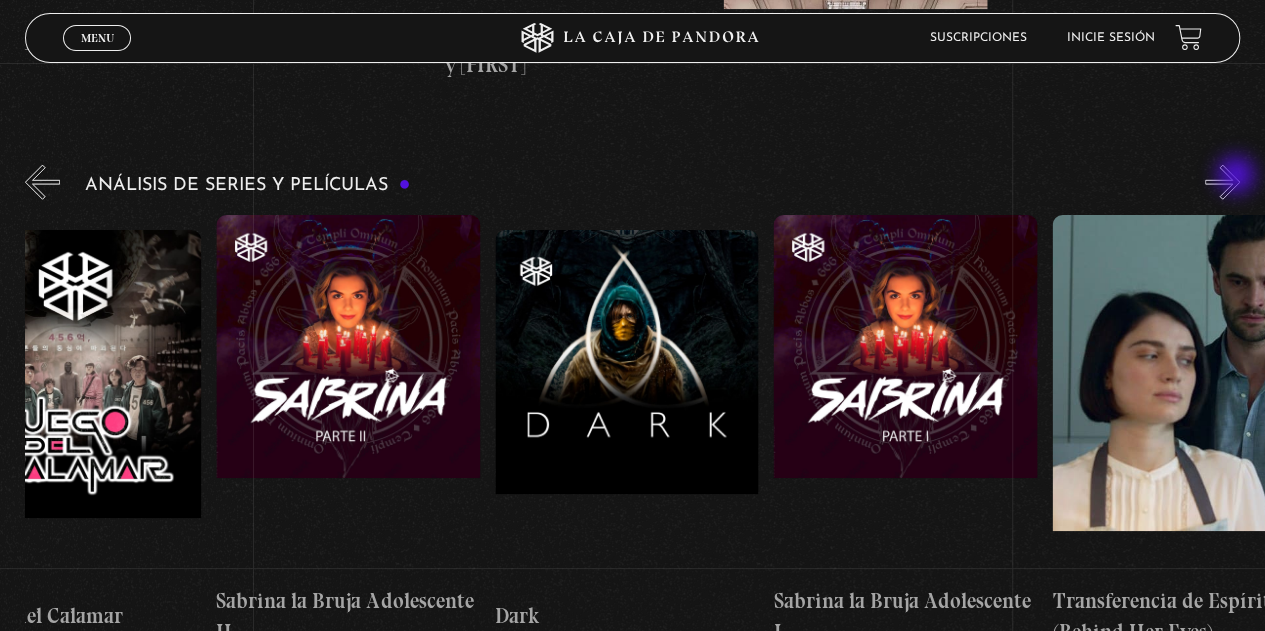 scroll, scrollTop: 0, scrollLeft: 5154, axis: horizontal 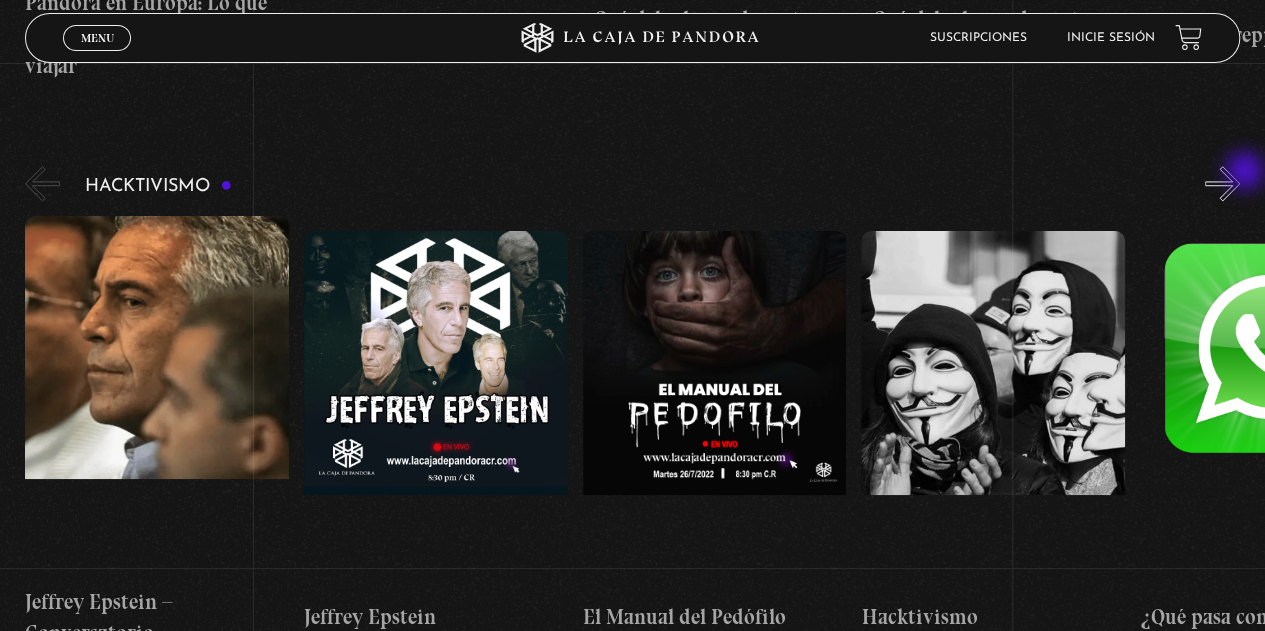 click on "Hacktivismo             Jeffrey Epstein – Conversatorio     Jeffrey Epstein     El Manual del Pedófilo     Hacktivismo     ¿Qué pasa con Whatsapp?     «   »" at bounding box center [645, 405] 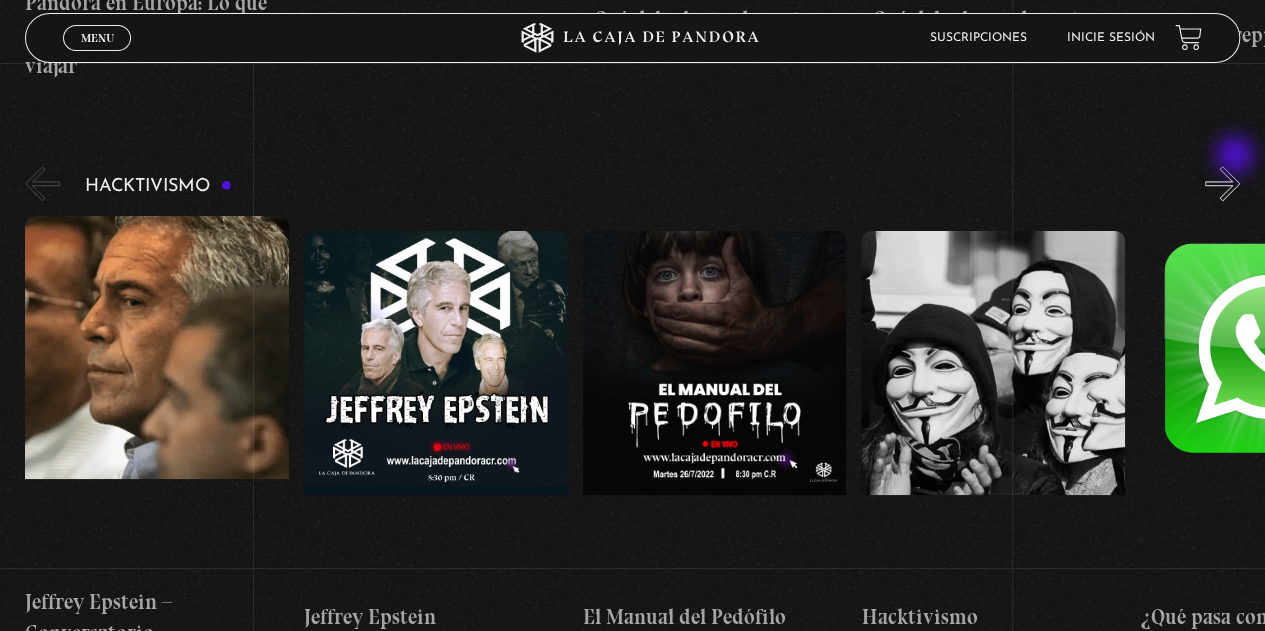 click on "»" at bounding box center [1222, 183] 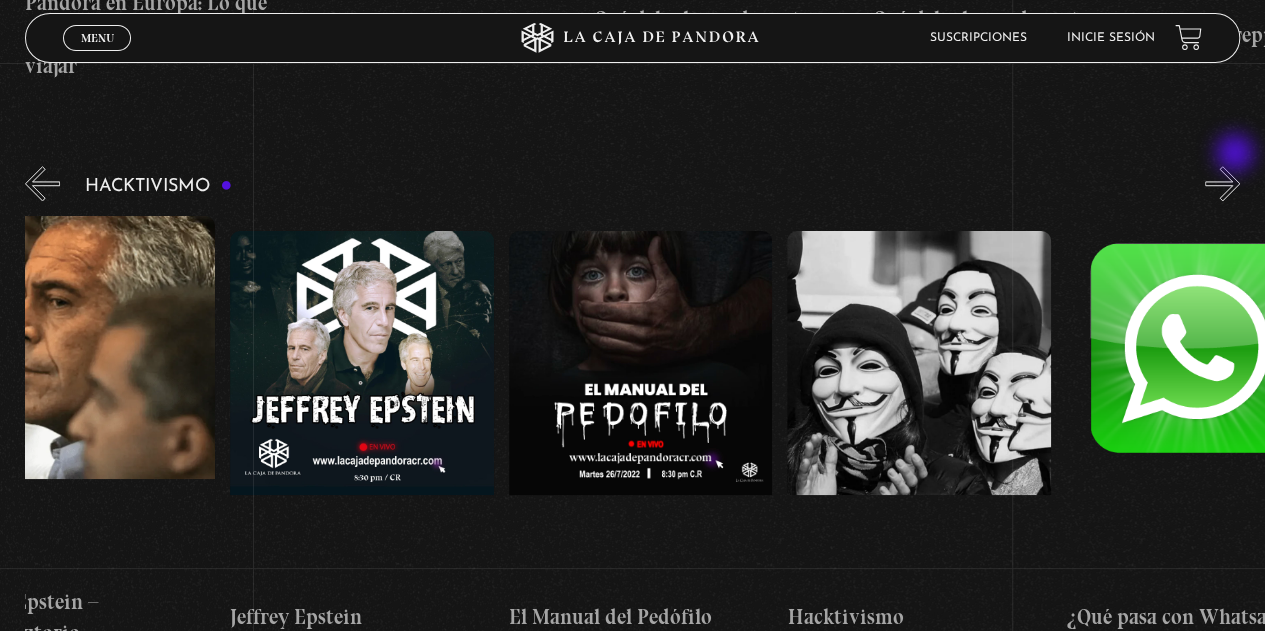 scroll, scrollTop: 0, scrollLeft: 138, axis: horizontal 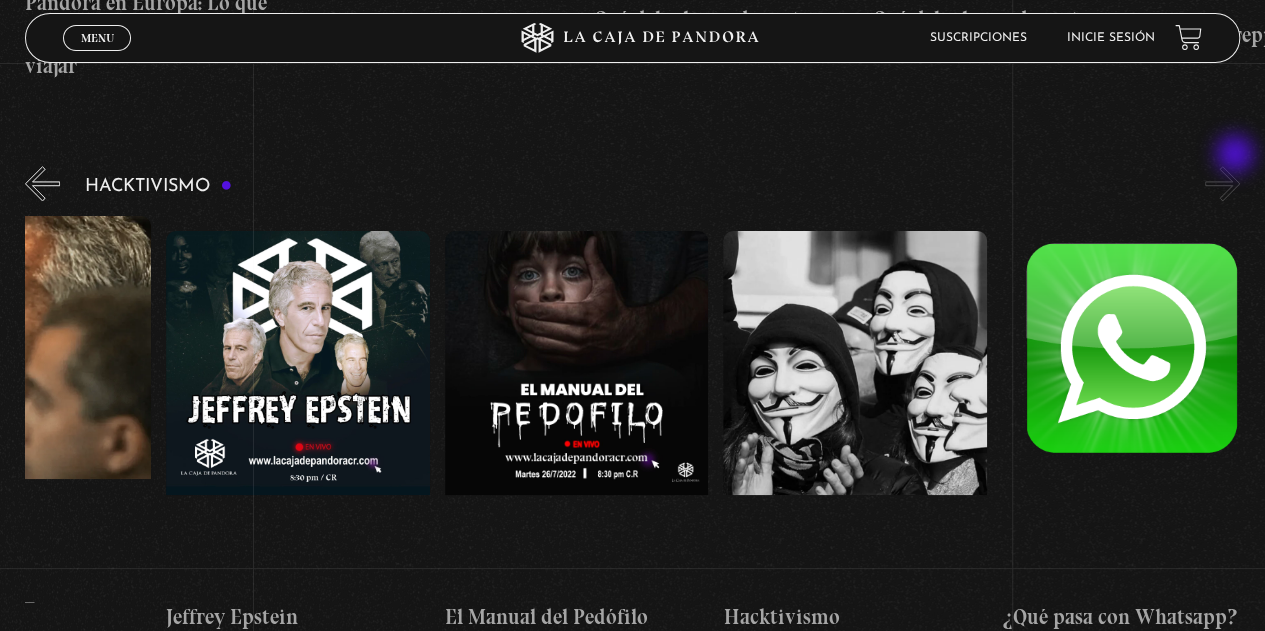 click on "»" at bounding box center (1222, 183) 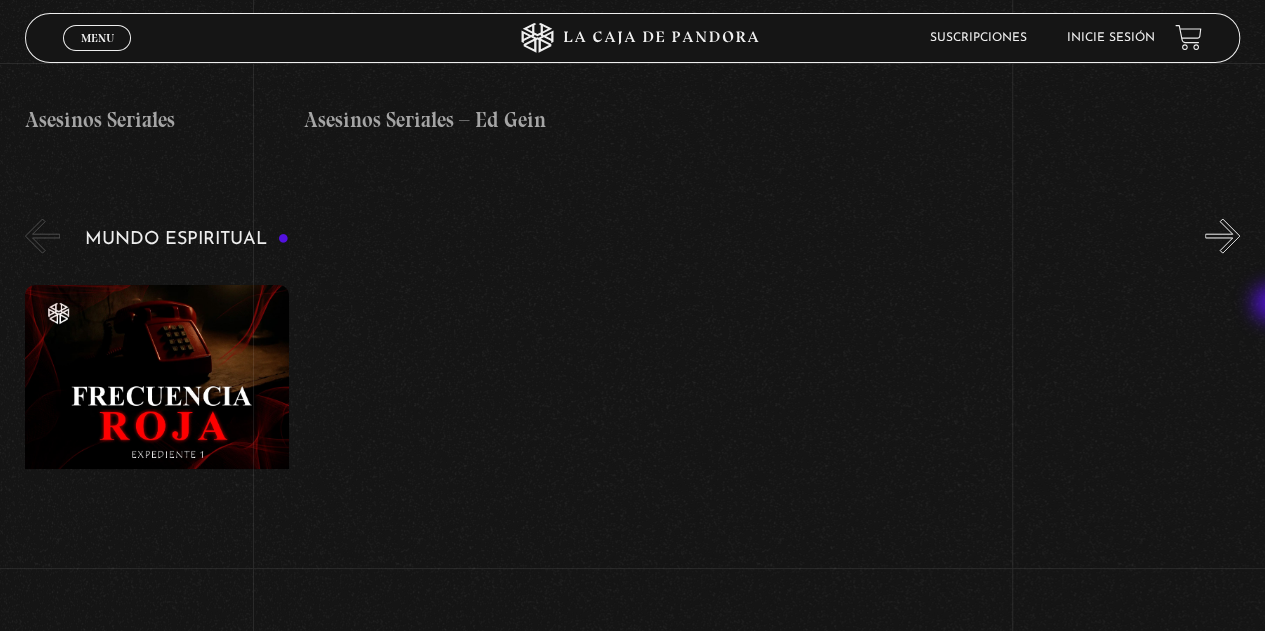 scroll, scrollTop: 5876, scrollLeft: 0, axis: vertical 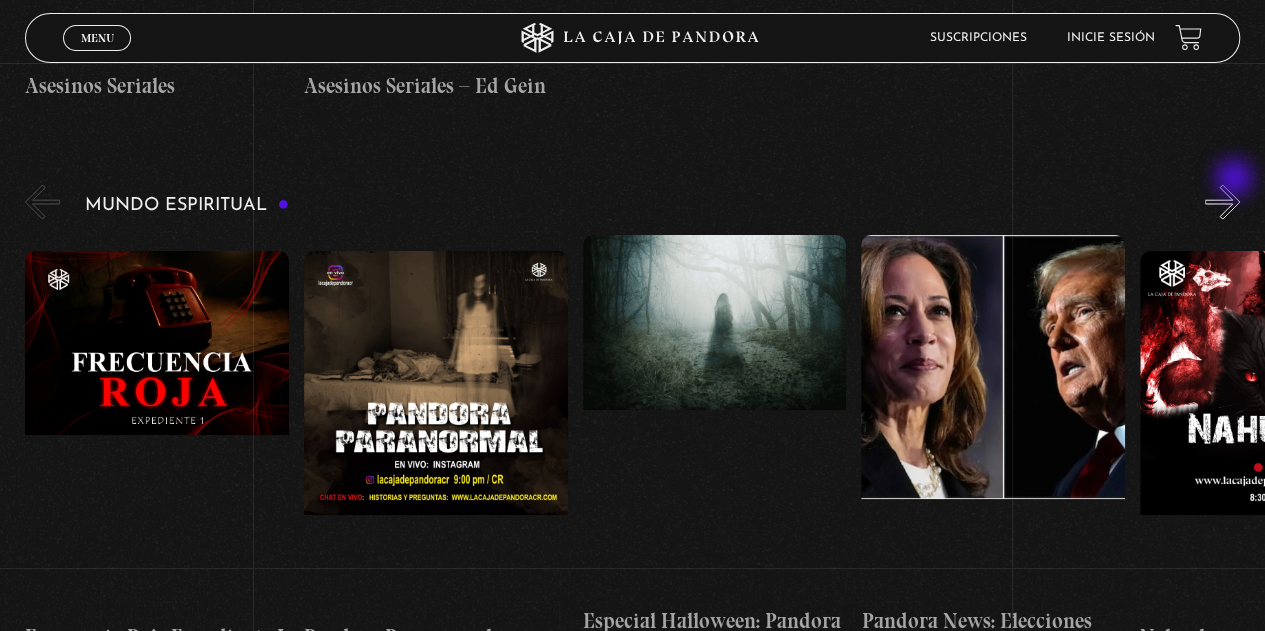 click on "»" at bounding box center [1222, 202] 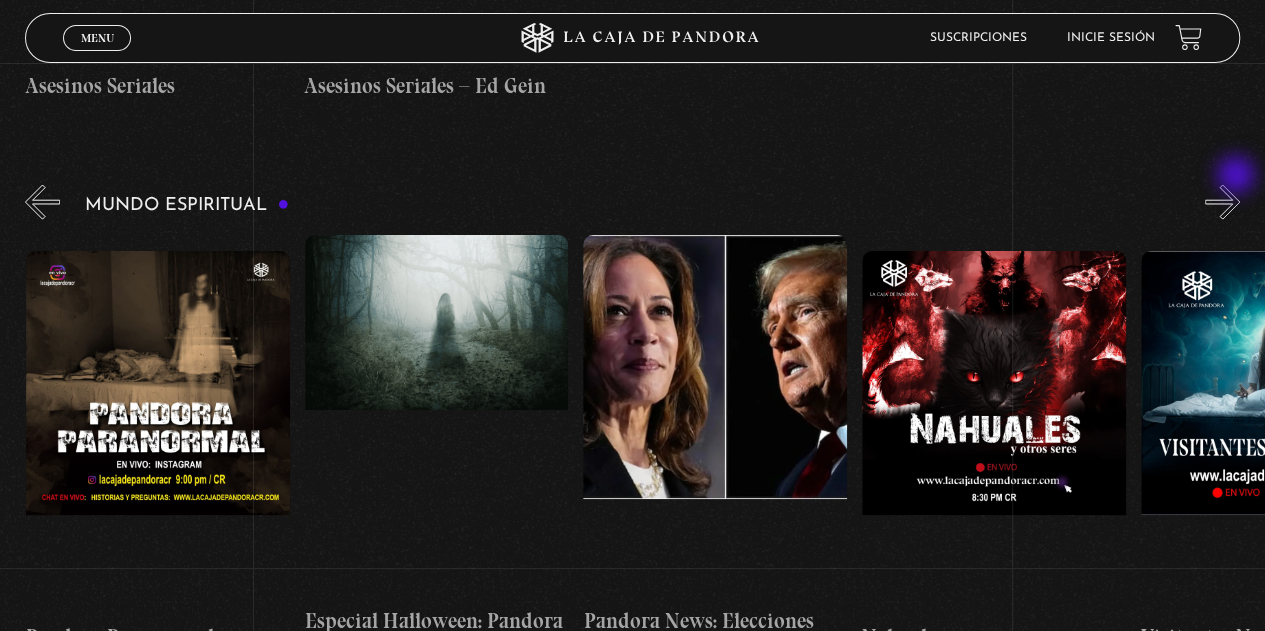 click on "»" at bounding box center [1222, 202] 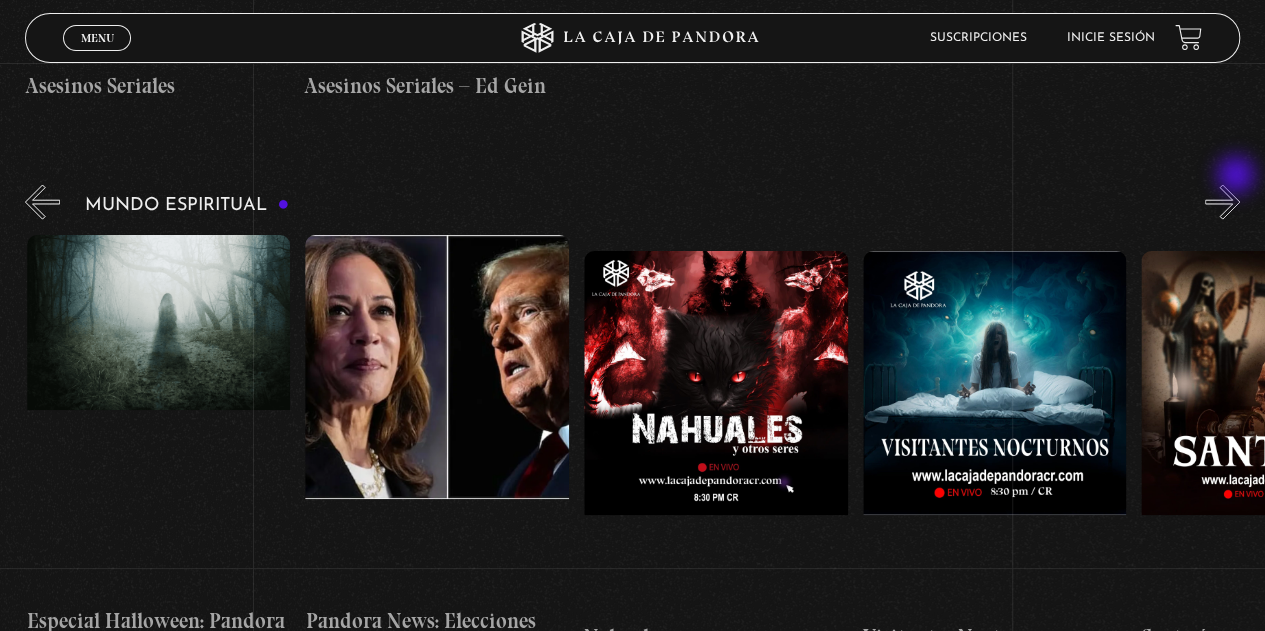 click on "»" at bounding box center [1222, 202] 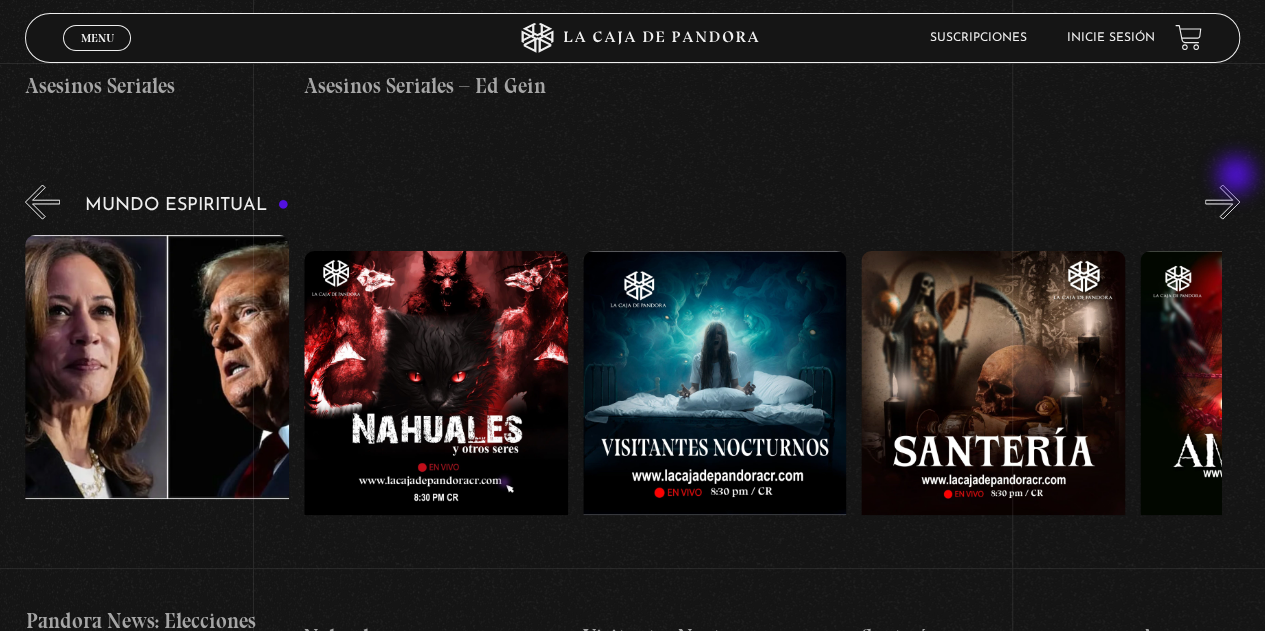 click on "»" at bounding box center (1222, 202) 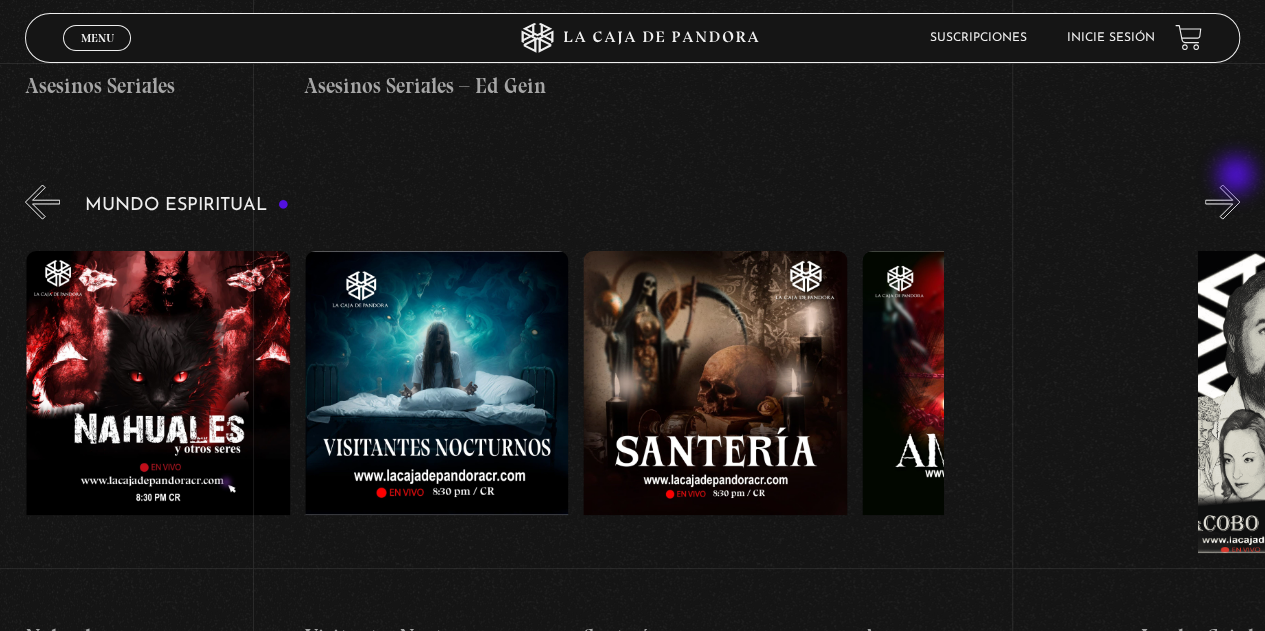click on "»" at bounding box center [1222, 202] 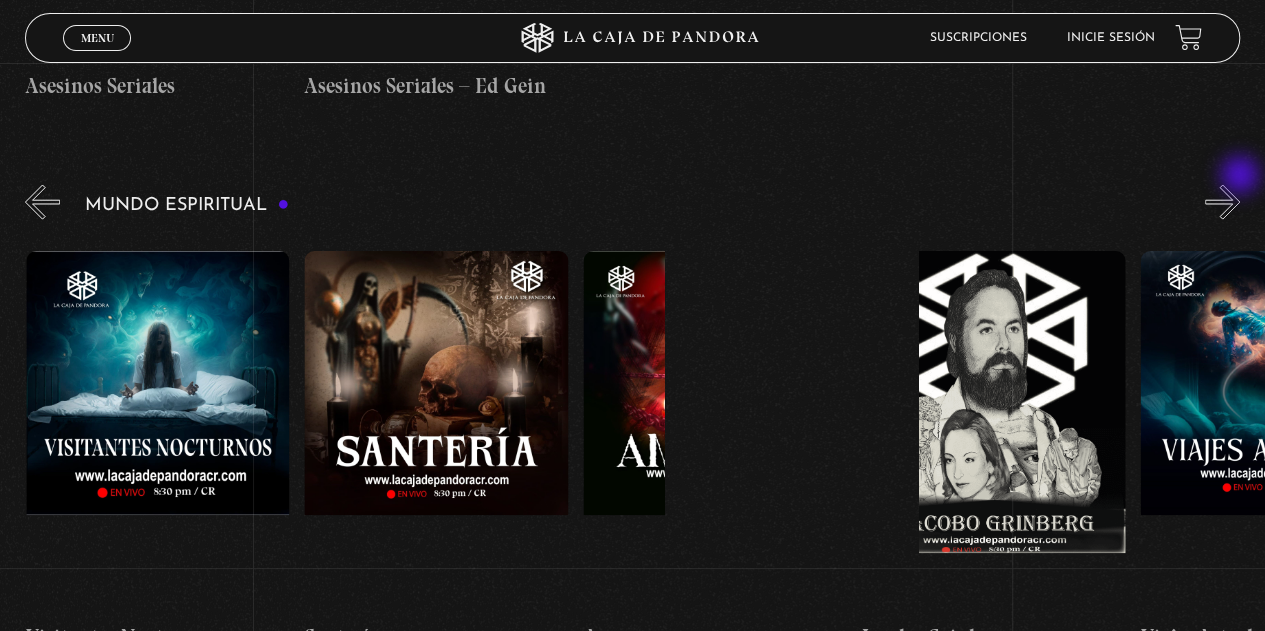 click on "»" at bounding box center [1222, 202] 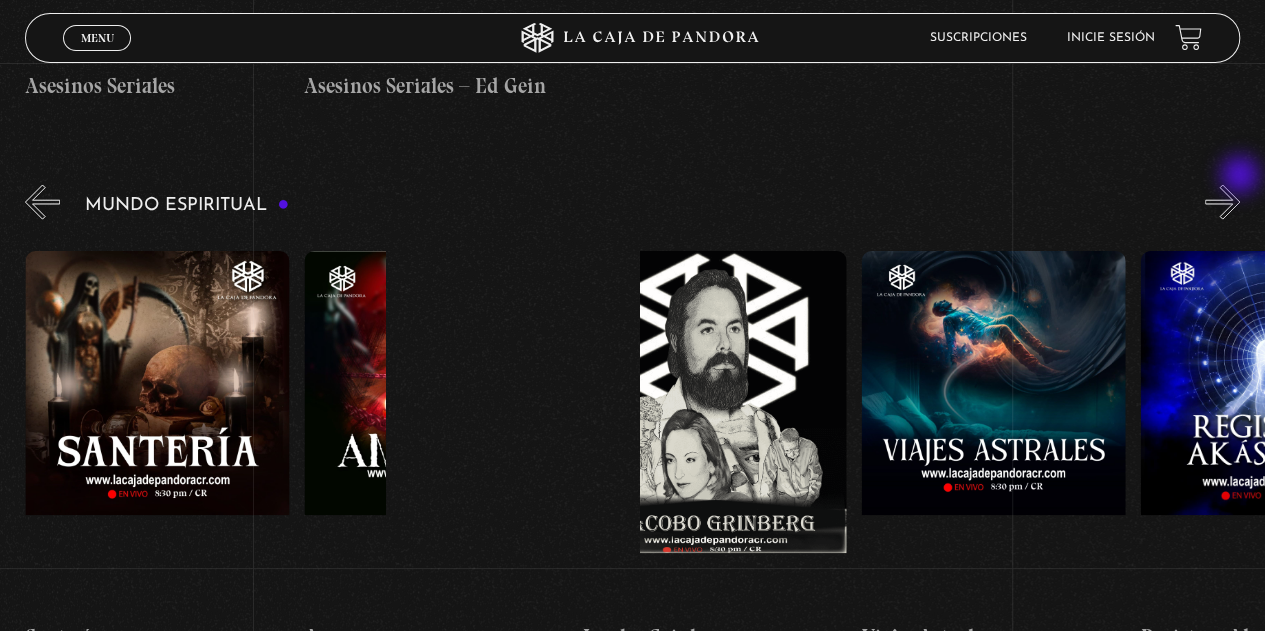 click on "»" at bounding box center (1222, 202) 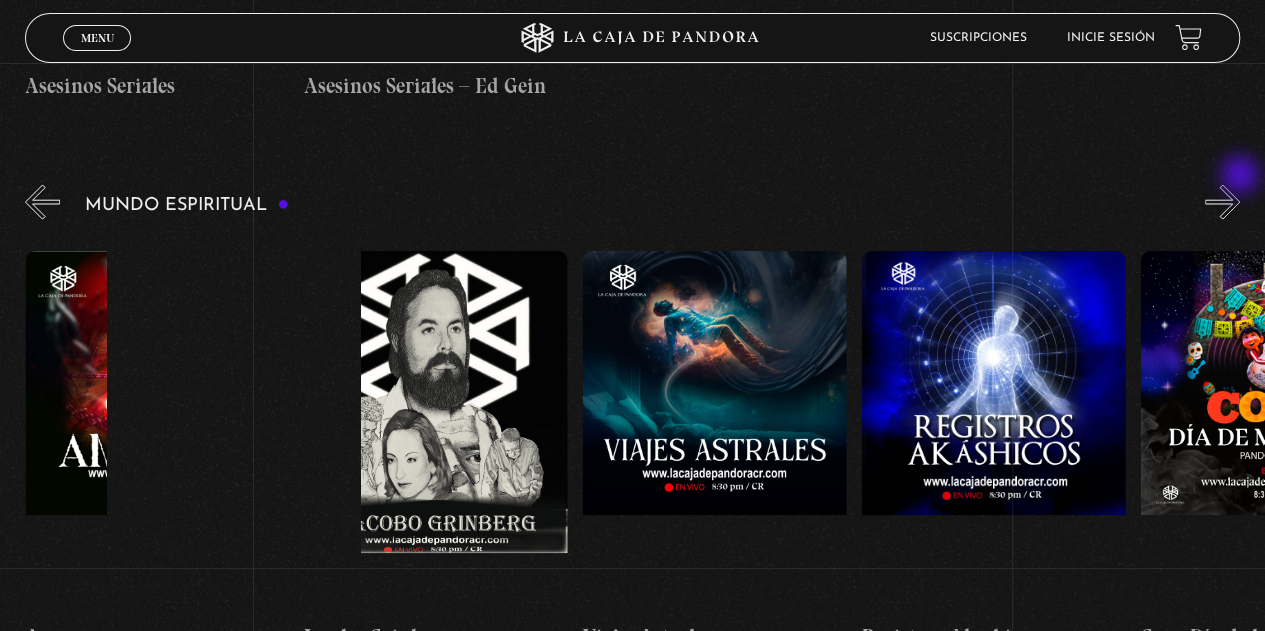 click on "»" at bounding box center [1222, 202] 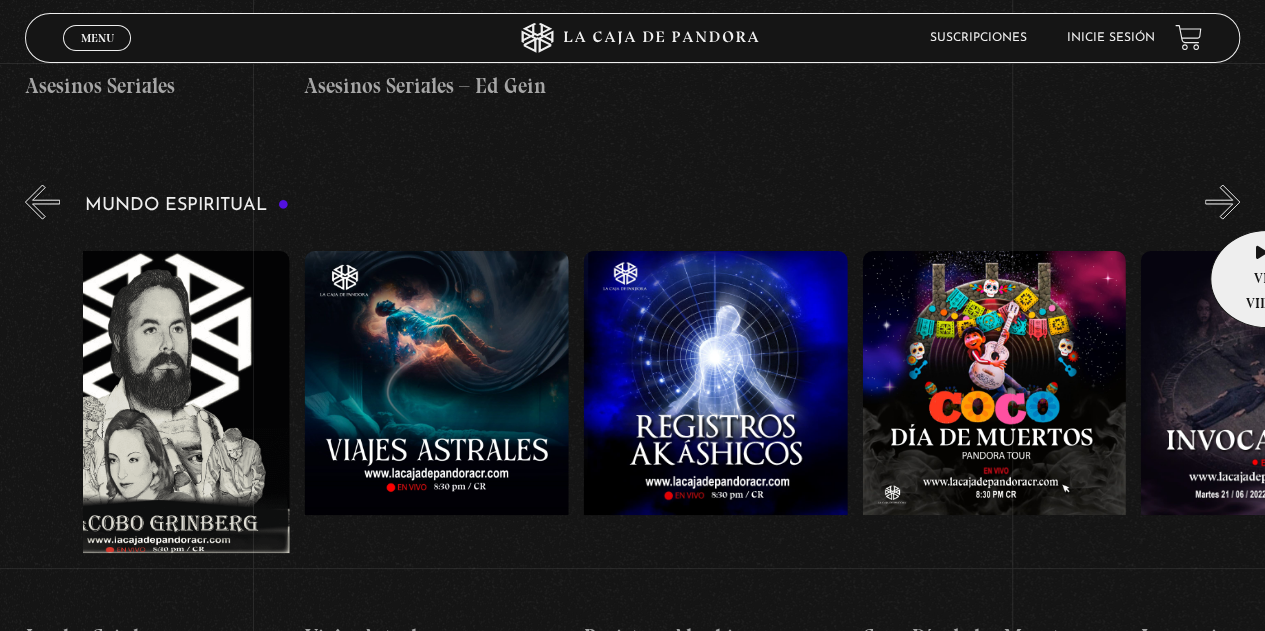 scroll, scrollTop: 0, scrollLeft: 2229, axis: horizontal 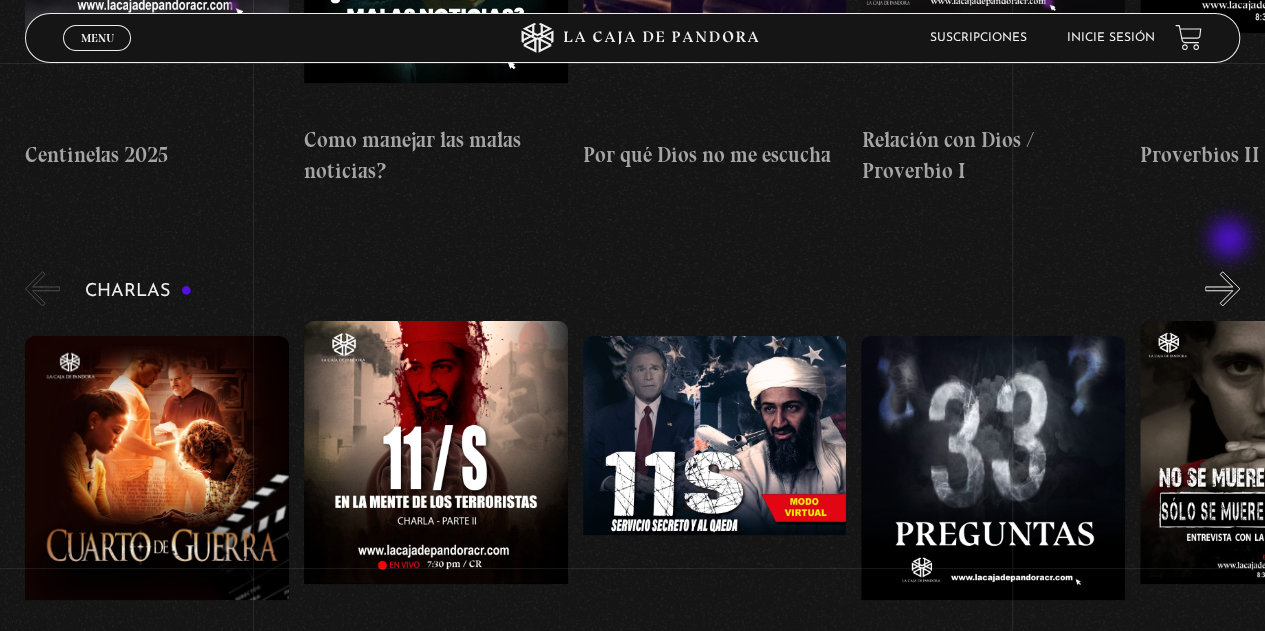 click on "»" at bounding box center [1222, 288] 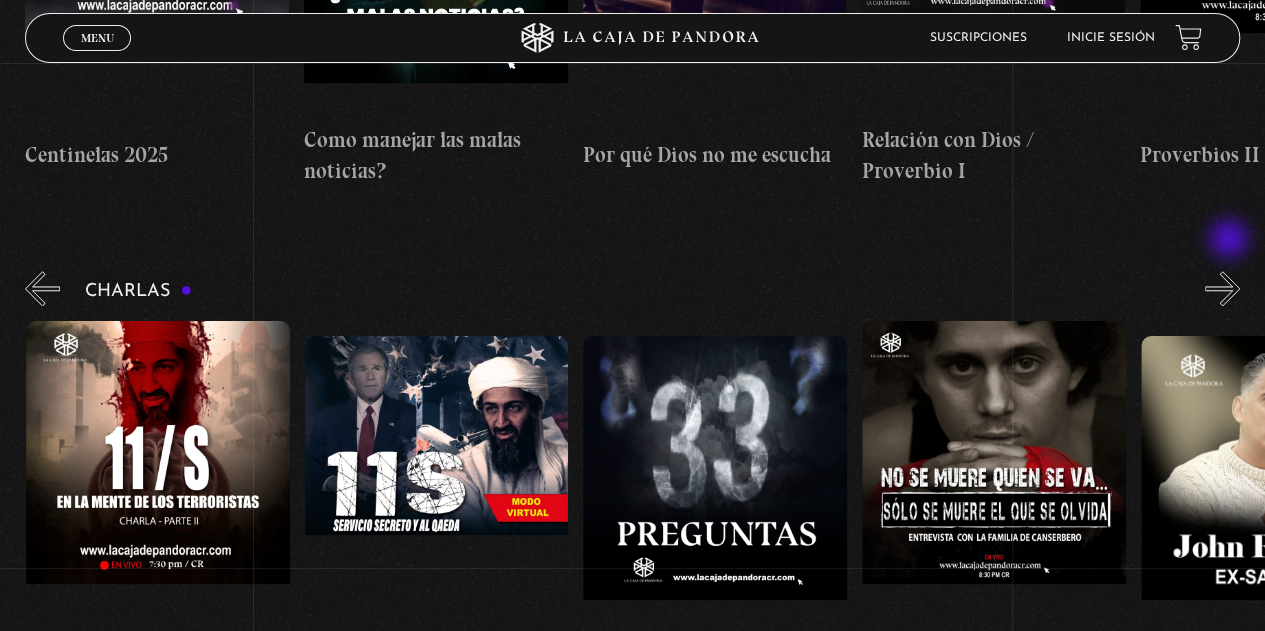click on "»" at bounding box center (1222, 288) 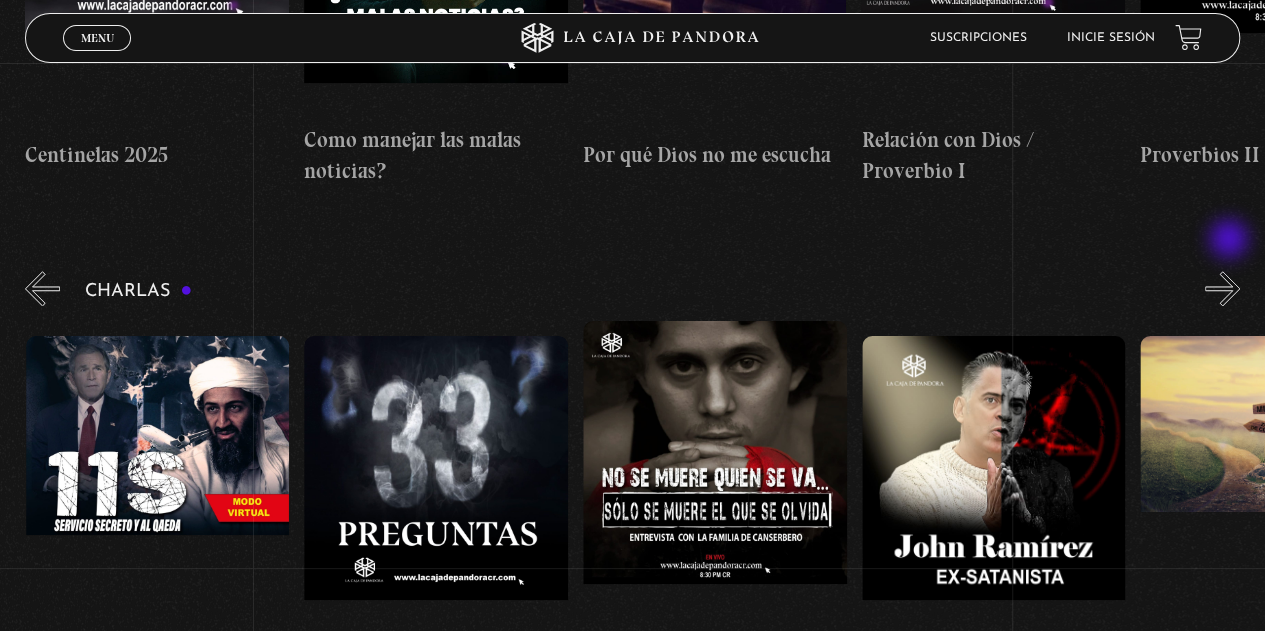 click on "»" at bounding box center [1222, 288] 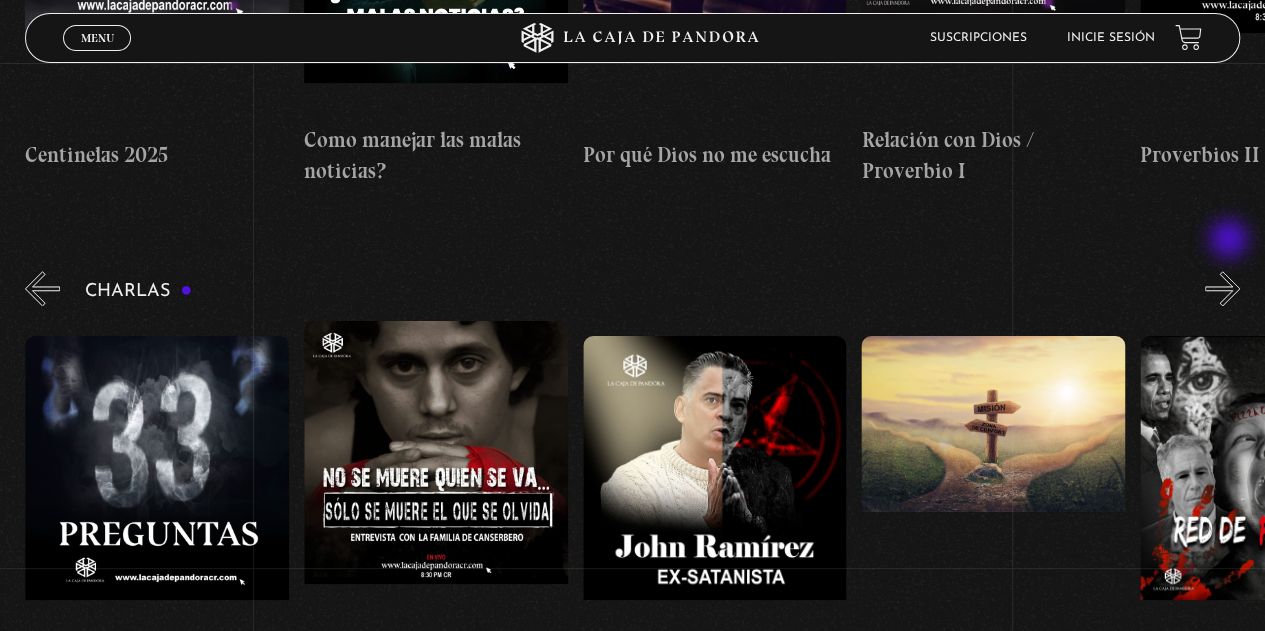 click on "»" at bounding box center (1222, 288) 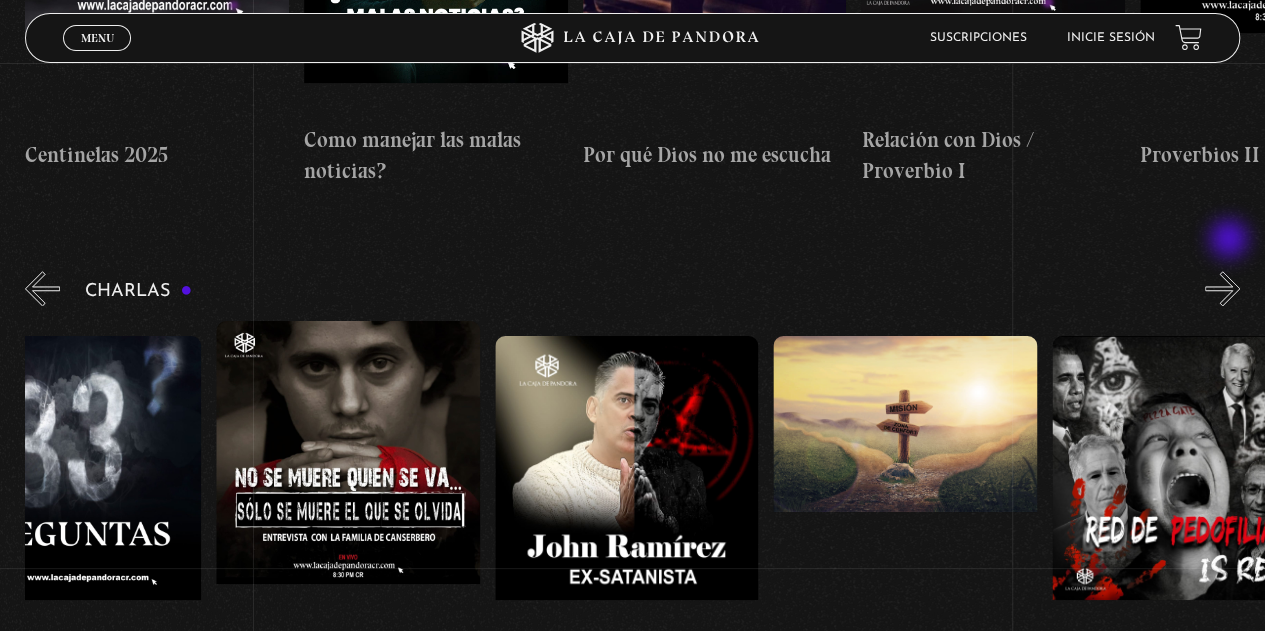 scroll, scrollTop: 0, scrollLeft: 974, axis: horizontal 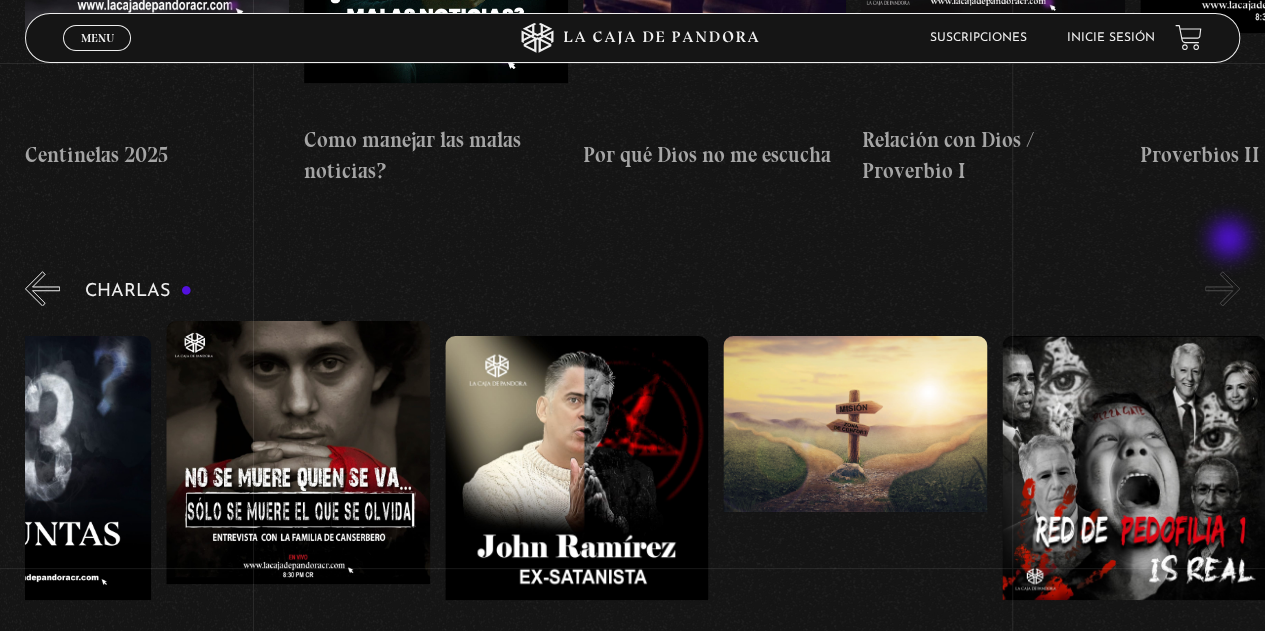 click on "»" at bounding box center (1222, 288) 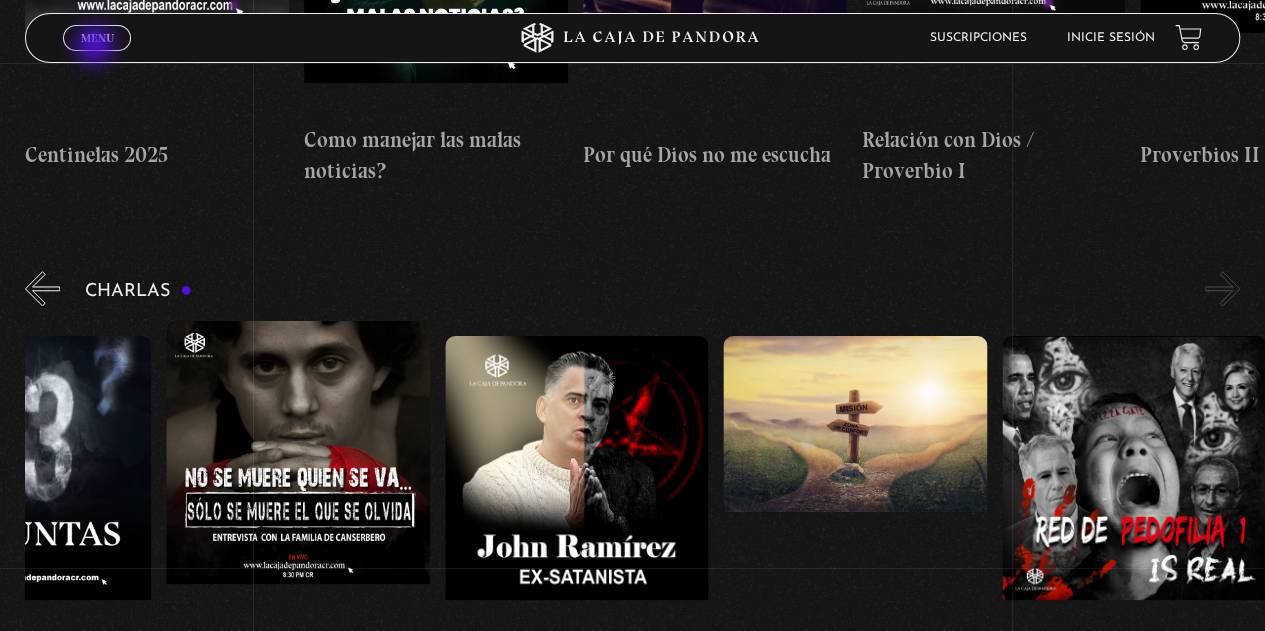 click on "Menu Cerrar" at bounding box center [97, 38] 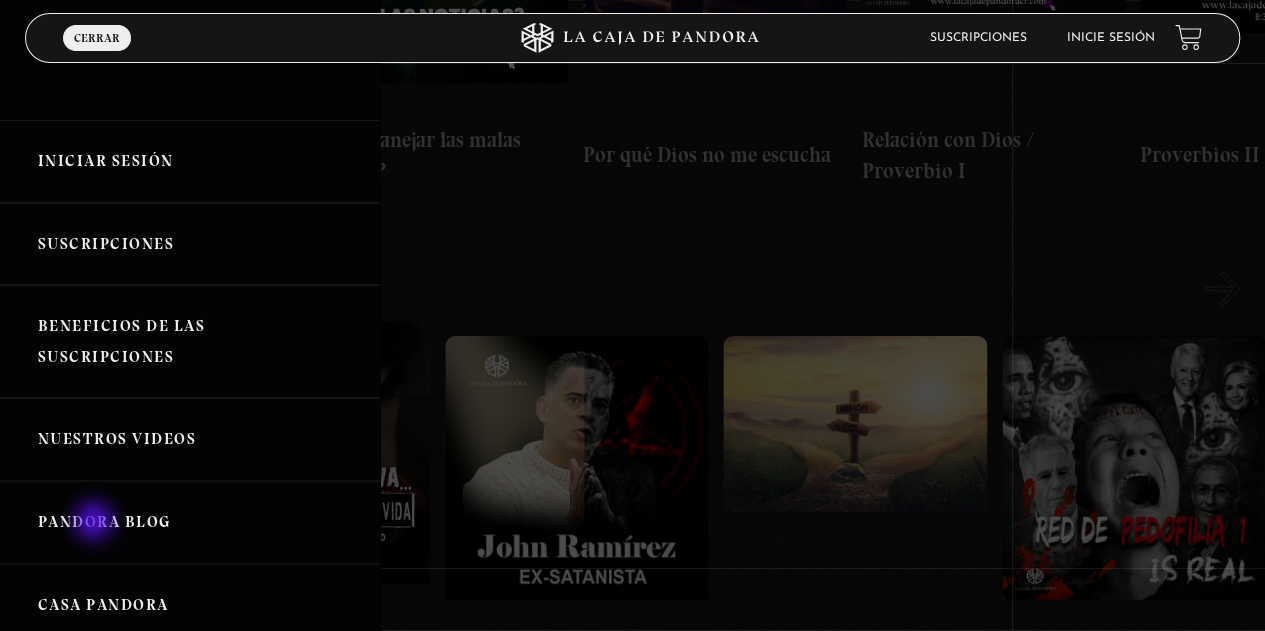click on "Pandora Blog" at bounding box center (190, 522) 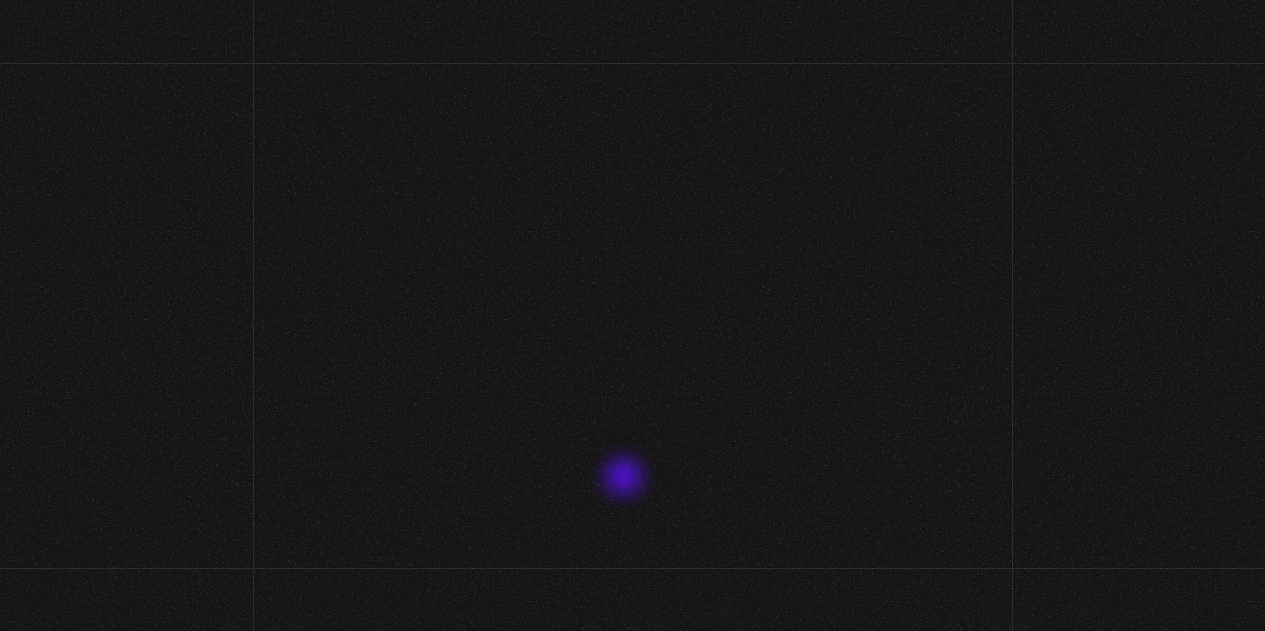 scroll, scrollTop: 0, scrollLeft: 0, axis: both 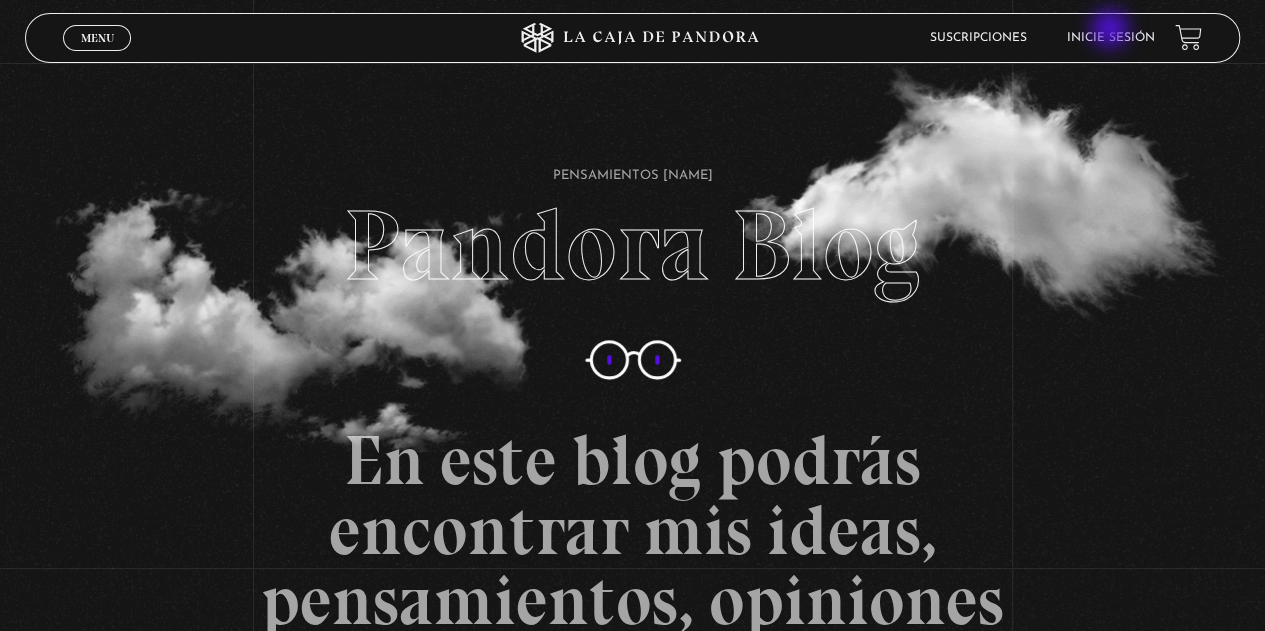 click on "Inicie sesión" at bounding box center (1111, 38) 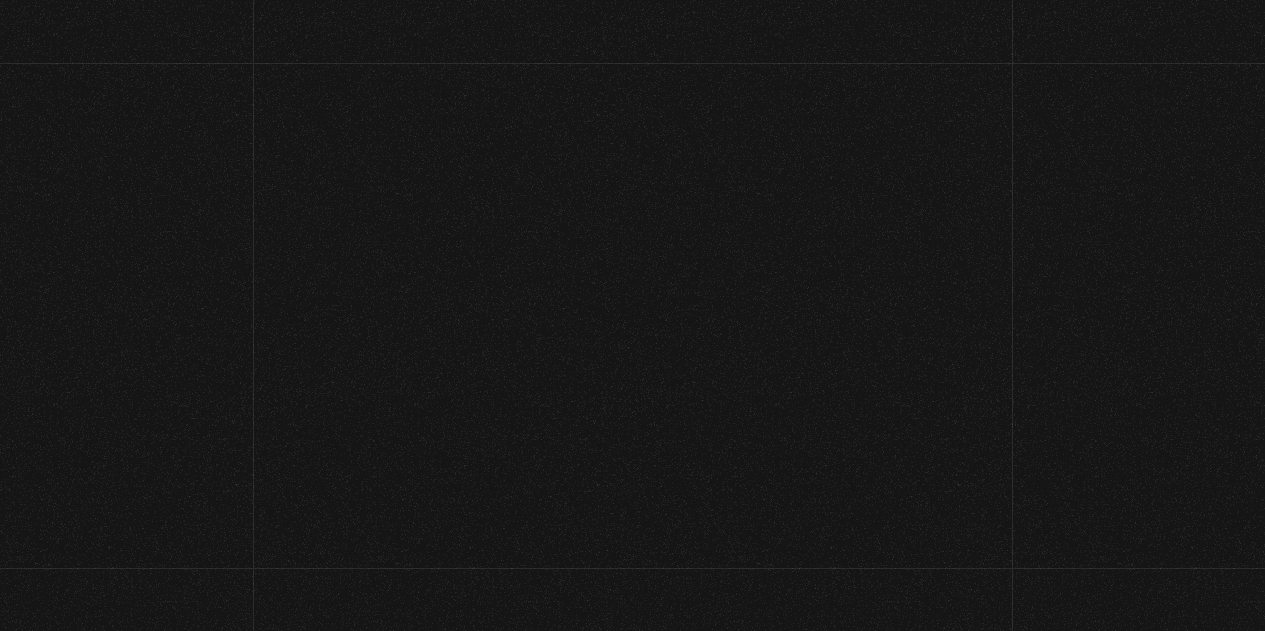 scroll, scrollTop: 0, scrollLeft: 0, axis: both 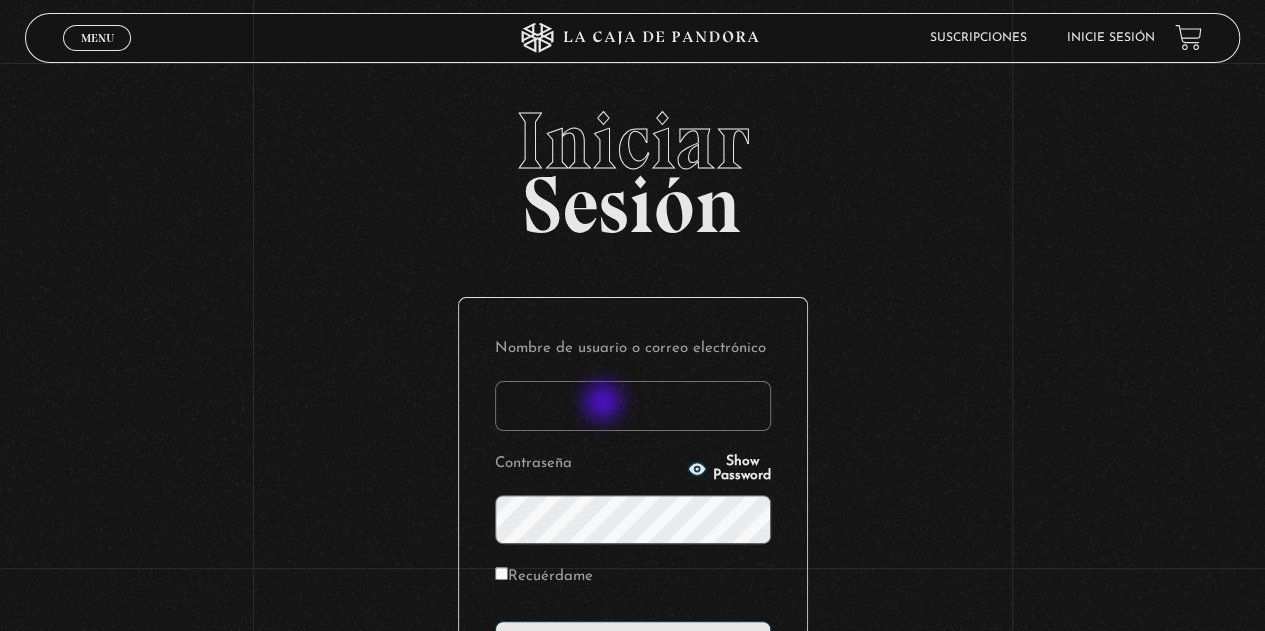 click on "Nombre de usuario o correo electrónico" at bounding box center (633, 406) 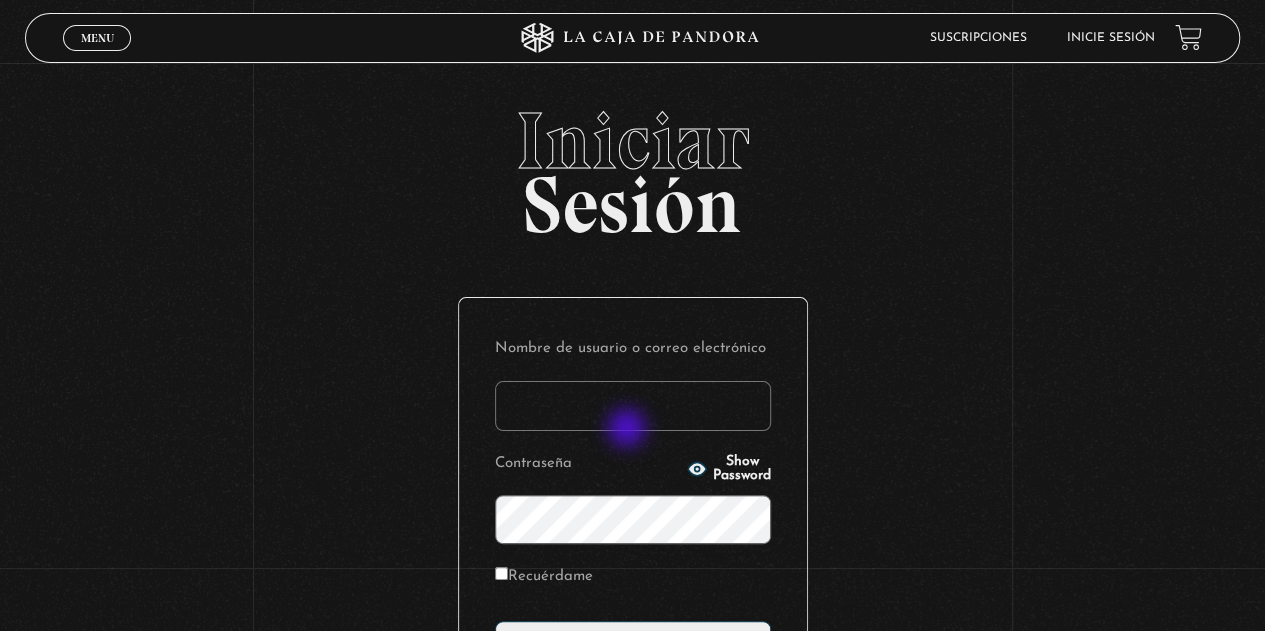 type on "m.martinezmena18@[EXAMPLE].com" 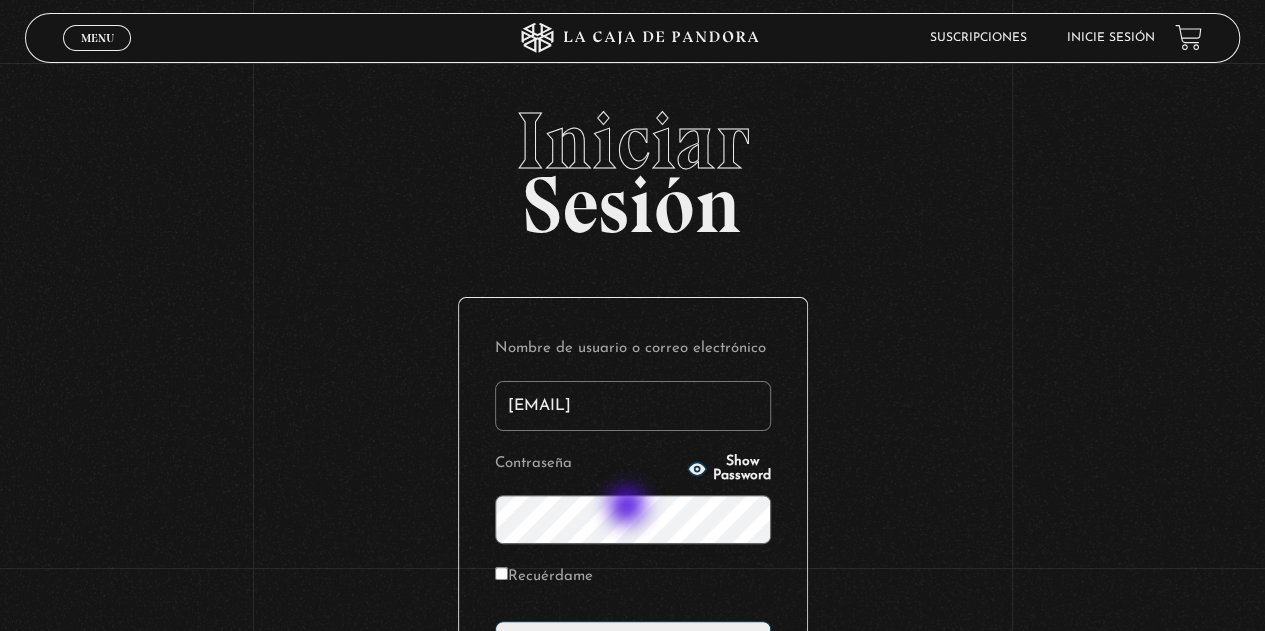 click on "Acceder" at bounding box center (633, 646) 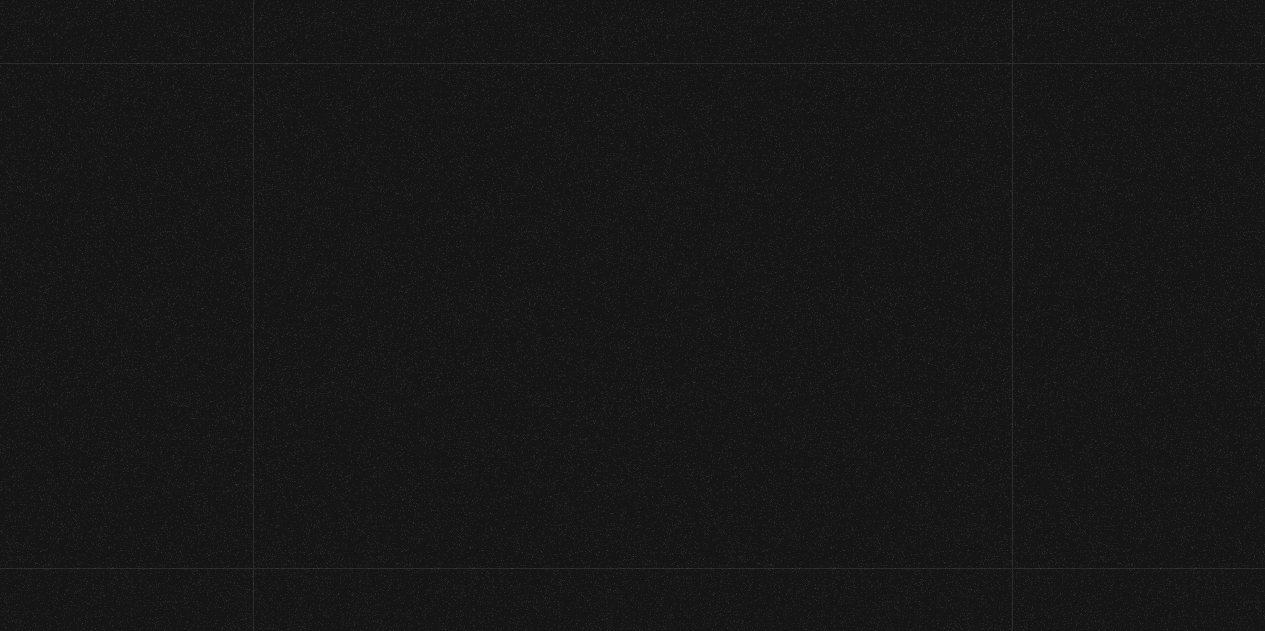 scroll, scrollTop: 0, scrollLeft: 0, axis: both 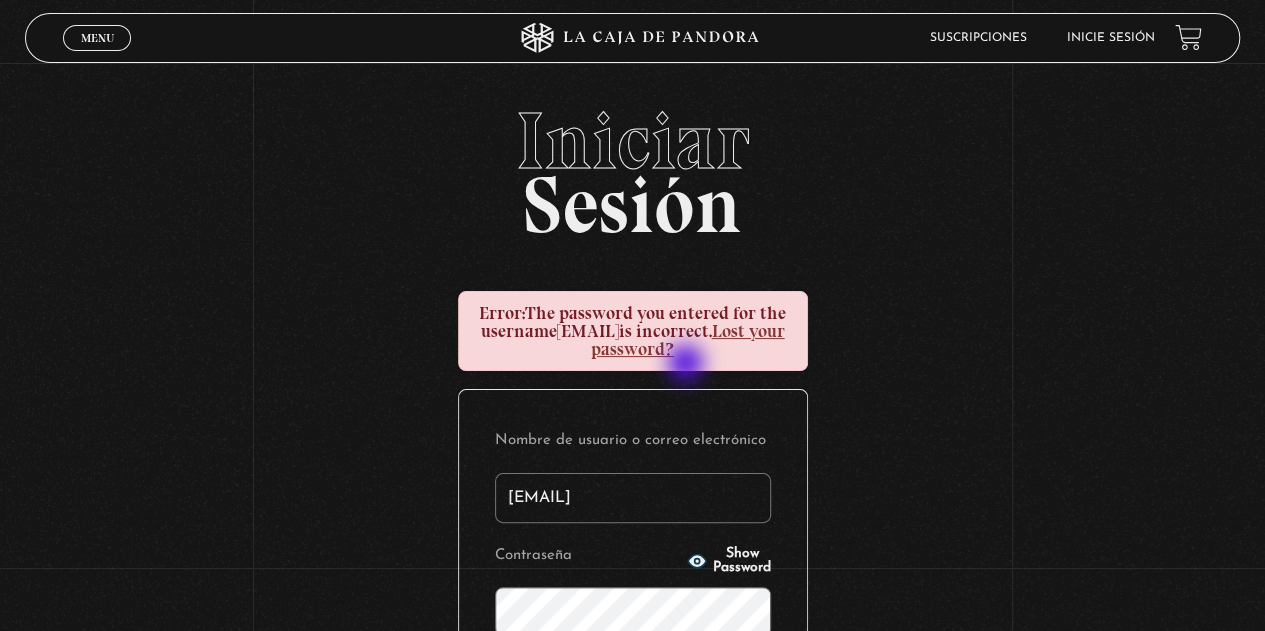 click on "Lost your password?" at bounding box center (688, 340) 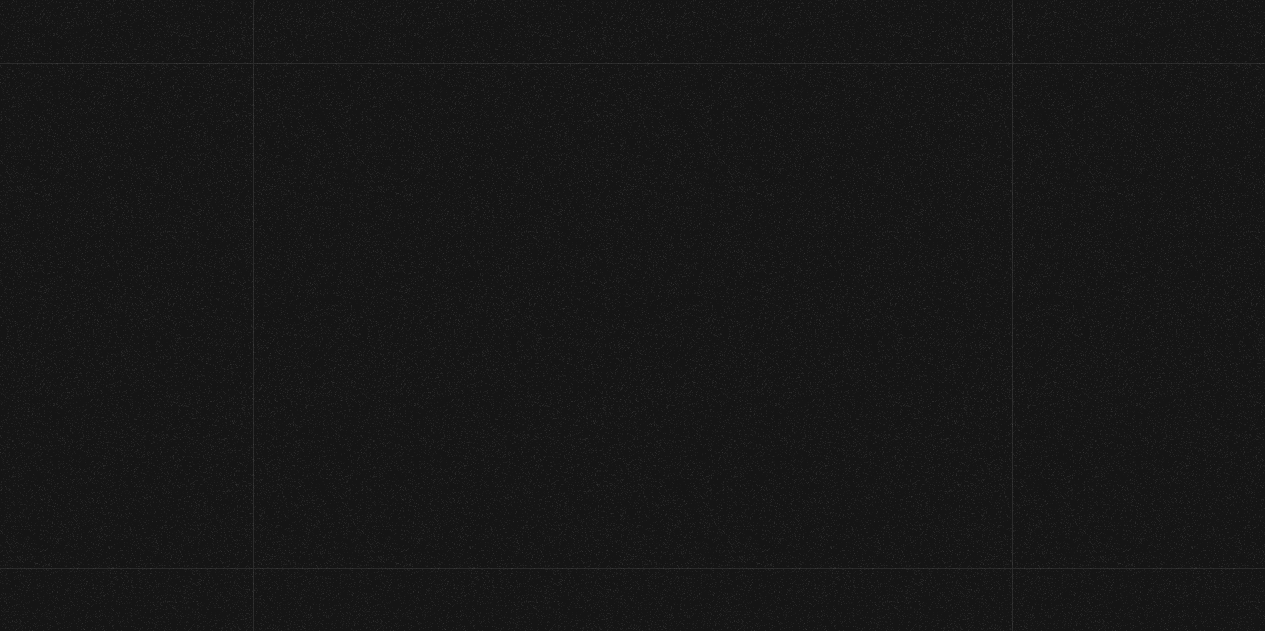 scroll, scrollTop: 0, scrollLeft: 0, axis: both 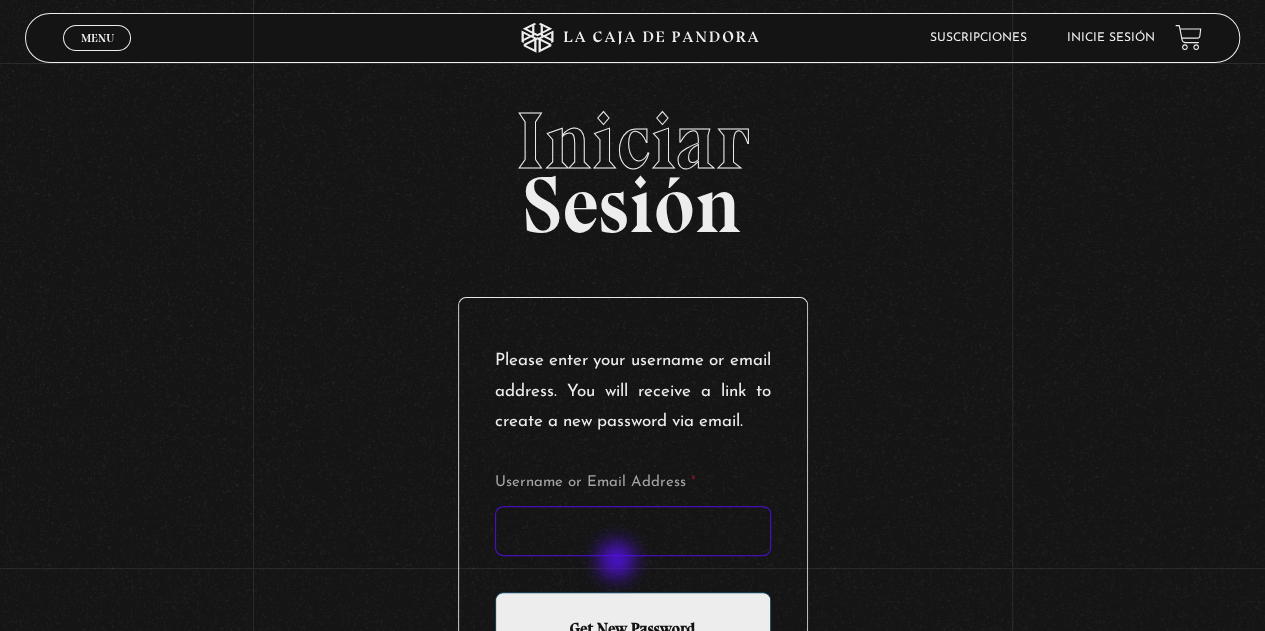 click on "Username or Email Address    *" at bounding box center (633, 531) 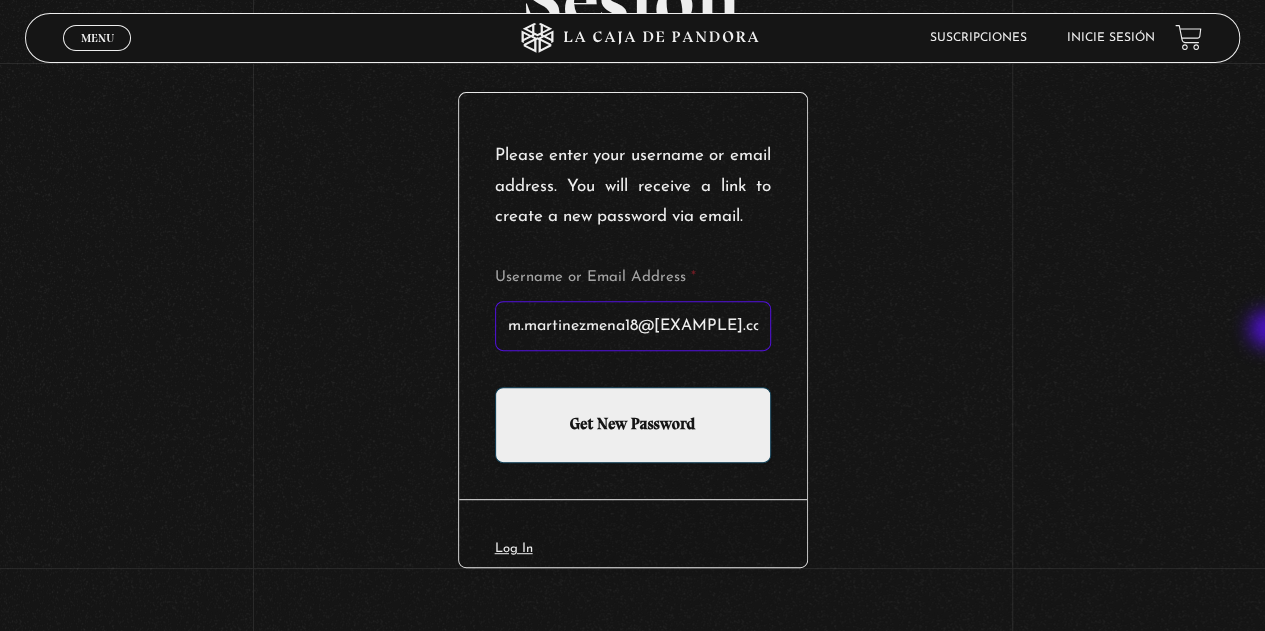 scroll, scrollTop: 207, scrollLeft: 0, axis: vertical 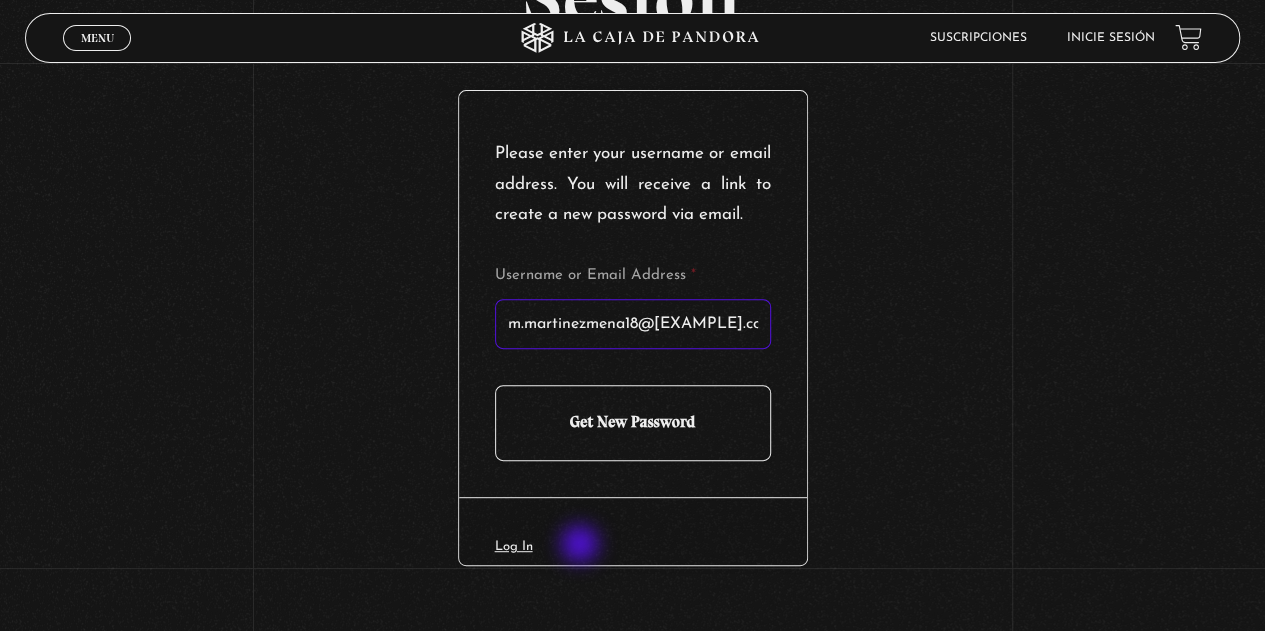type on "m.martinezmena18@gmail.com" 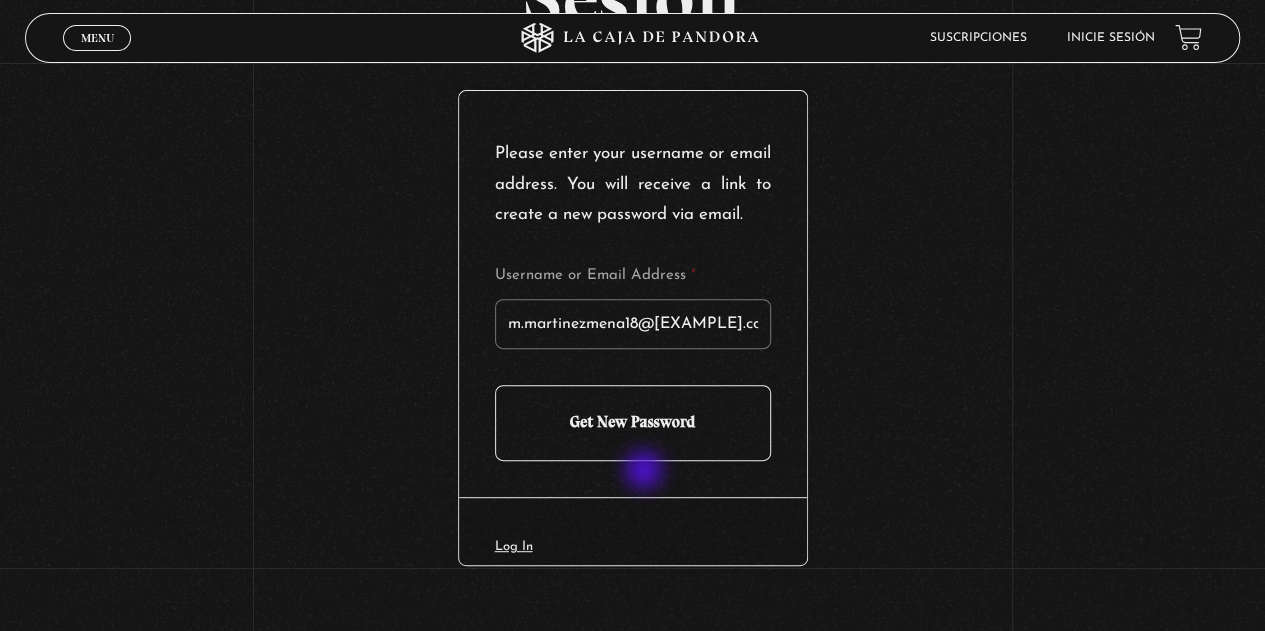 click on "Get New Password" at bounding box center (633, 423) 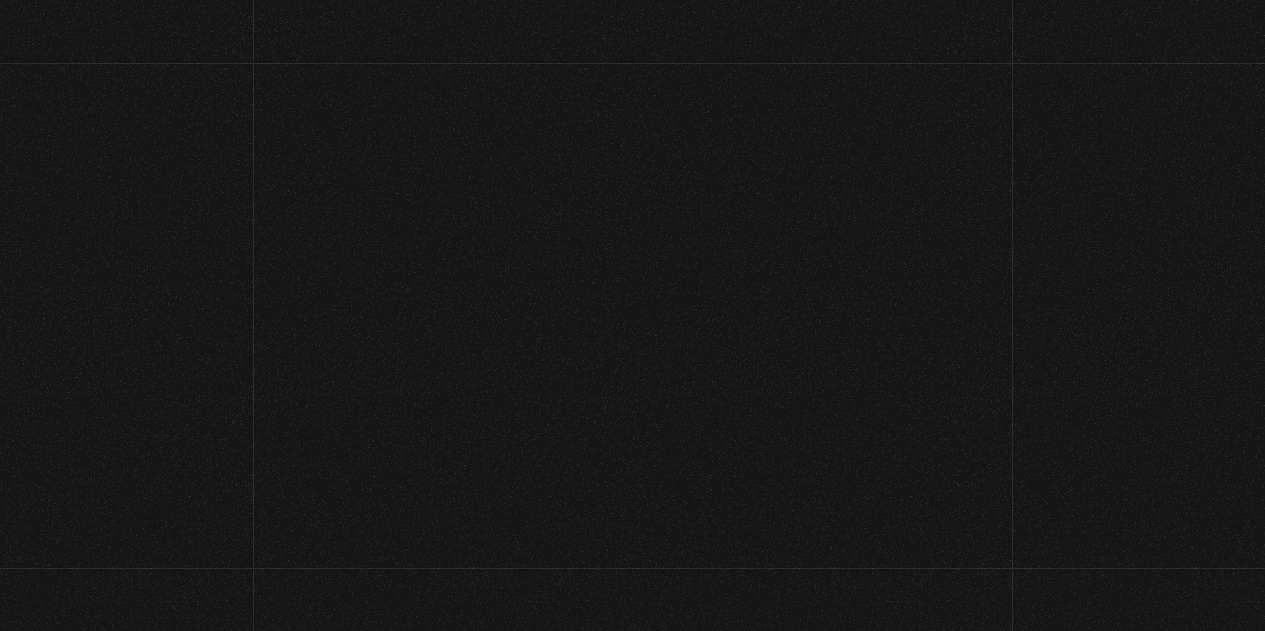scroll, scrollTop: 0, scrollLeft: 0, axis: both 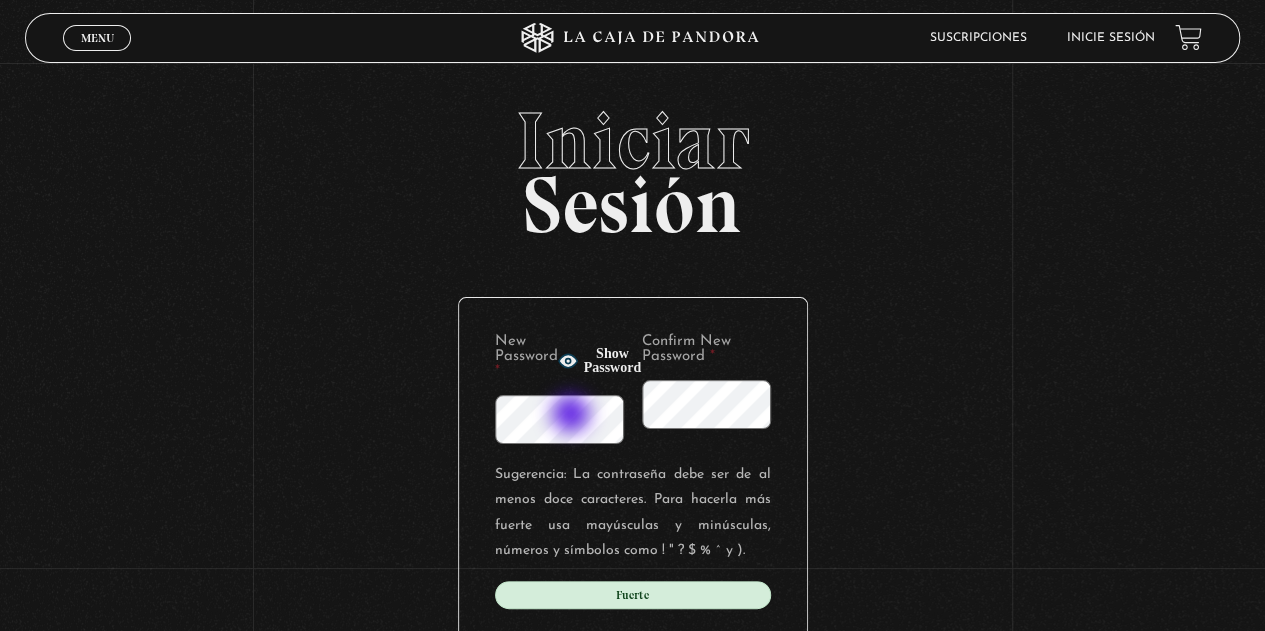 type 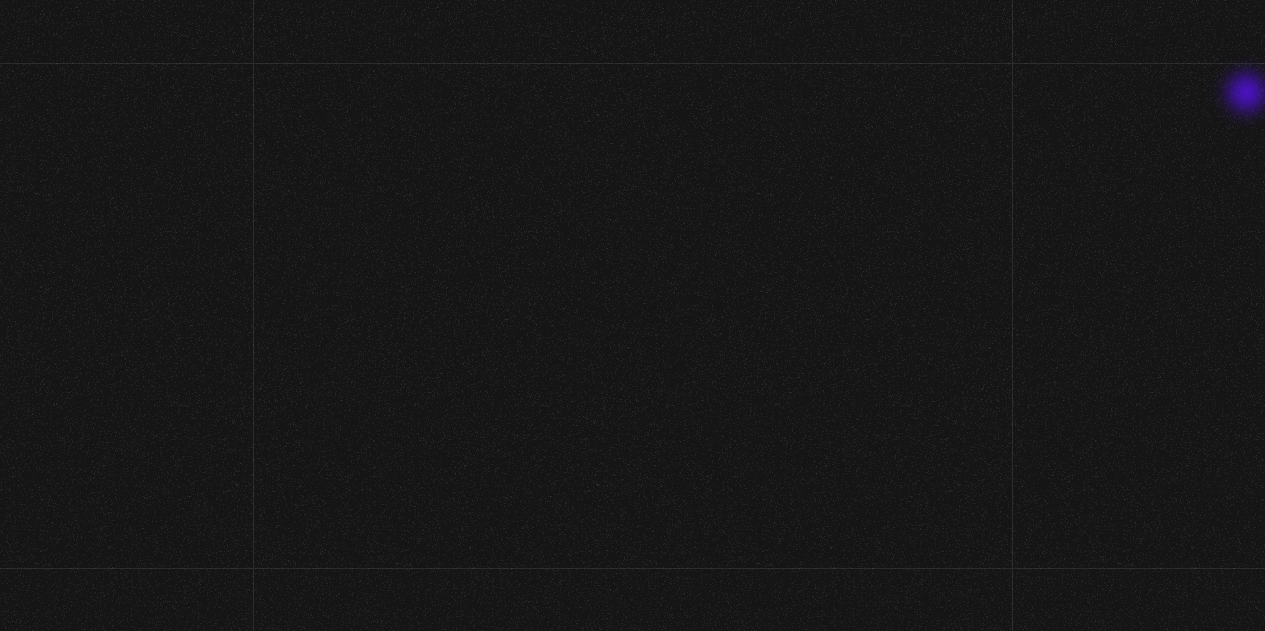 scroll, scrollTop: 0, scrollLeft: 0, axis: both 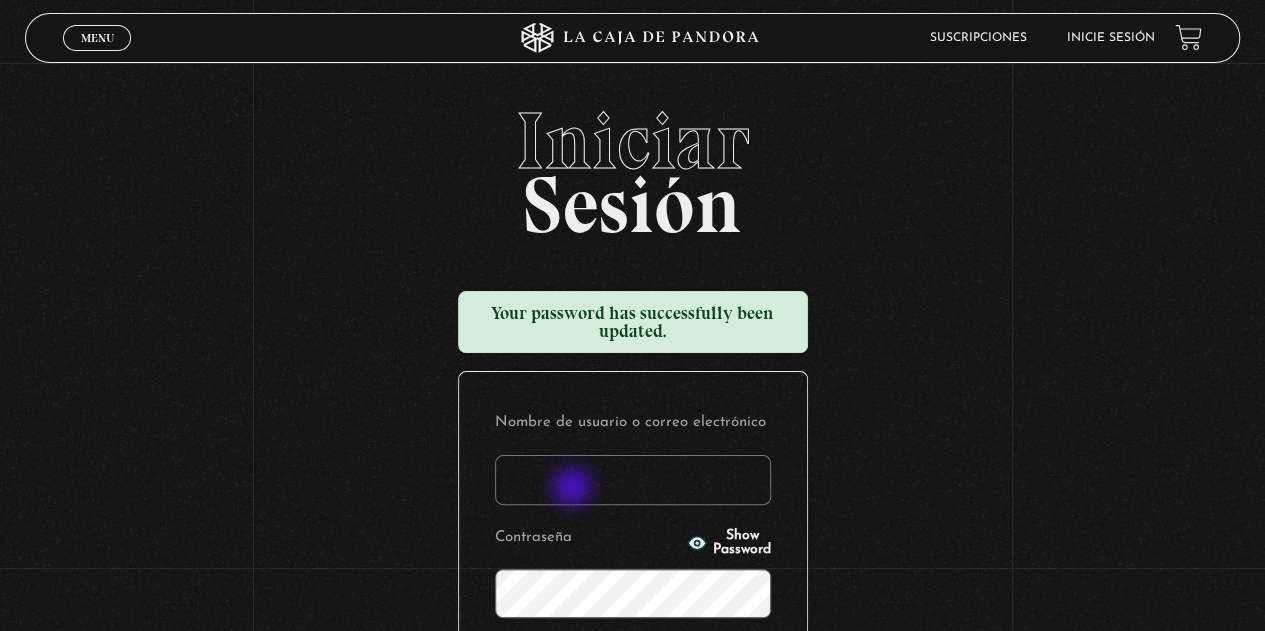 click on "Nombre de usuario o correo electrónico" at bounding box center [633, 480] 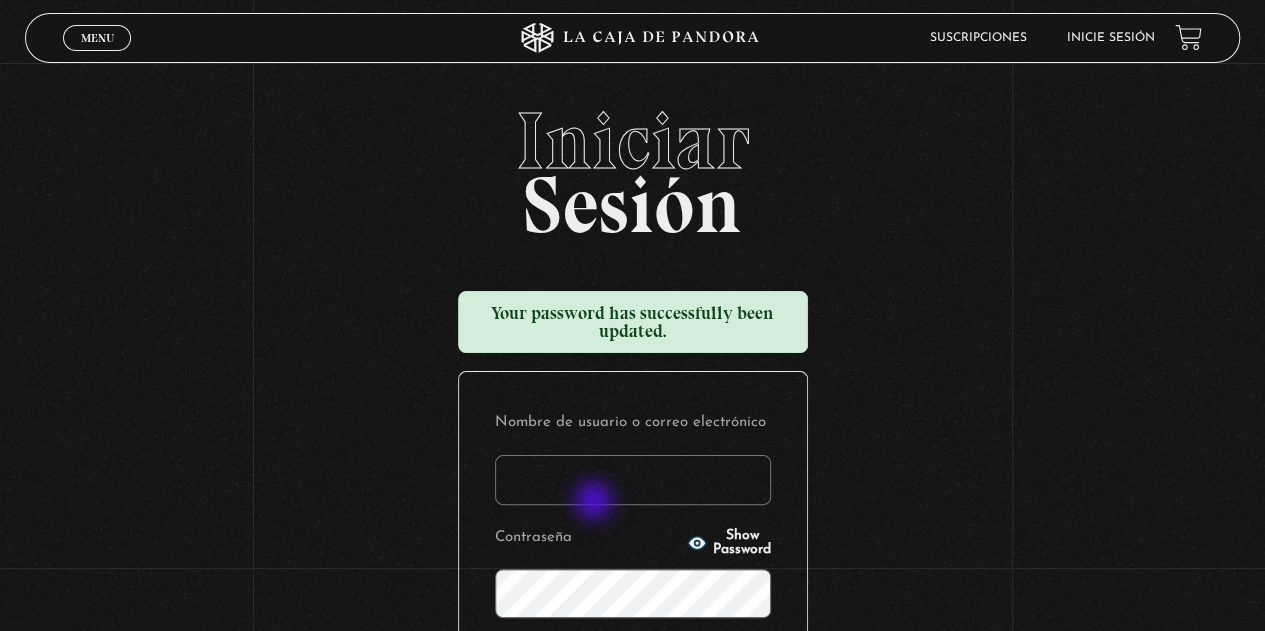 type on "m.martinezmena18@example.com" 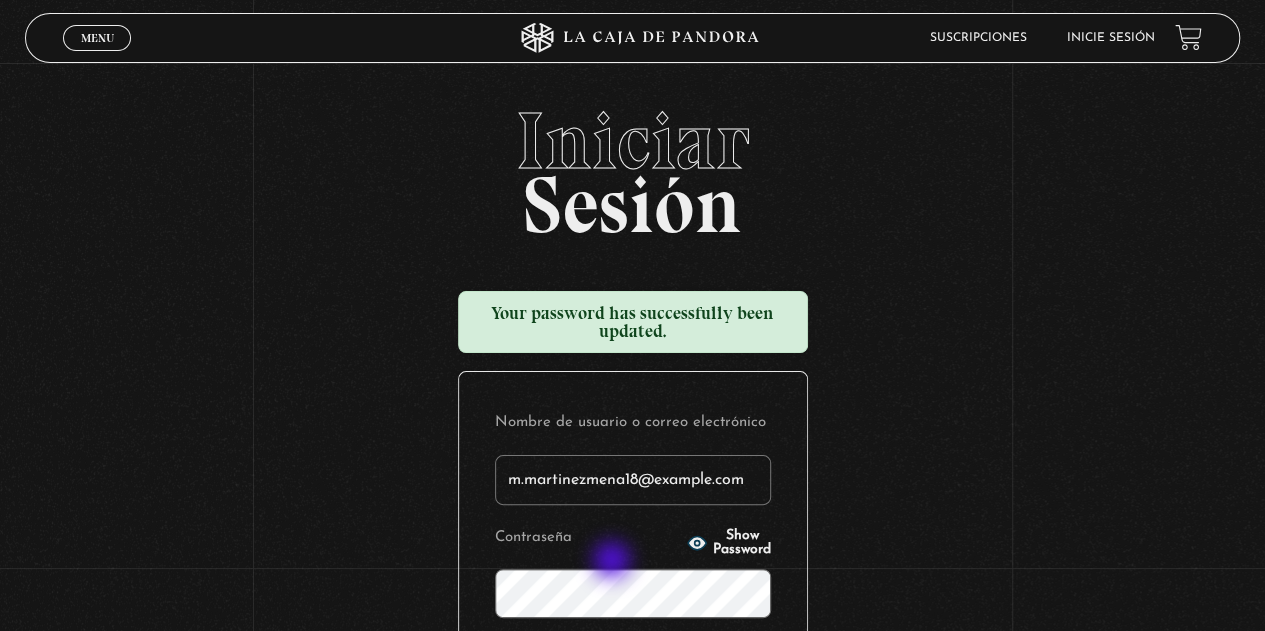 click on "Contraseña         Show Password" at bounding box center (633, 571) 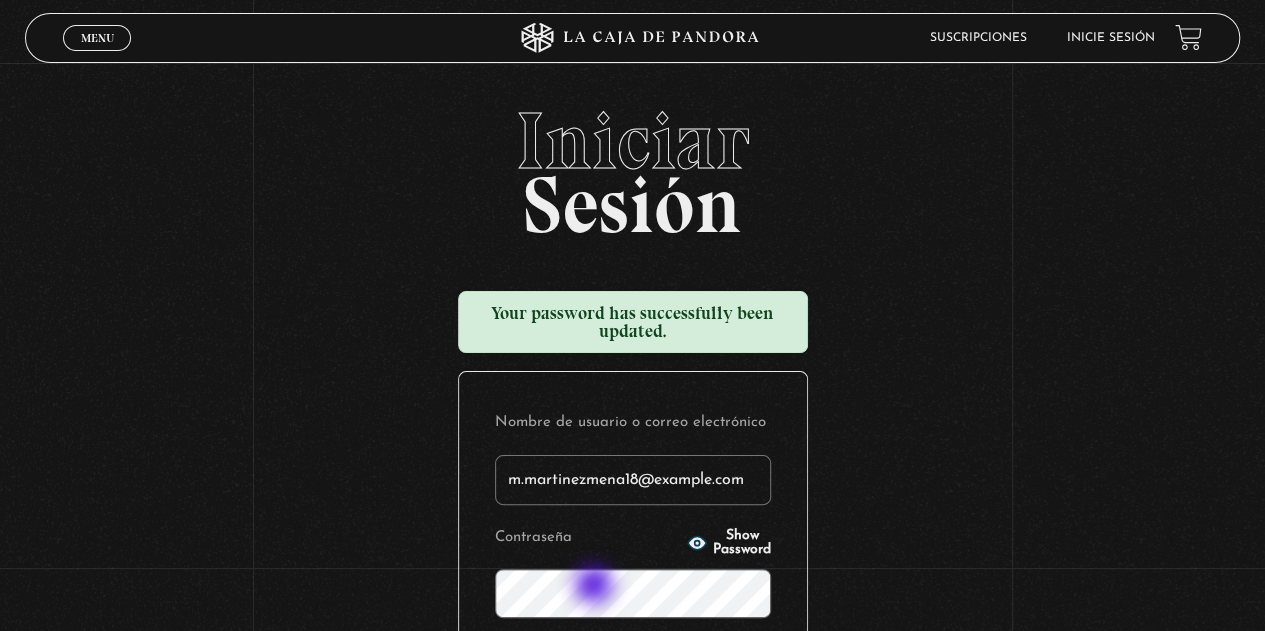 click on "Acceder" at bounding box center [633, 720] 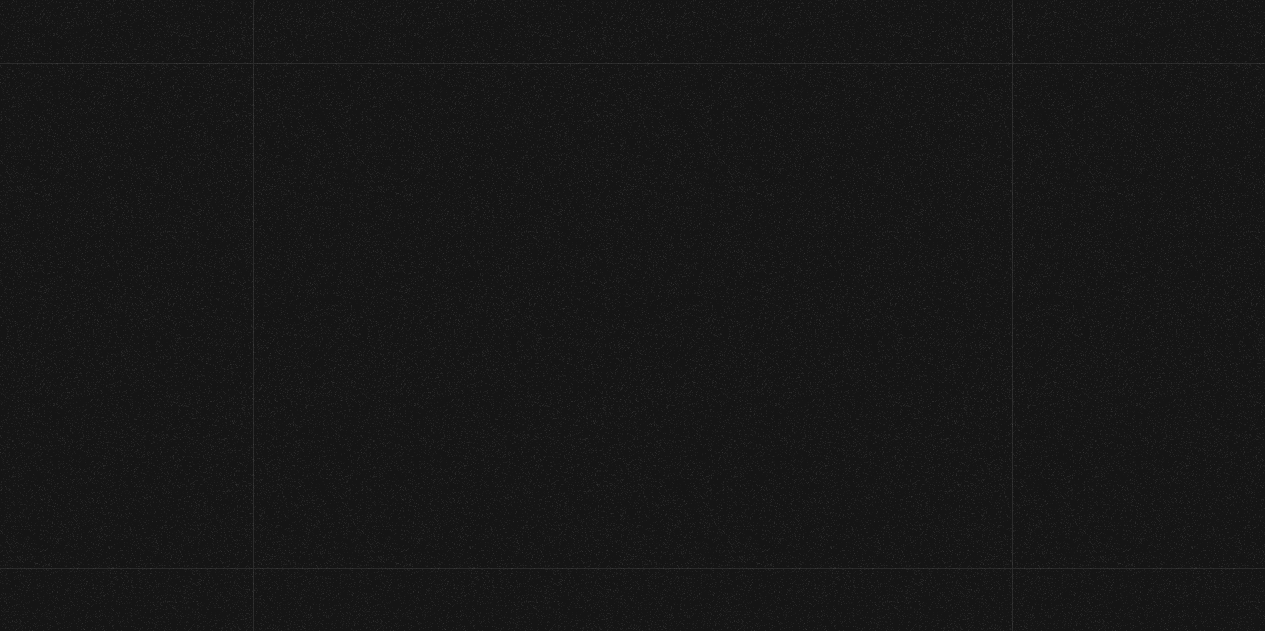 scroll, scrollTop: 0, scrollLeft: 0, axis: both 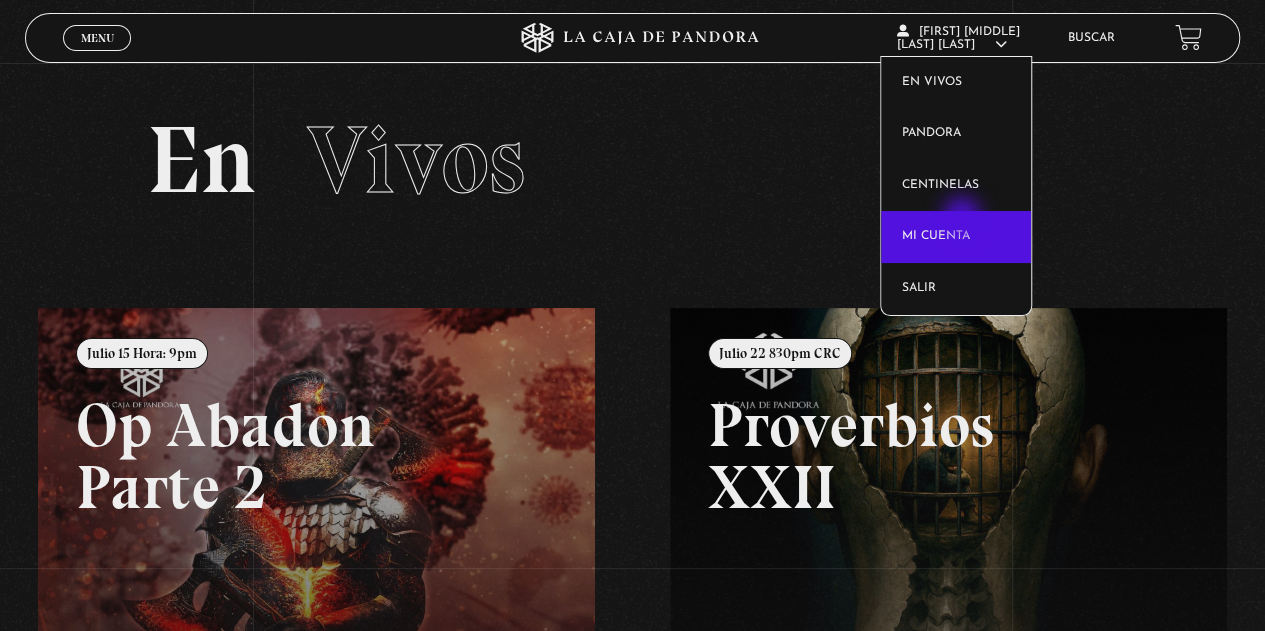click on "Mi cuenta" at bounding box center (956, 237) 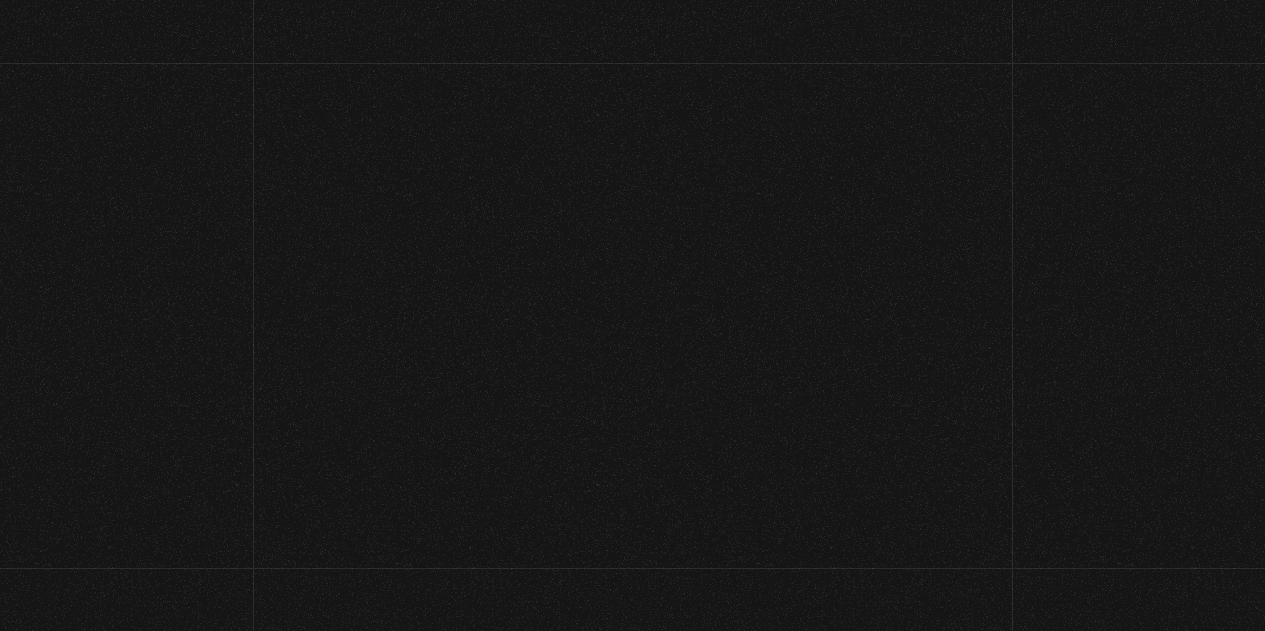 scroll, scrollTop: 0, scrollLeft: 0, axis: both 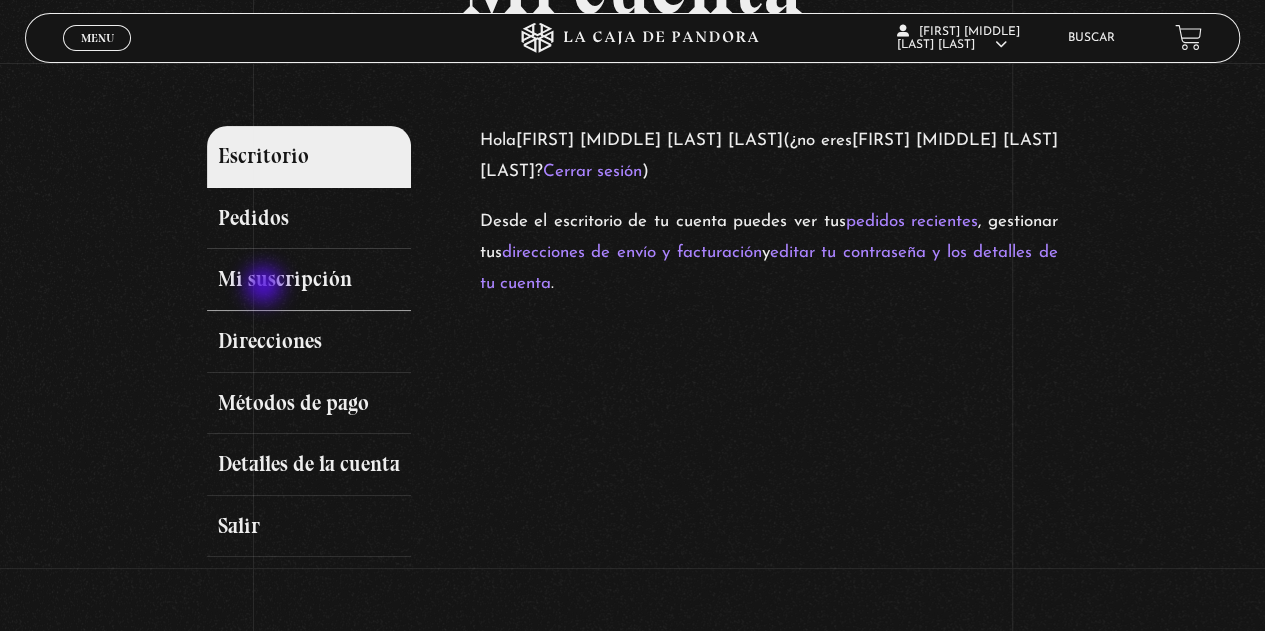 click on "Mi suscripción" at bounding box center [309, 280] 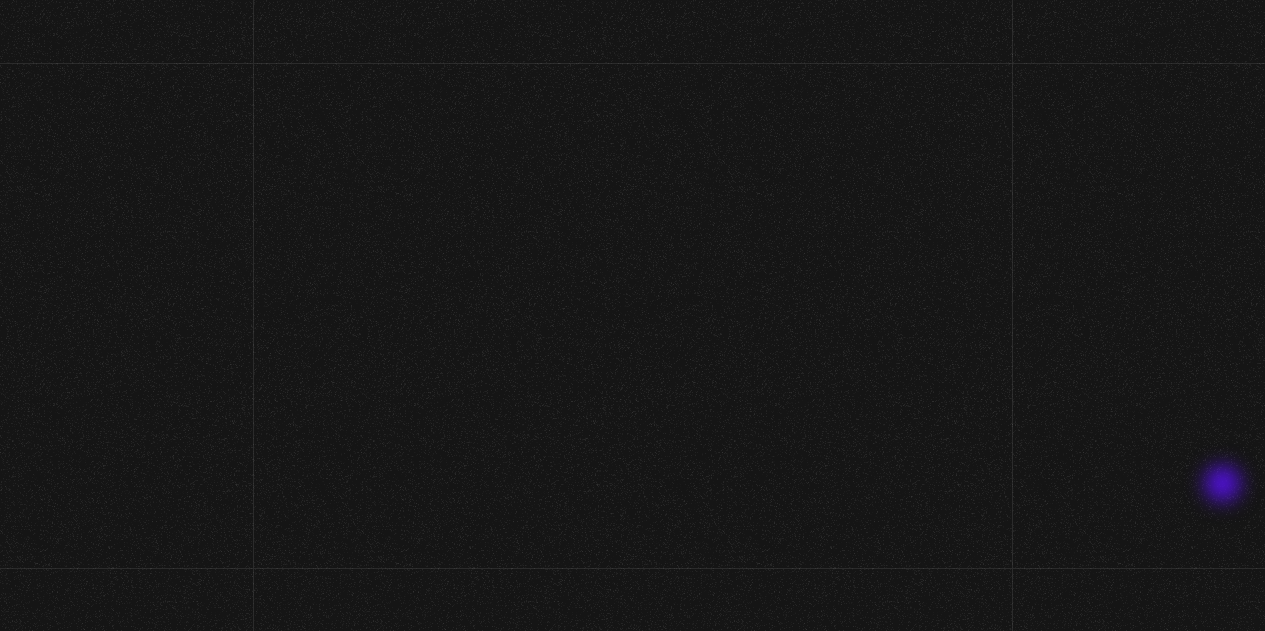 scroll, scrollTop: 0, scrollLeft: 0, axis: both 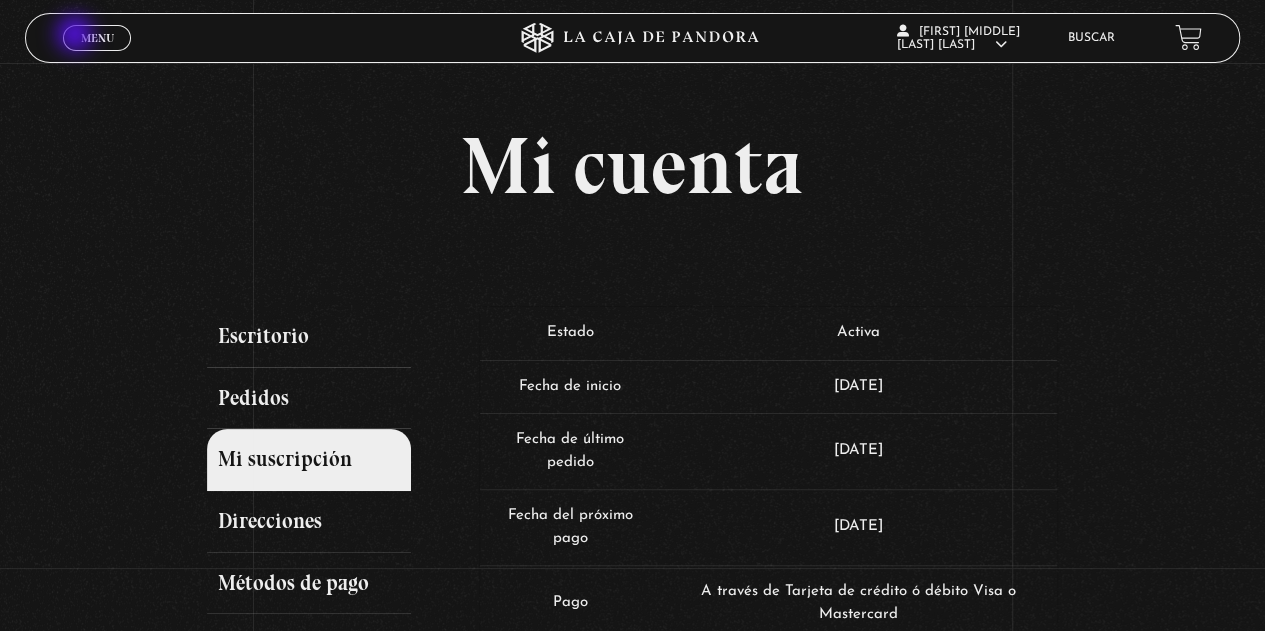 click on "Menu Cerrar" at bounding box center [97, 38] 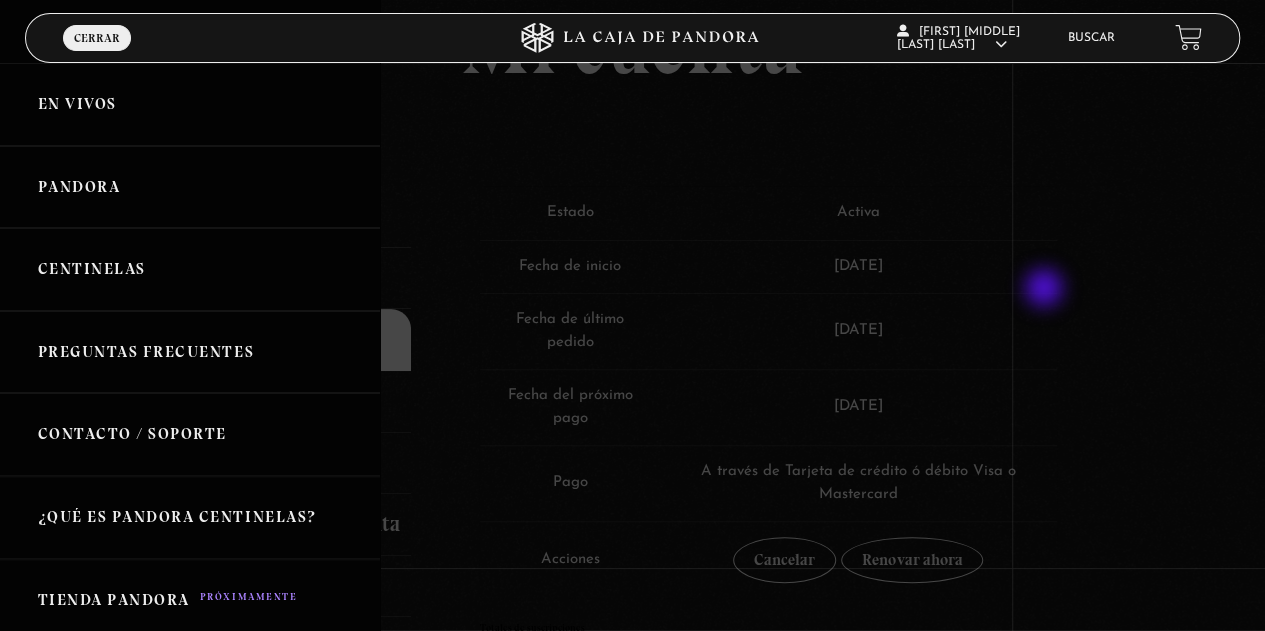 scroll, scrollTop: 122, scrollLeft: 0, axis: vertical 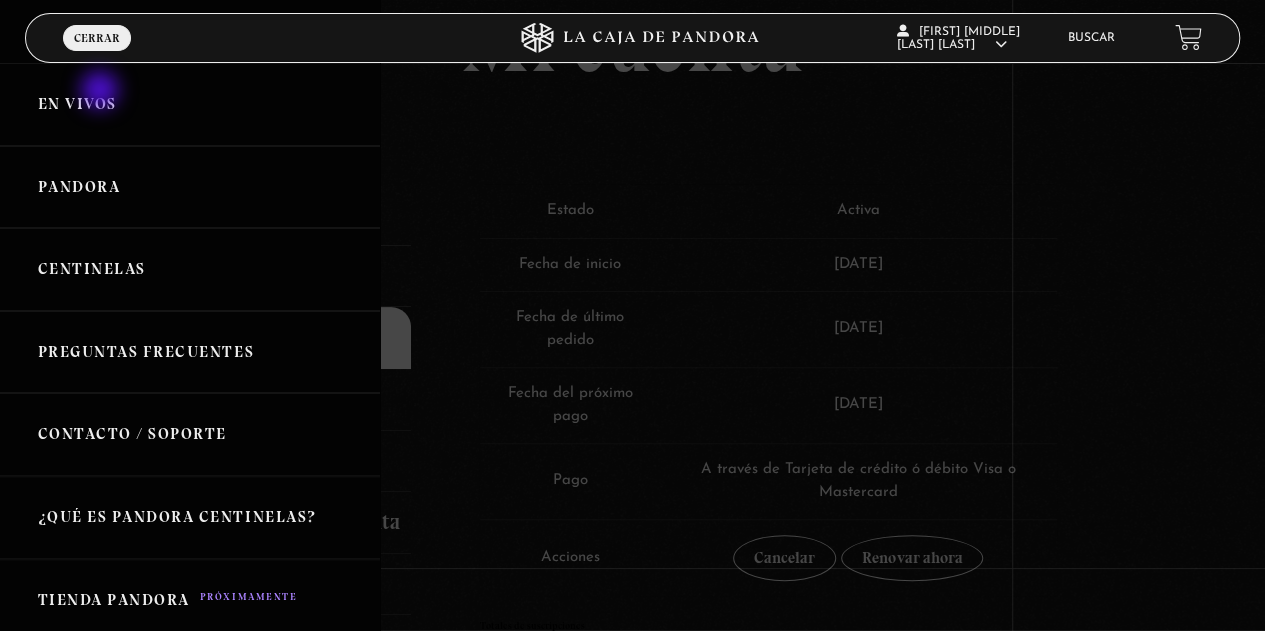 click on "En vivos" at bounding box center [190, 104] 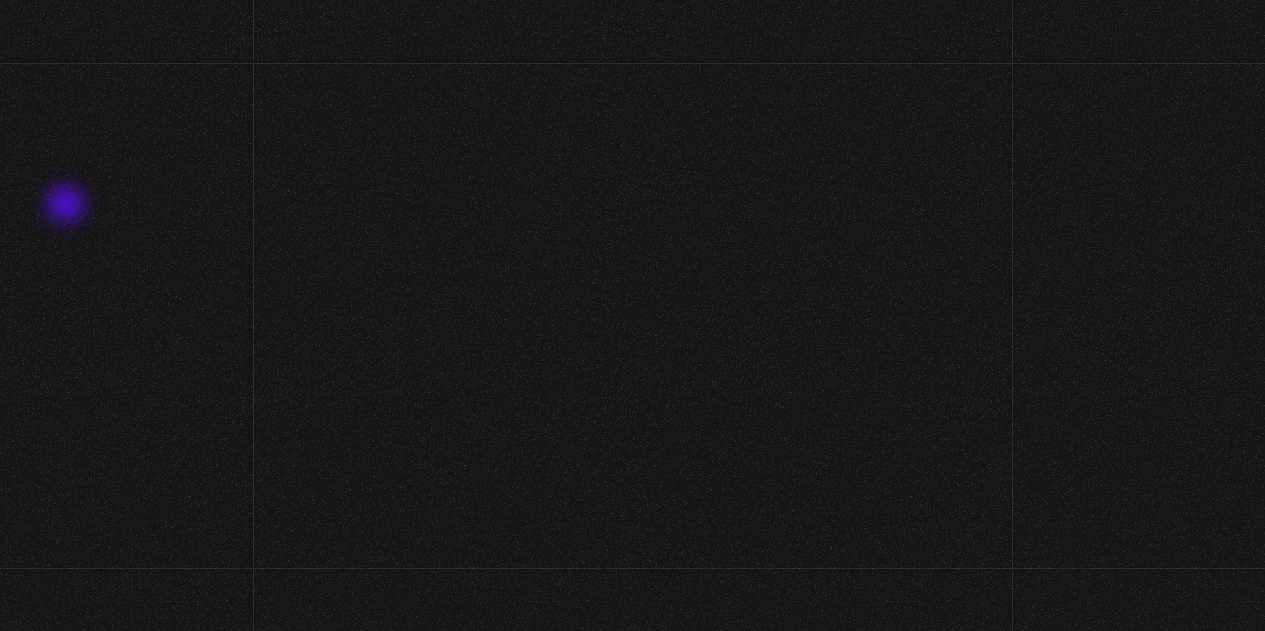 scroll, scrollTop: 0, scrollLeft: 0, axis: both 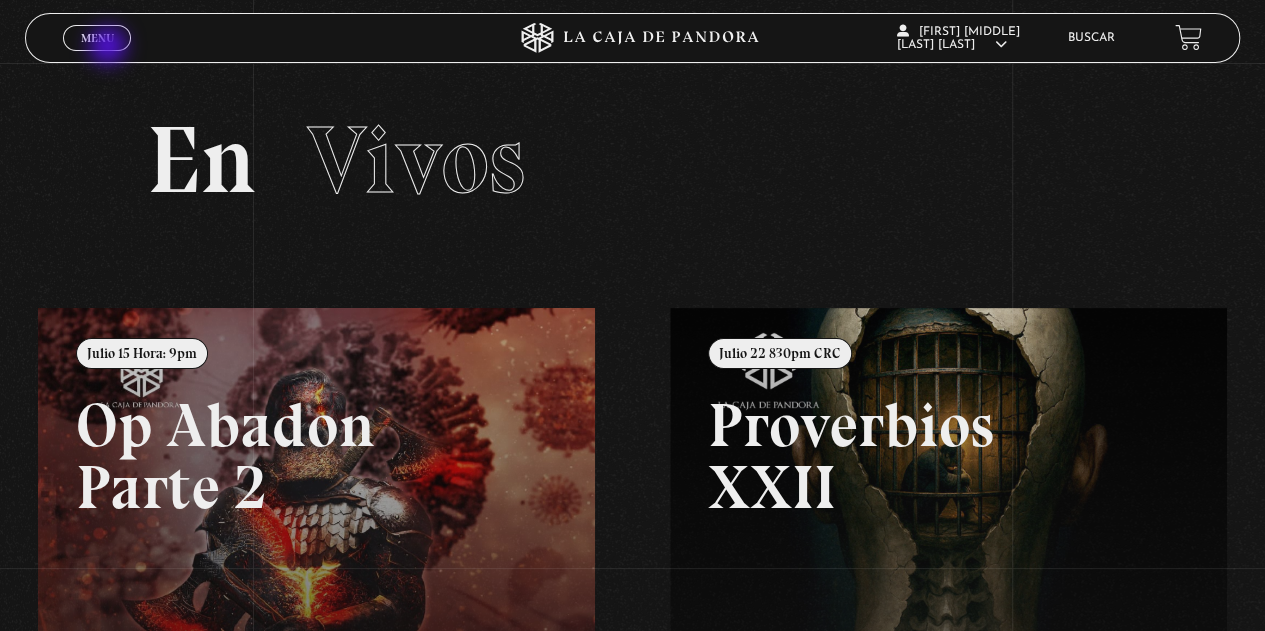 click on "Cerrar" at bounding box center [97, 55] 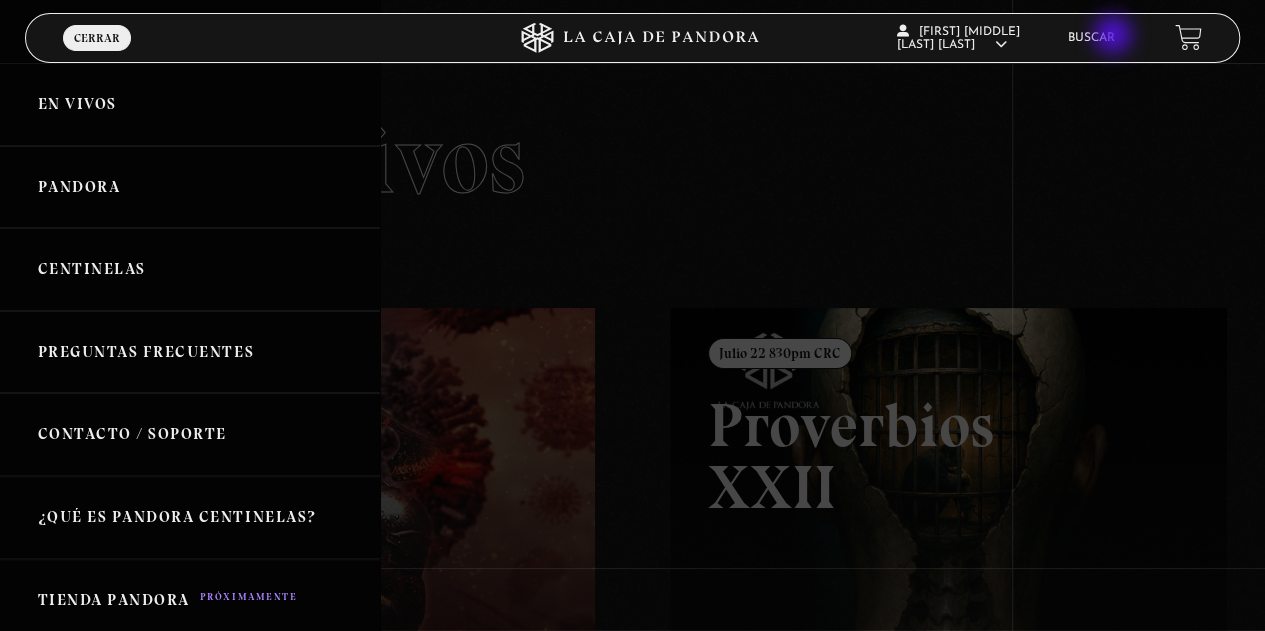 click on "Buscar" at bounding box center [1091, 38] 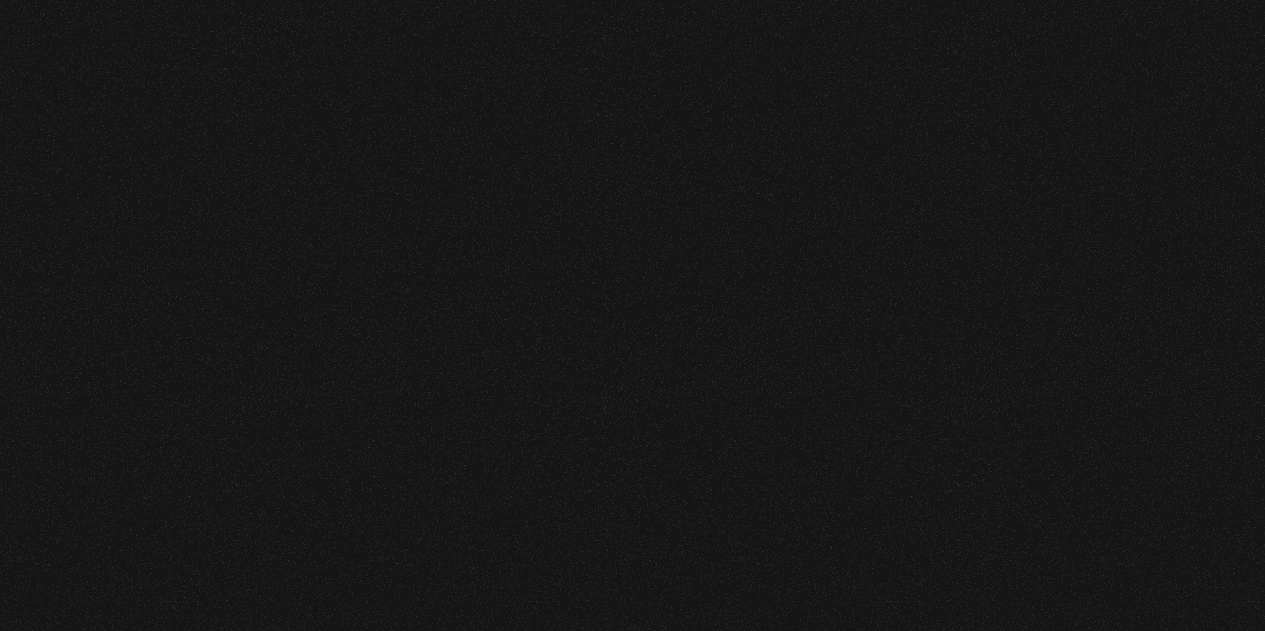 scroll, scrollTop: 0, scrollLeft: 0, axis: both 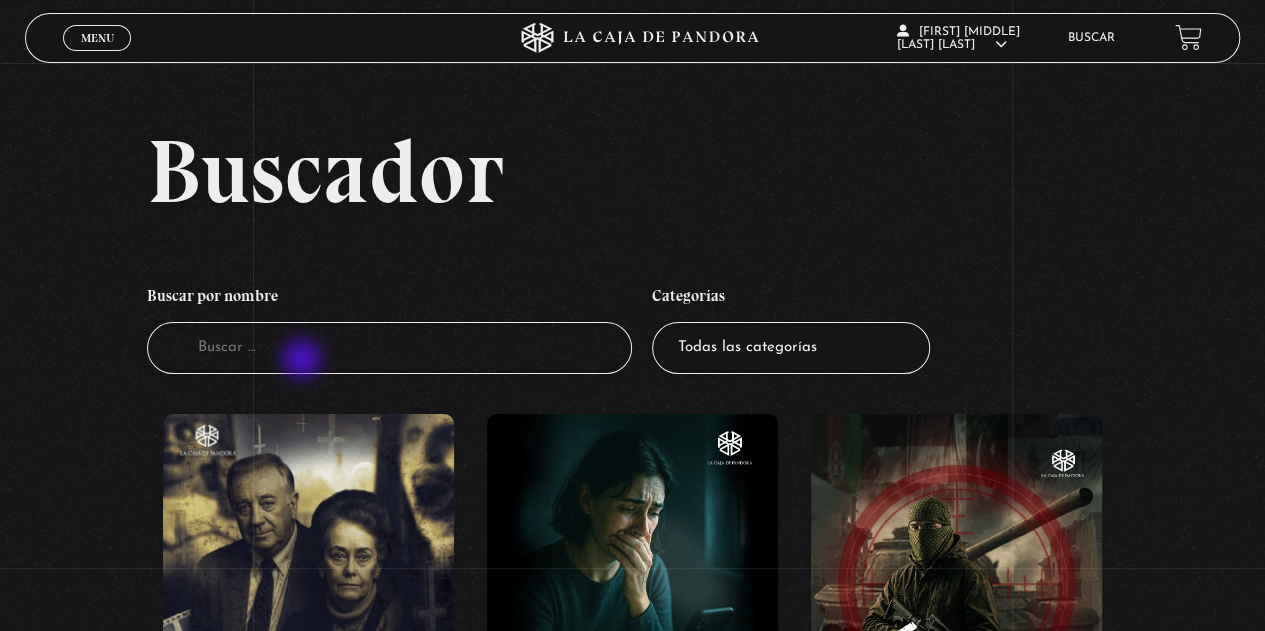 click on "Buscador" at bounding box center (390, 348) 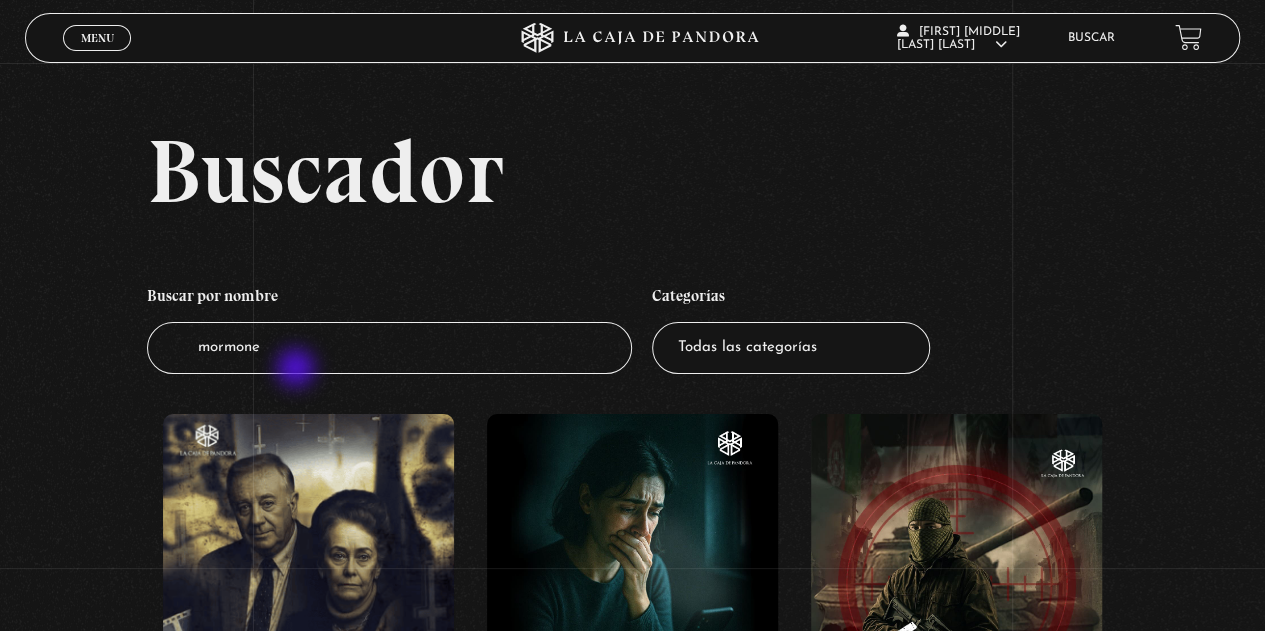 type on "mormones" 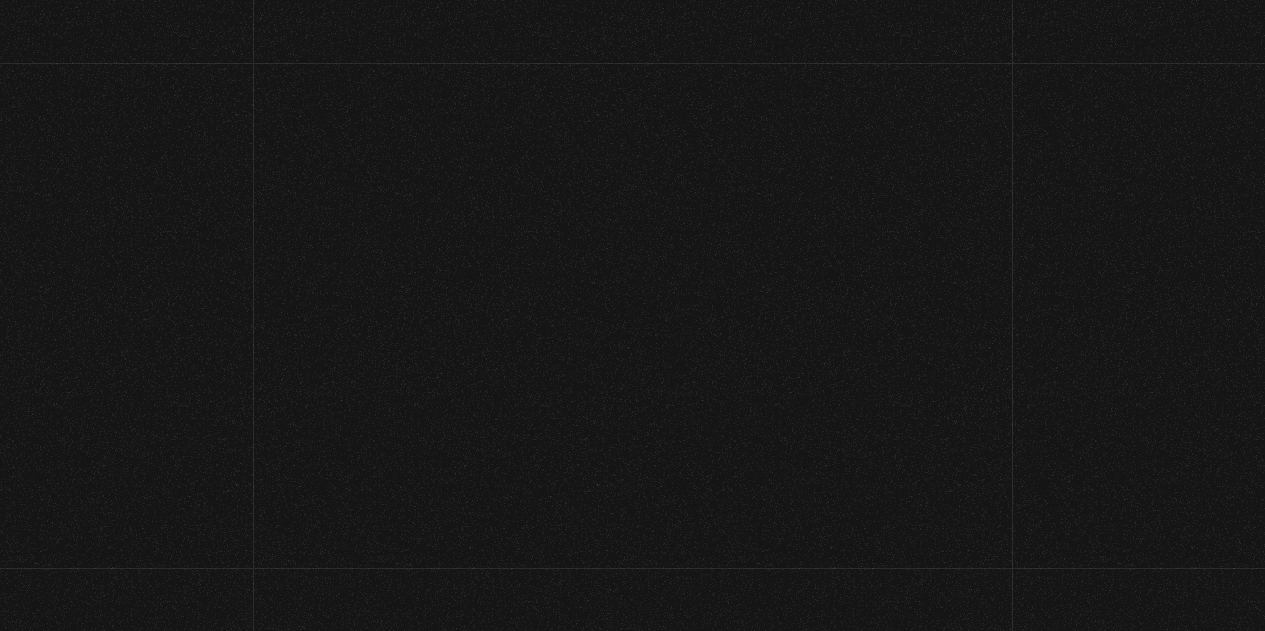 scroll, scrollTop: 0, scrollLeft: 0, axis: both 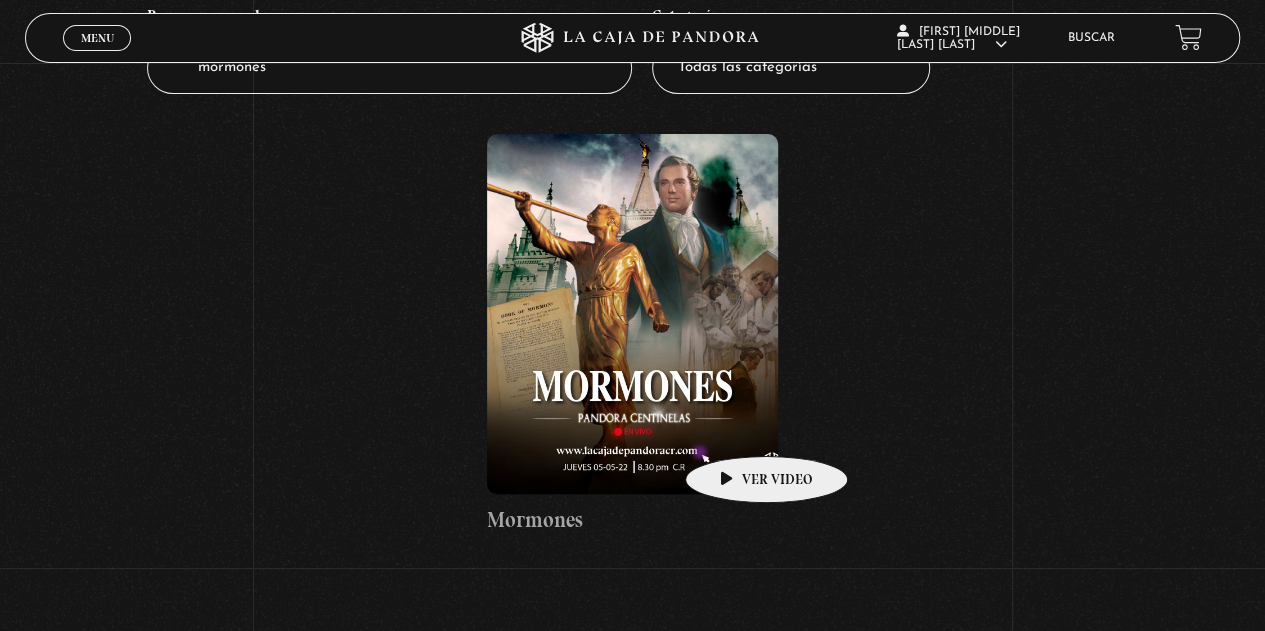 click at bounding box center [632, 314] 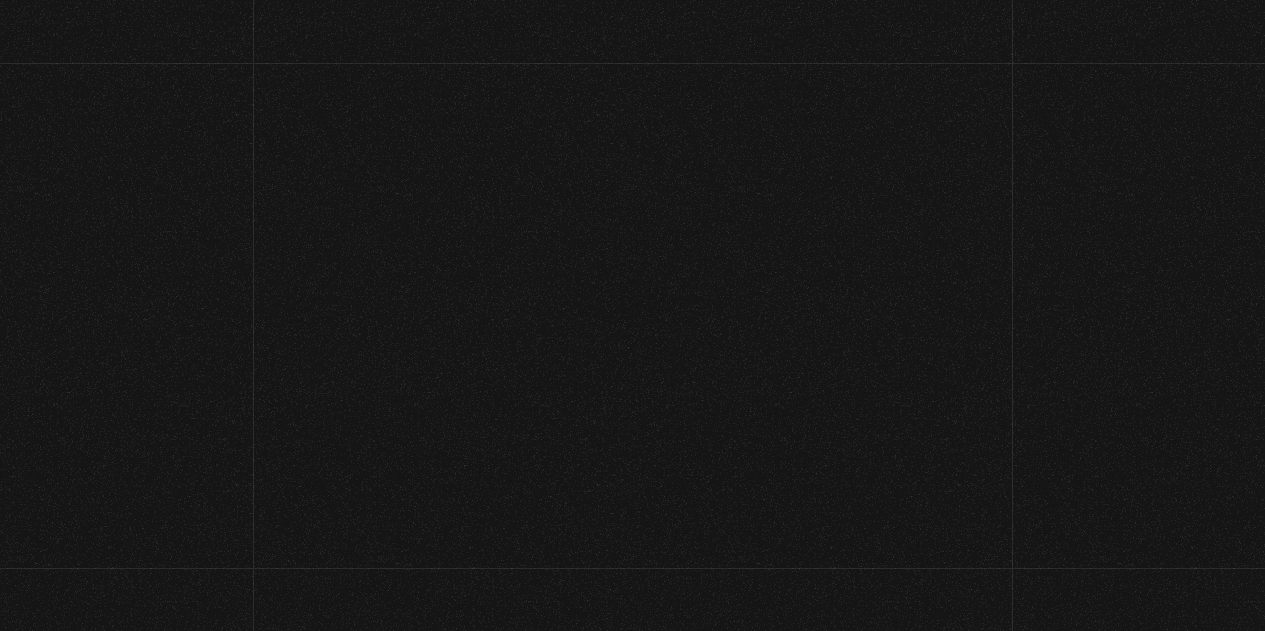 scroll, scrollTop: 0, scrollLeft: 0, axis: both 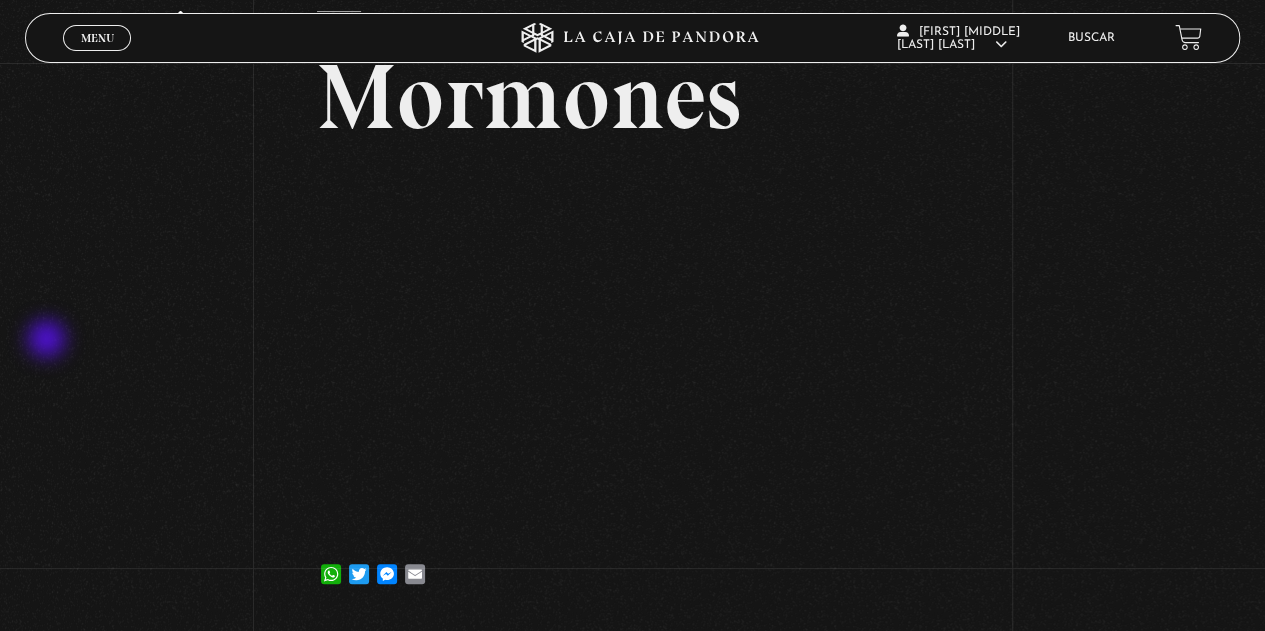 click on "Volver
[DATE]
[GROUP]
WhatsApp Twitter Messenger Email" at bounding box center [632, 284] 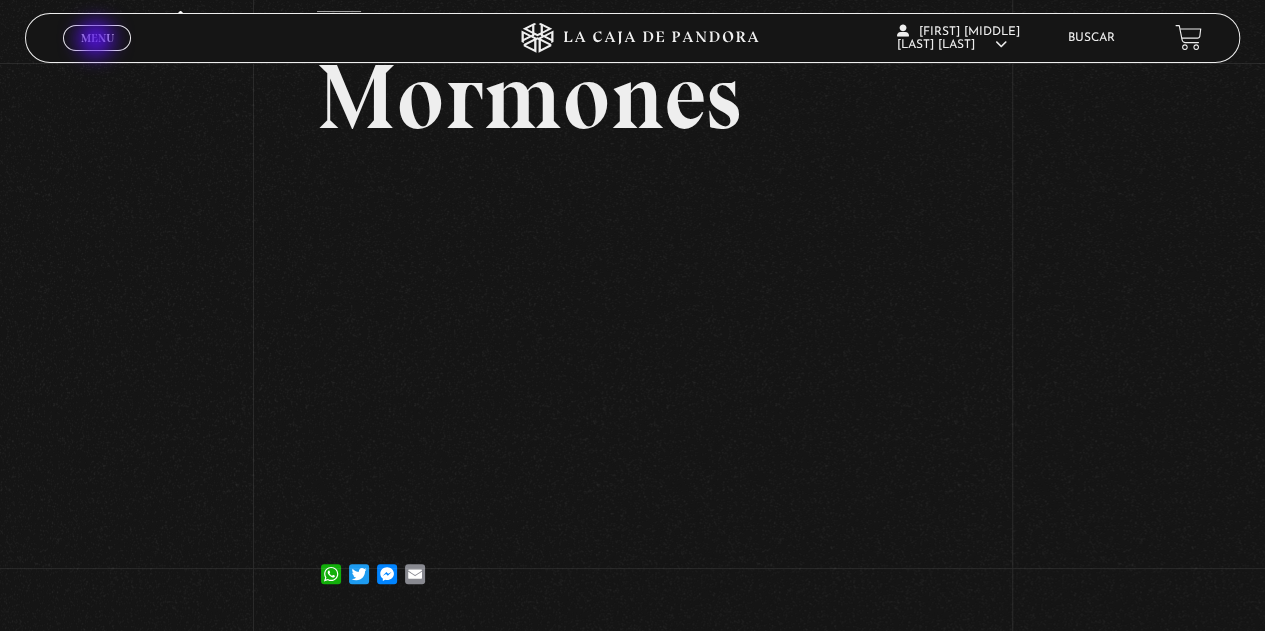 click on "Menu" at bounding box center [97, 38] 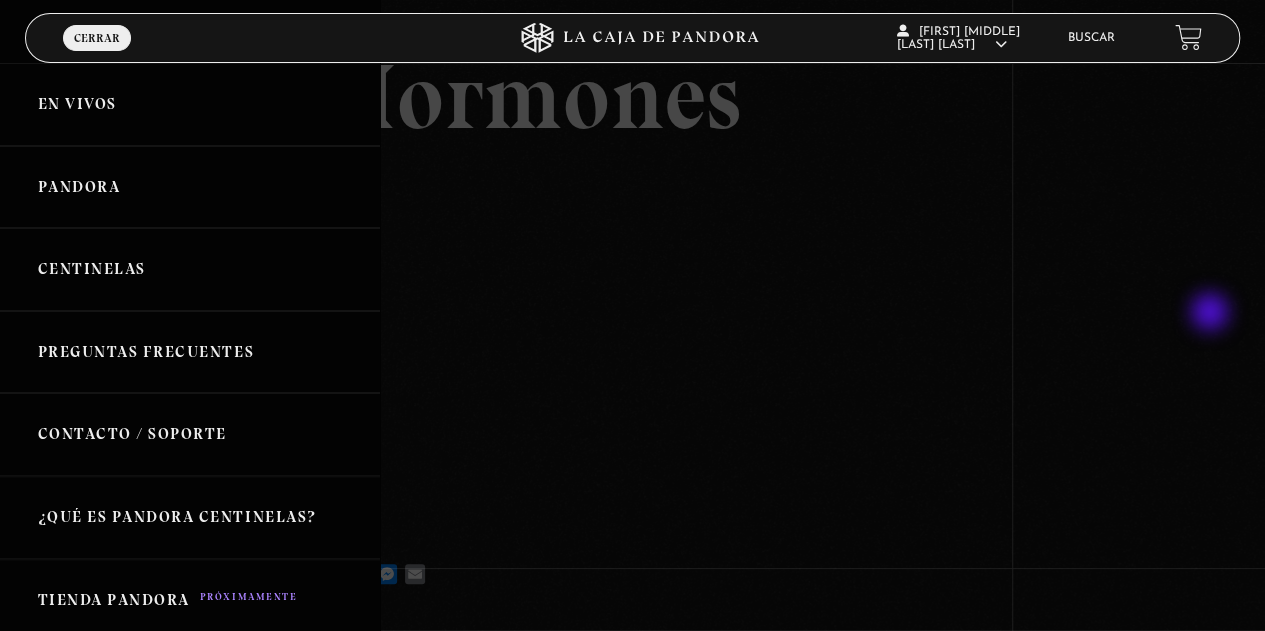 click at bounding box center [632, 315] 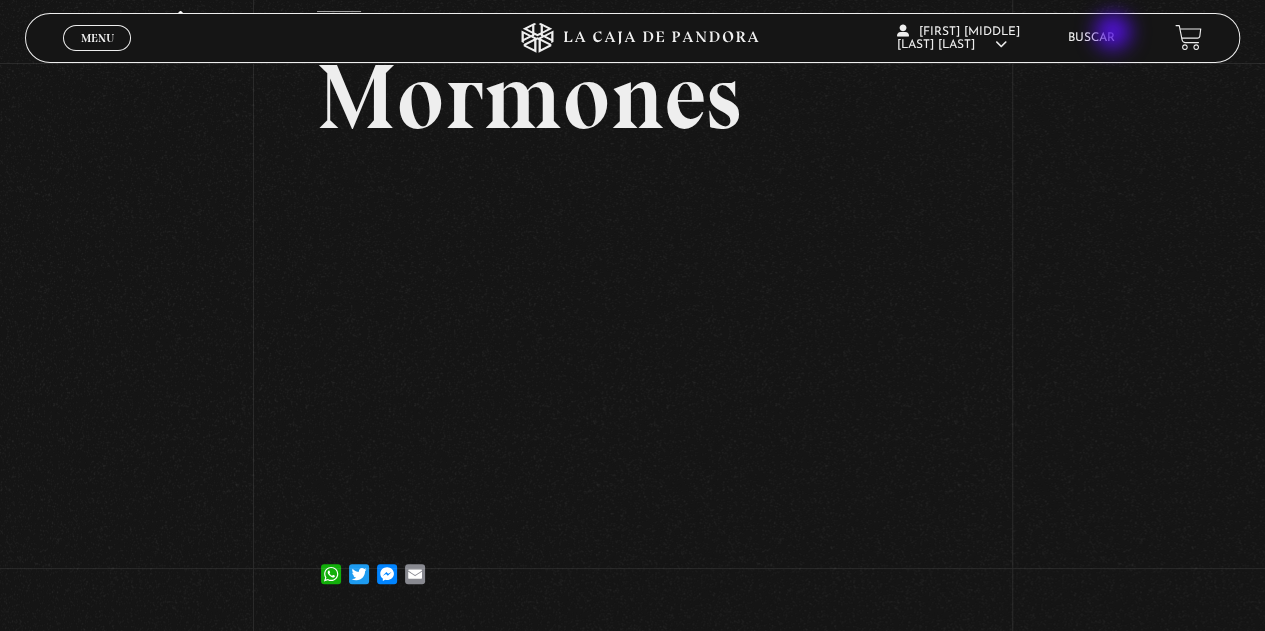 click on "Buscar" at bounding box center (1091, 38) 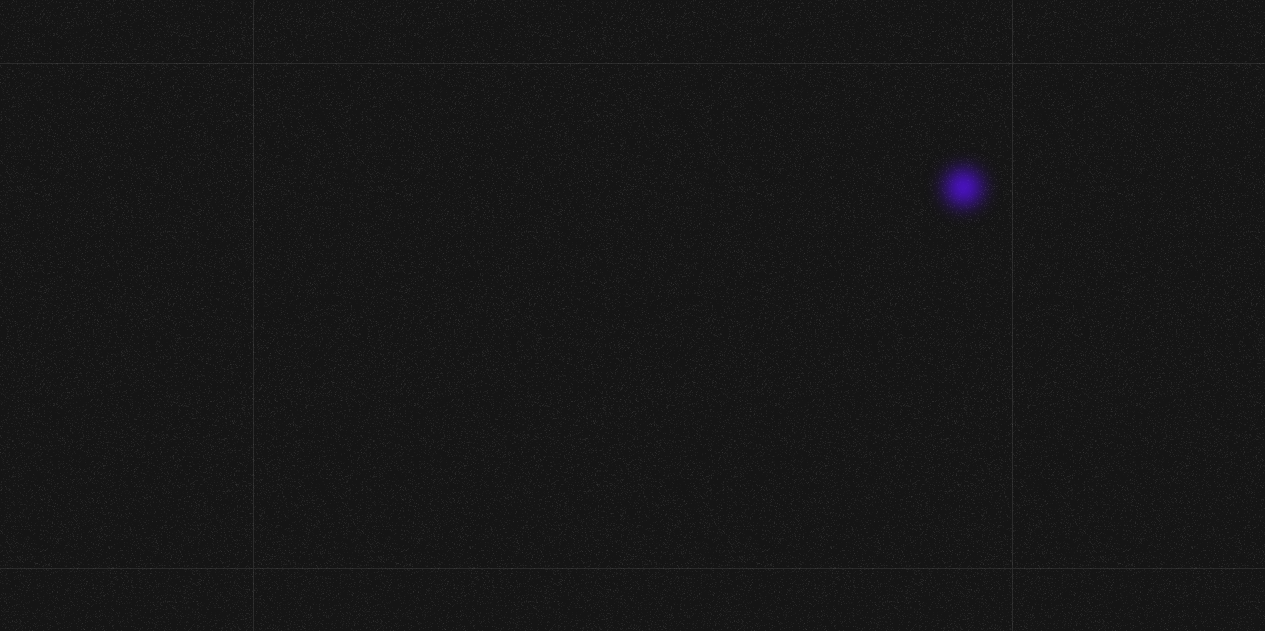 scroll, scrollTop: 0, scrollLeft: 0, axis: both 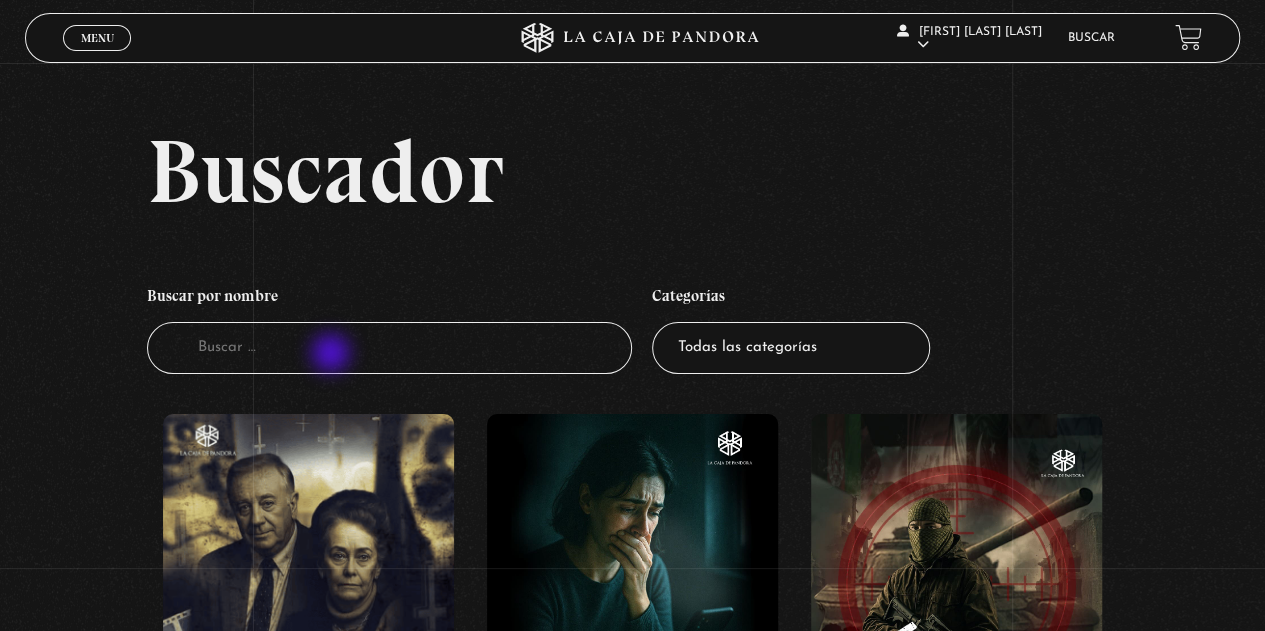 click on "Buscador" at bounding box center [390, 348] 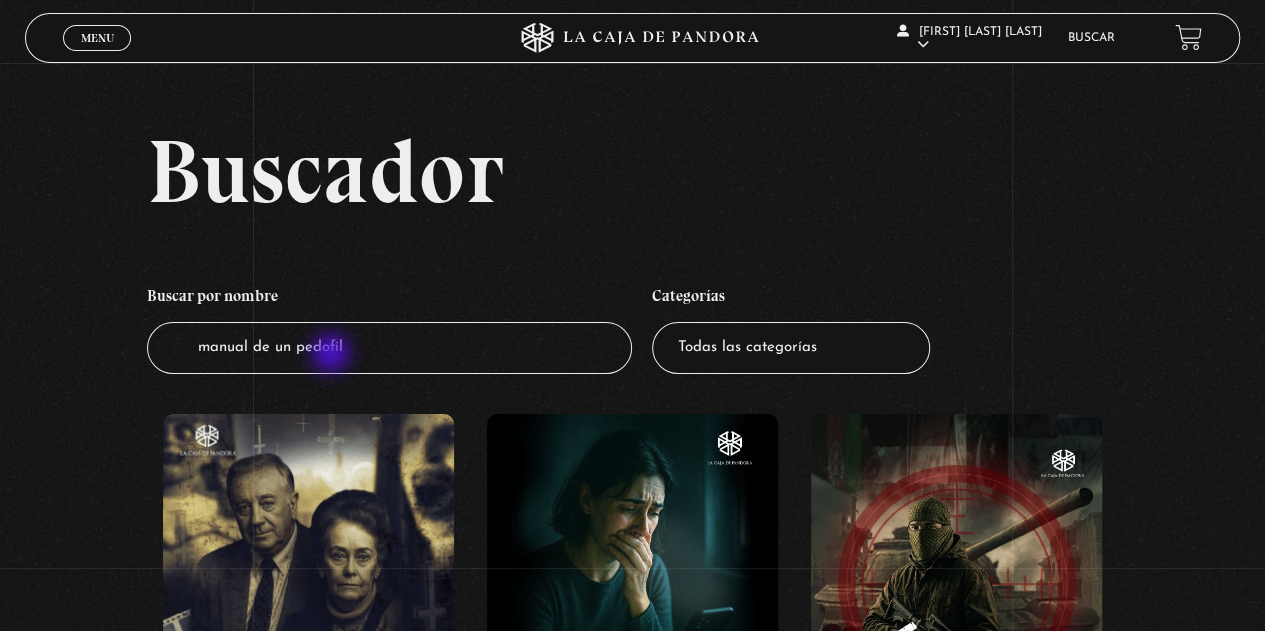 type on "manual de un pedofilo" 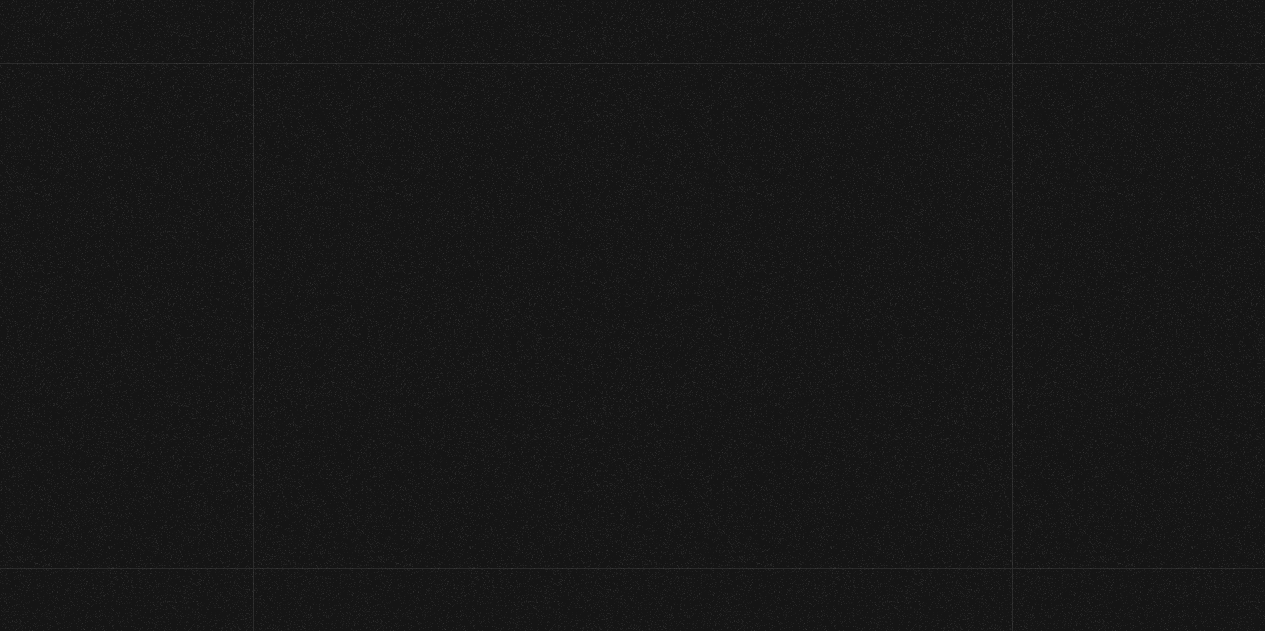 scroll, scrollTop: 0, scrollLeft: 0, axis: both 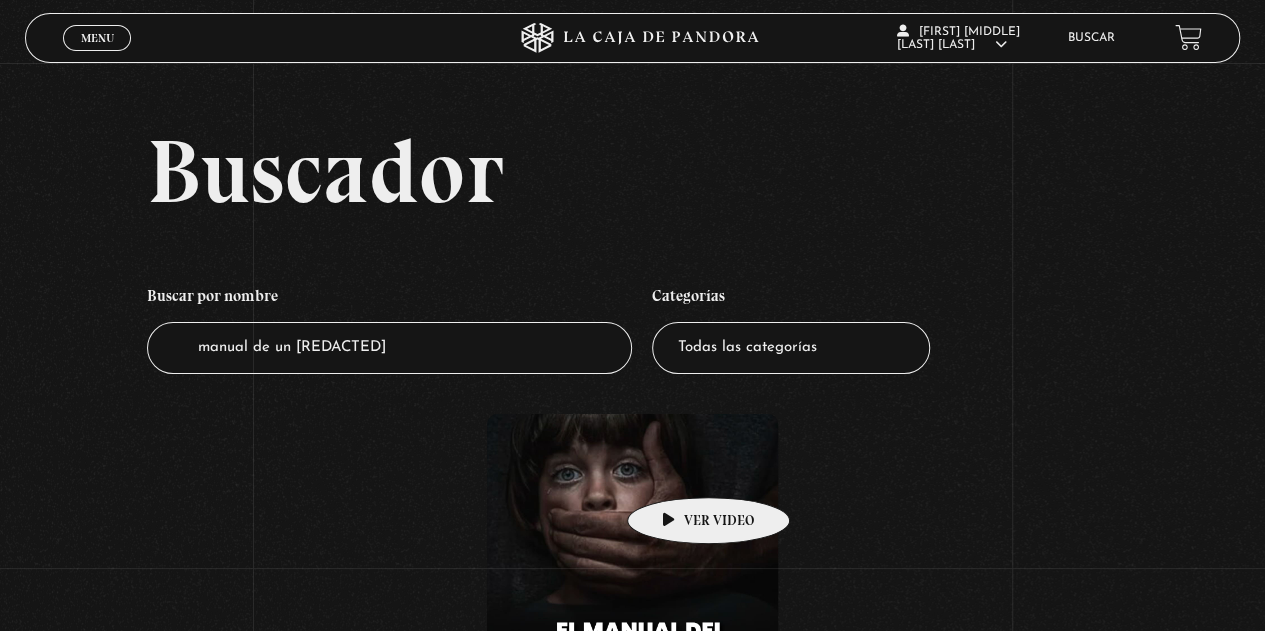 click at bounding box center [632, 594] 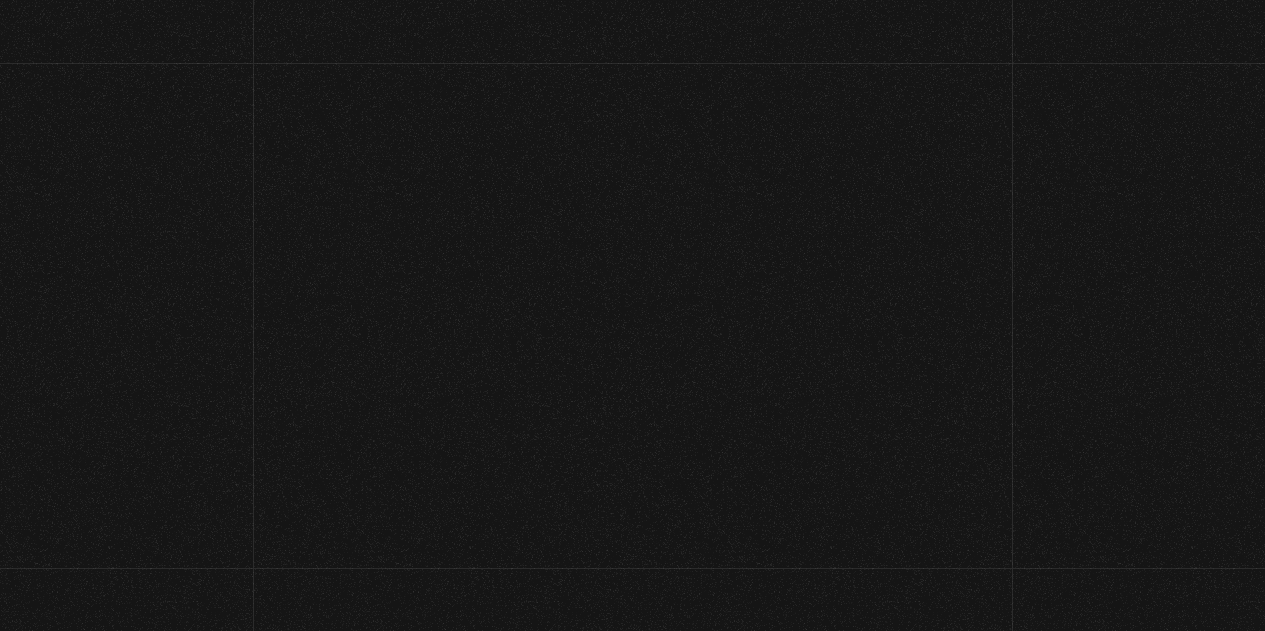 scroll, scrollTop: 0, scrollLeft: 0, axis: both 